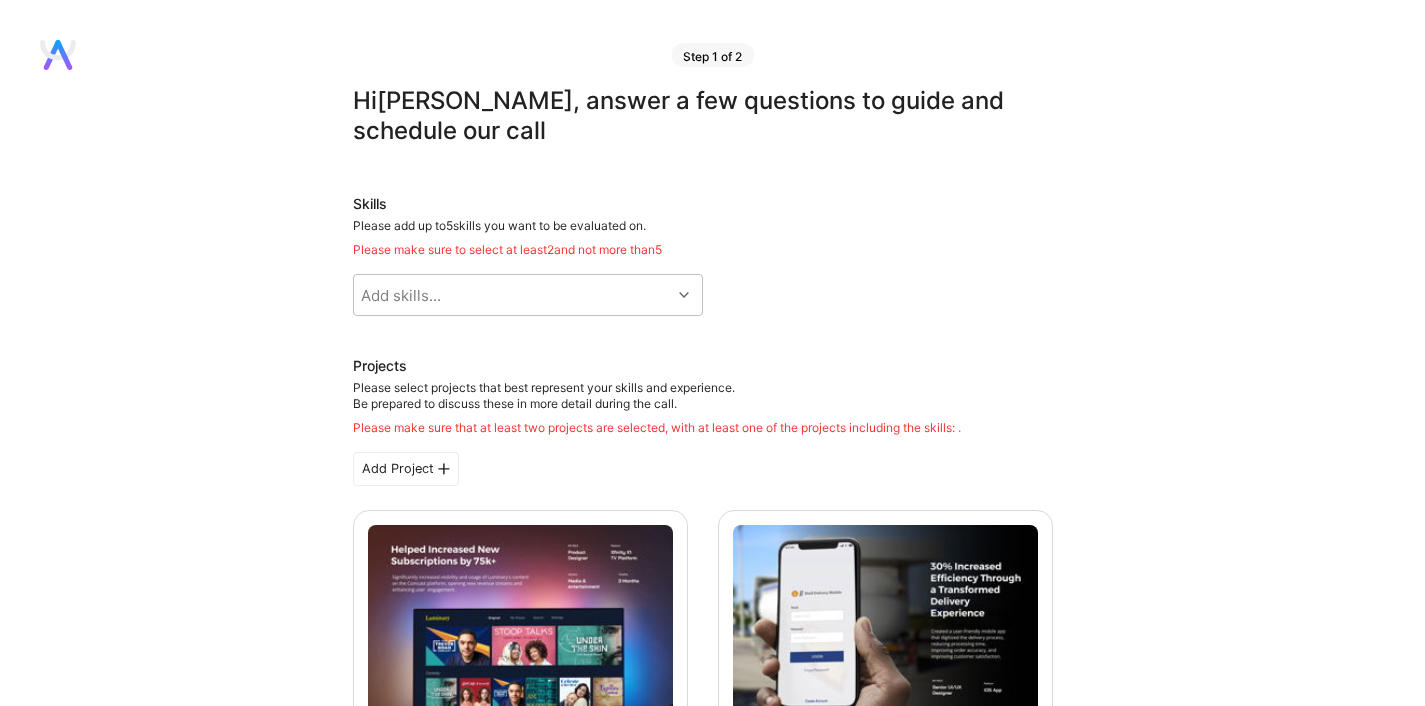 scroll, scrollTop: 0, scrollLeft: 0, axis: both 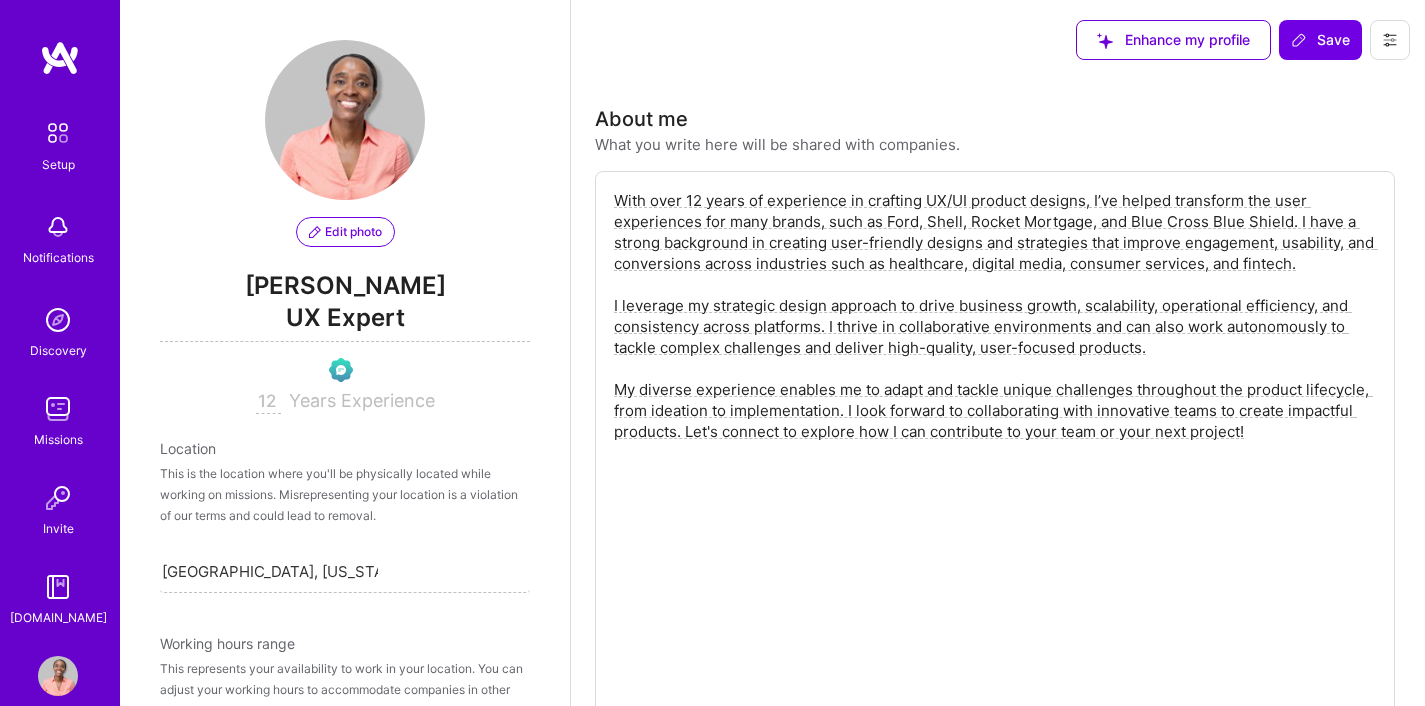 select on "US" 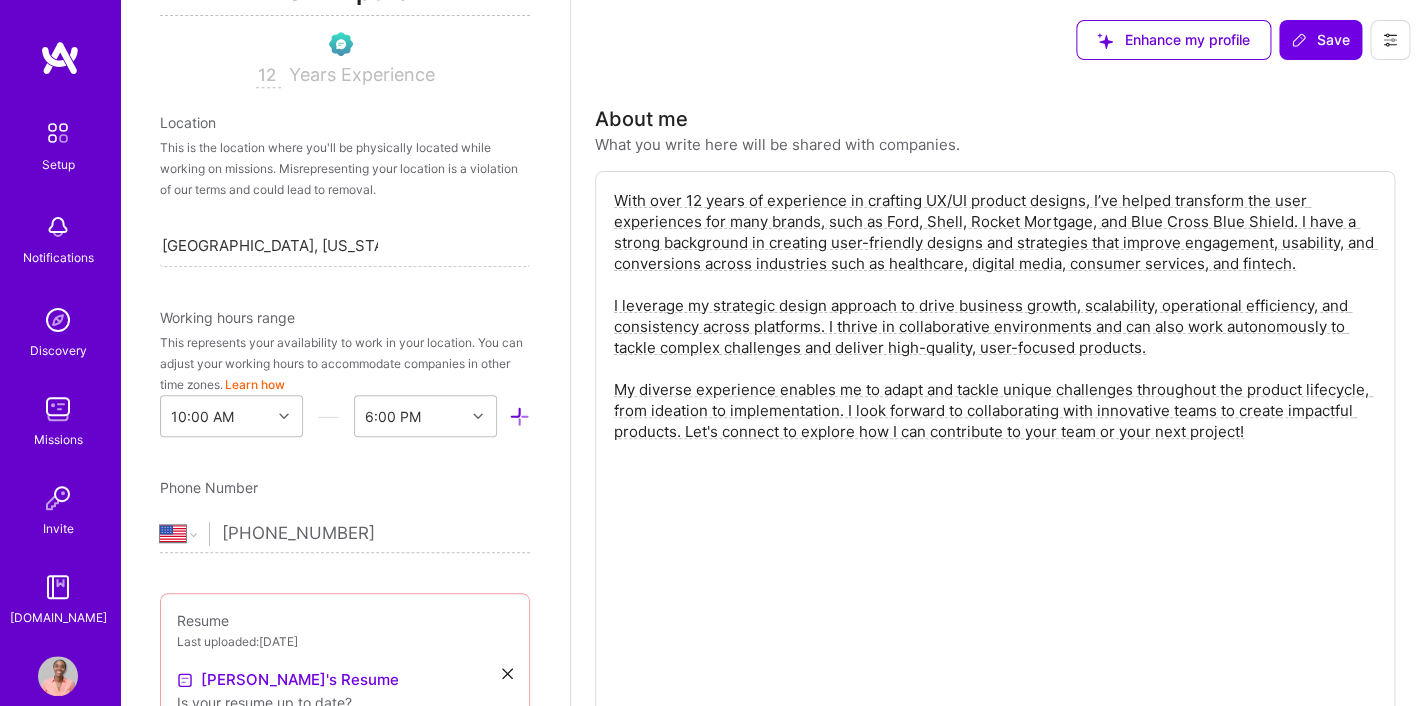 scroll, scrollTop: 318, scrollLeft: 0, axis: vertical 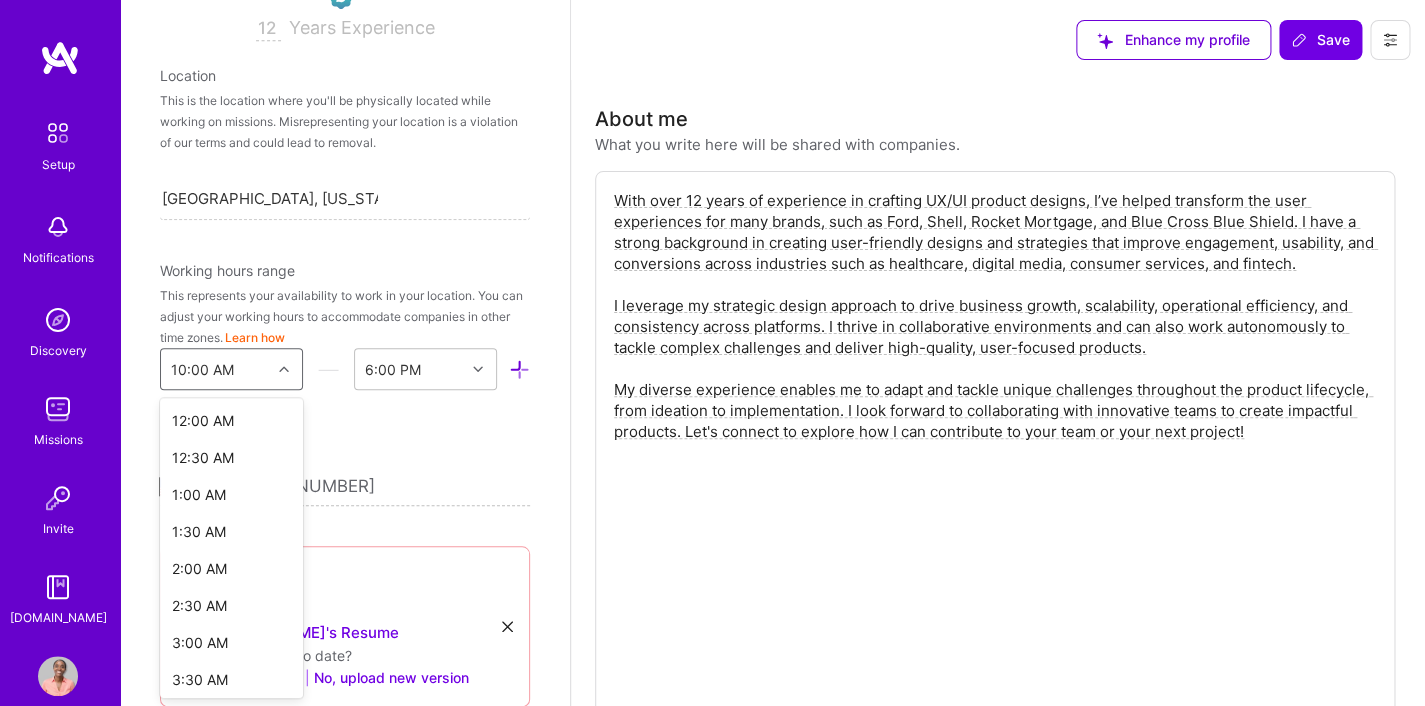 click on "option 6:30 AM focused, 14 of 48. 48 results available. Use Up and Down to choose options, press Enter to select the currently focused option, press Escape to exit the menu, press Tab to select the option and exit the menu. 10:00 AM 12:00 AM 12:30 AM 1:00 AM 1:30 AM 2:00 AM 2:30 AM 3:00 AM 3:30 AM 4:00 AM 4:30 AM 5:00 AM 5:30 AM 6:00 AM 6:30 AM 7:00 AM 7:30 AM 8:00 AM 8:30 AM 9:00 AM 9:30 AM 10:00 AM 10:30 AM 11:00 AM 11:30 AM 12:00 PM 12:30 PM 1:00 PM 1:30 PM 2:00 PM 2:30 PM 3:00 PM 3:30 PM 4:00 PM 4:30 PM 5:00 PM 5:30 PM 6:00 PM 6:30 PM 7:00 PM 7:30 PM 8:00 PM 8:30 PM 9:00 PM 9:30 PM 10:00 PM 10:30 PM 11:00 PM 11:30 PM" at bounding box center (231, 369) 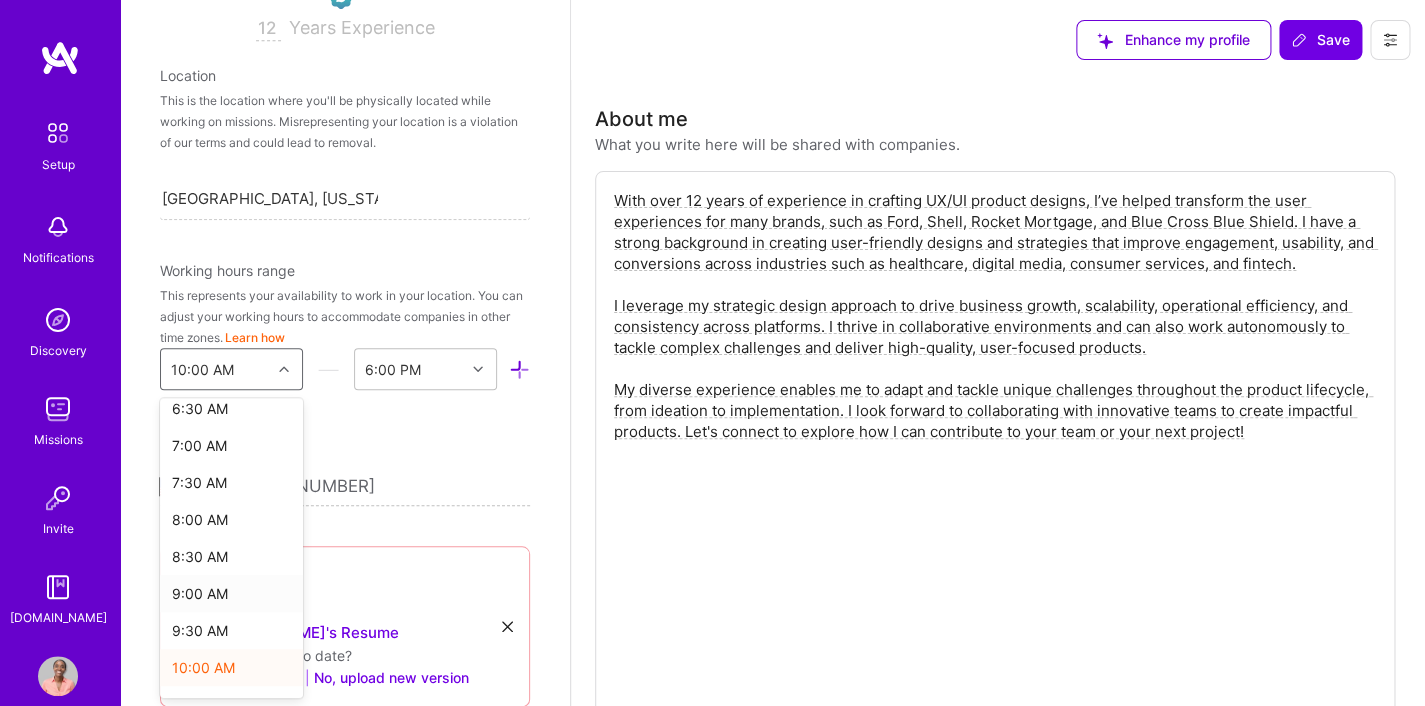 click on "9:00 AM" at bounding box center (231, 593) 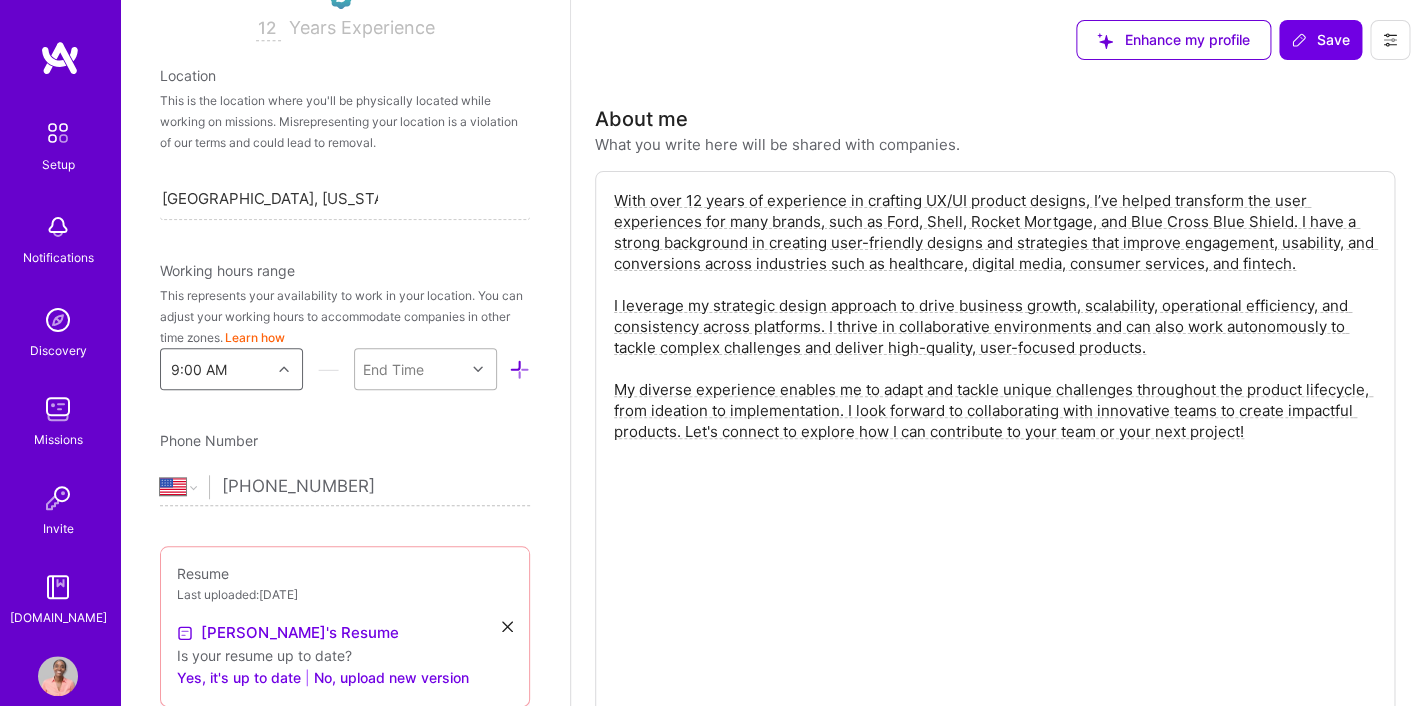 click on "End Time" at bounding box center [410, 369] 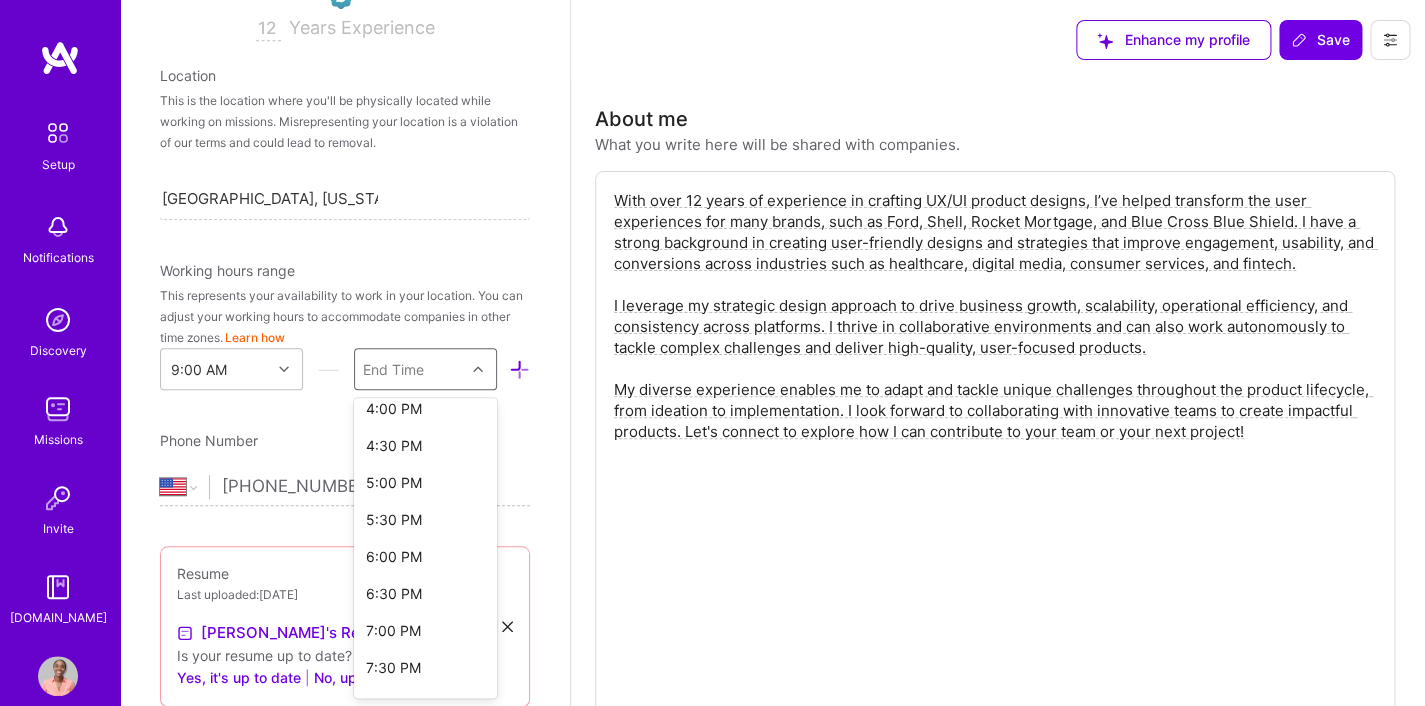 scroll, scrollTop: 538, scrollLeft: 0, axis: vertical 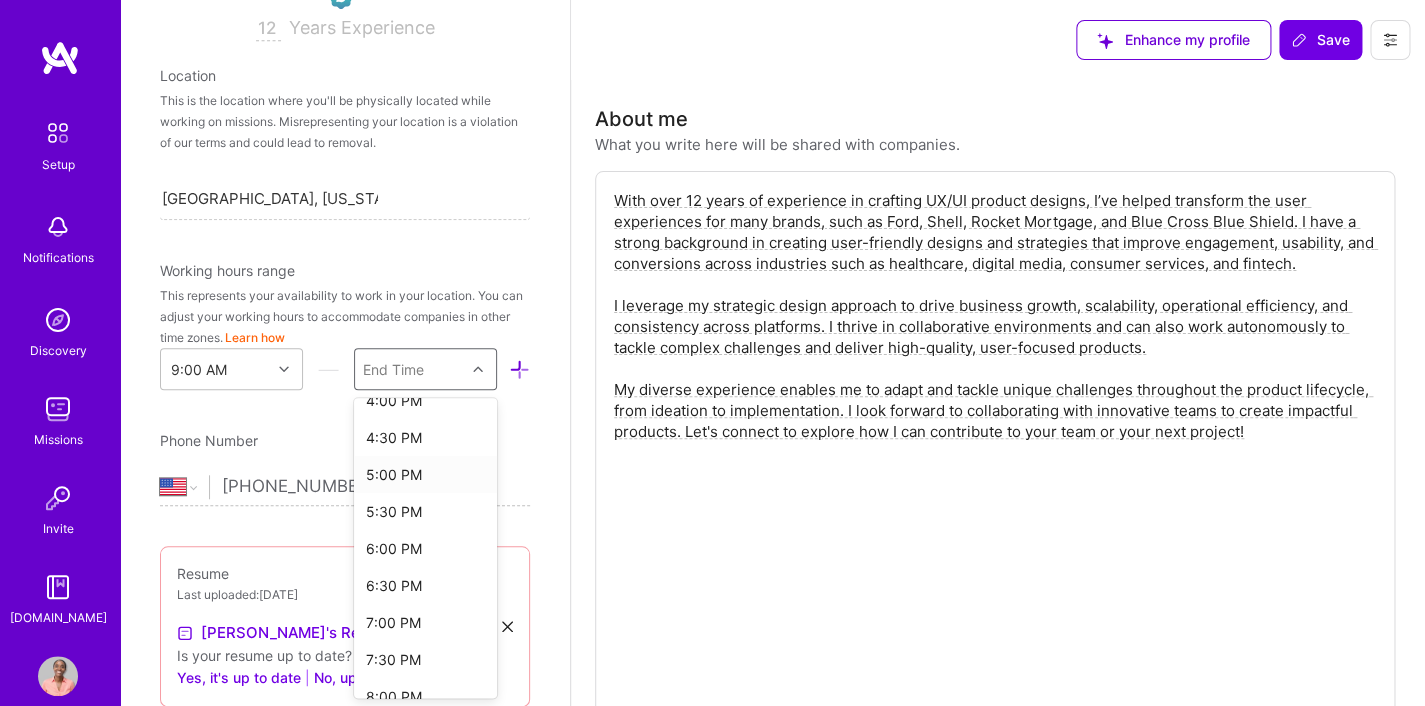 click on "5:00 PM" at bounding box center [425, 474] 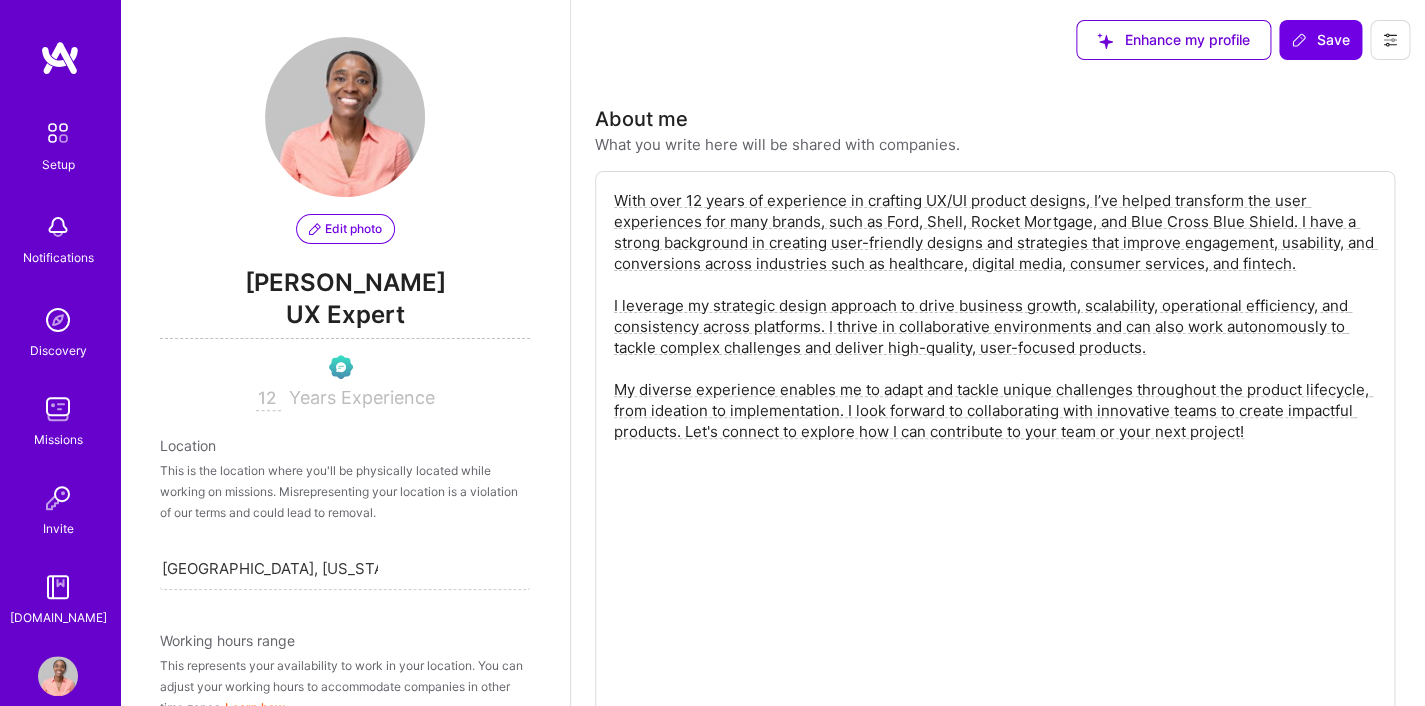 scroll, scrollTop: 0, scrollLeft: 0, axis: both 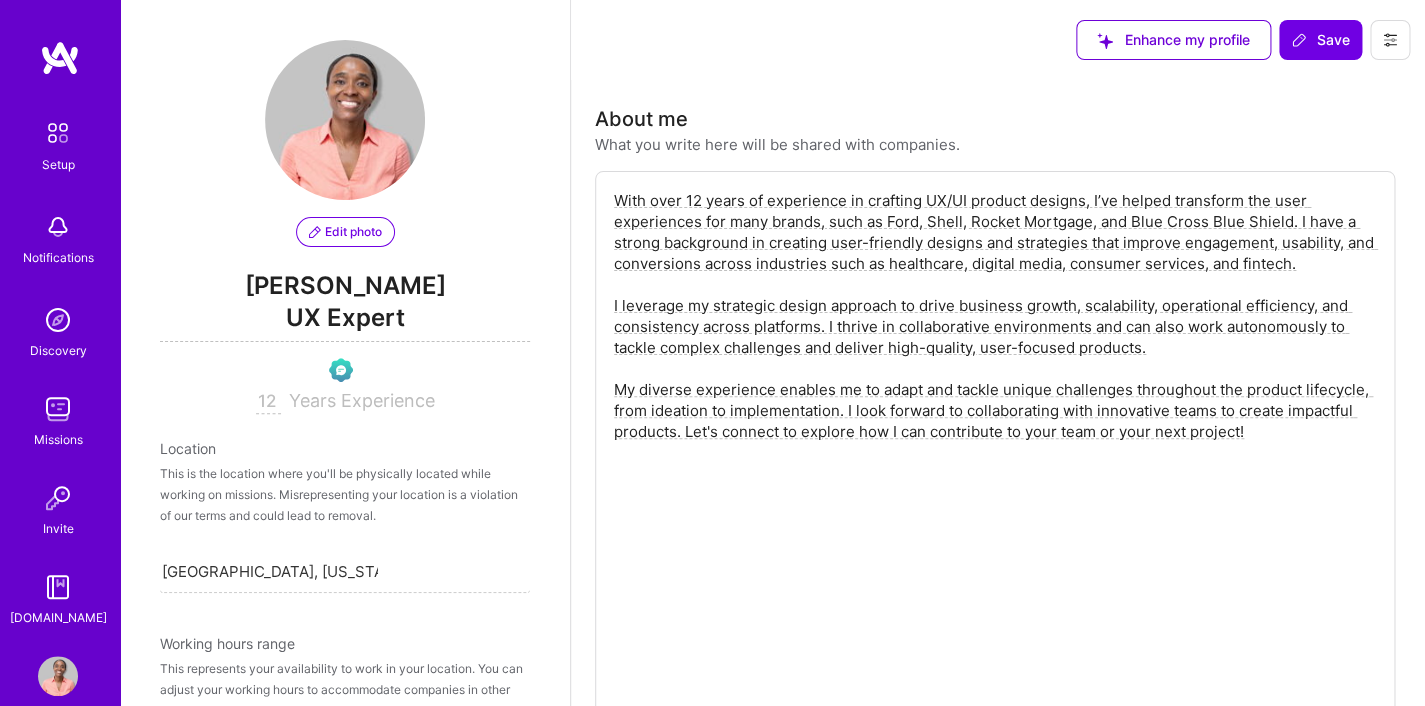 click on "Edit photo" at bounding box center (345, 232) 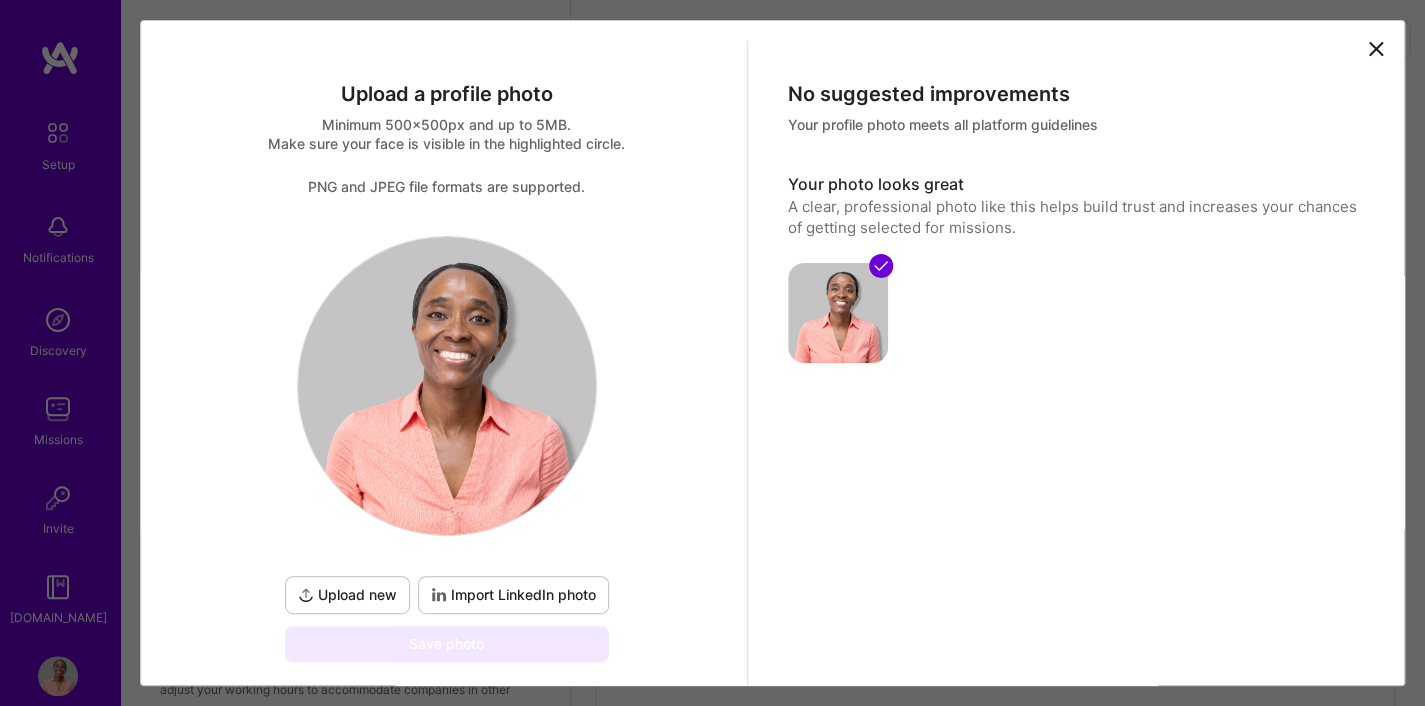 click on "Upload new" at bounding box center (347, 595) 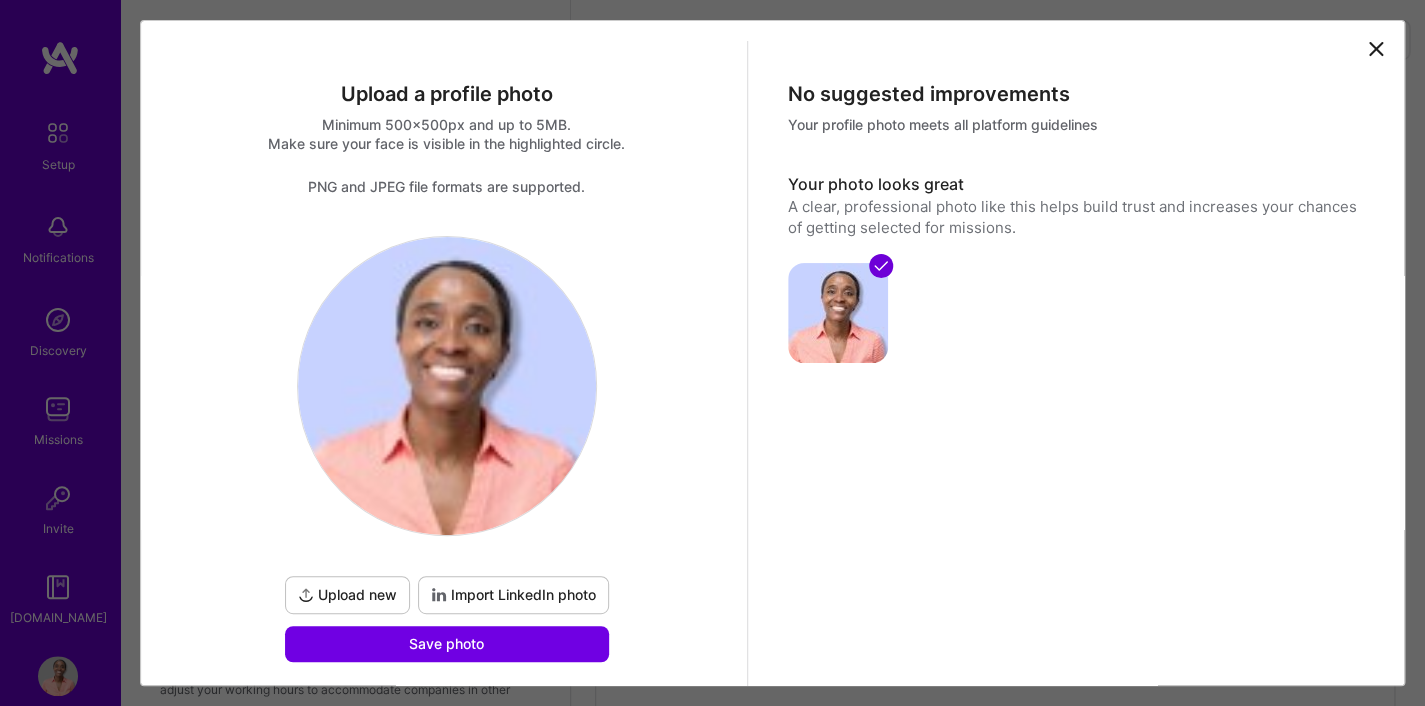 click on "Upload new" at bounding box center (347, 595) 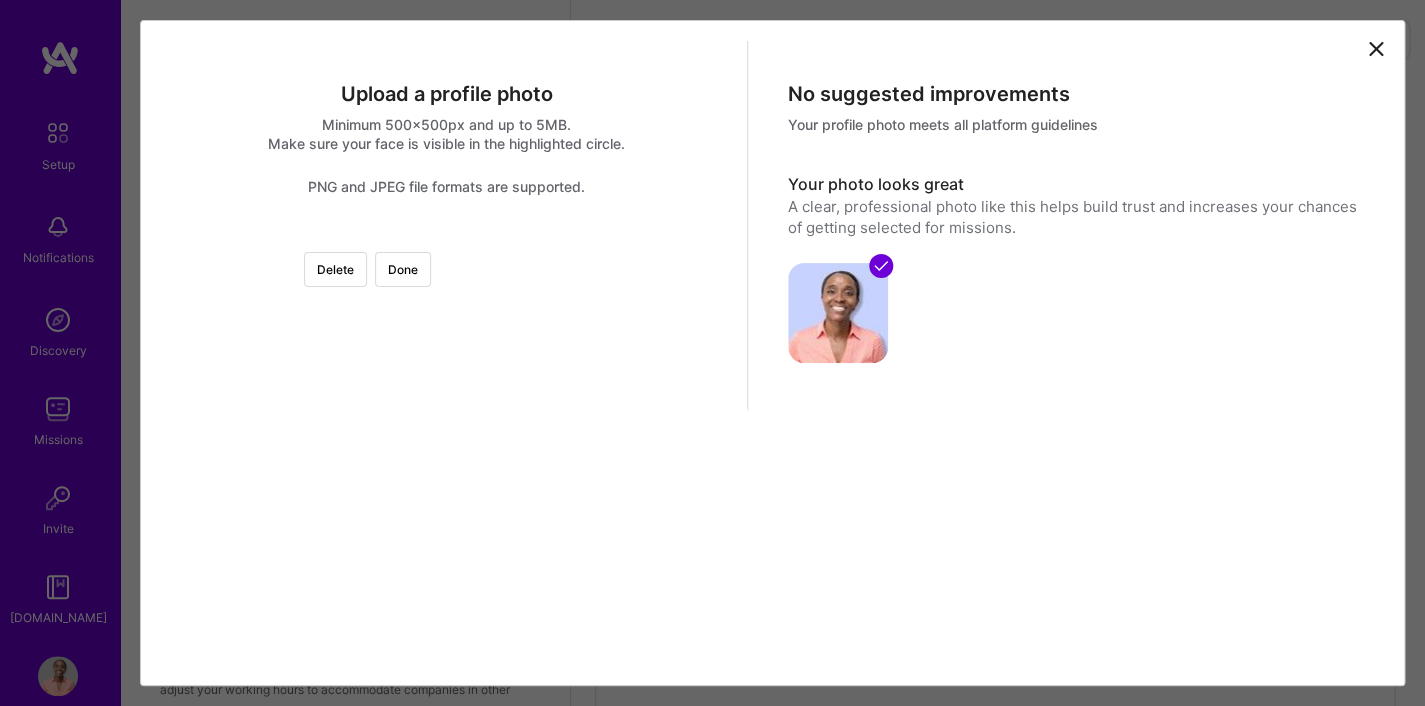scroll, scrollTop: 192, scrollLeft: 0, axis: vertical 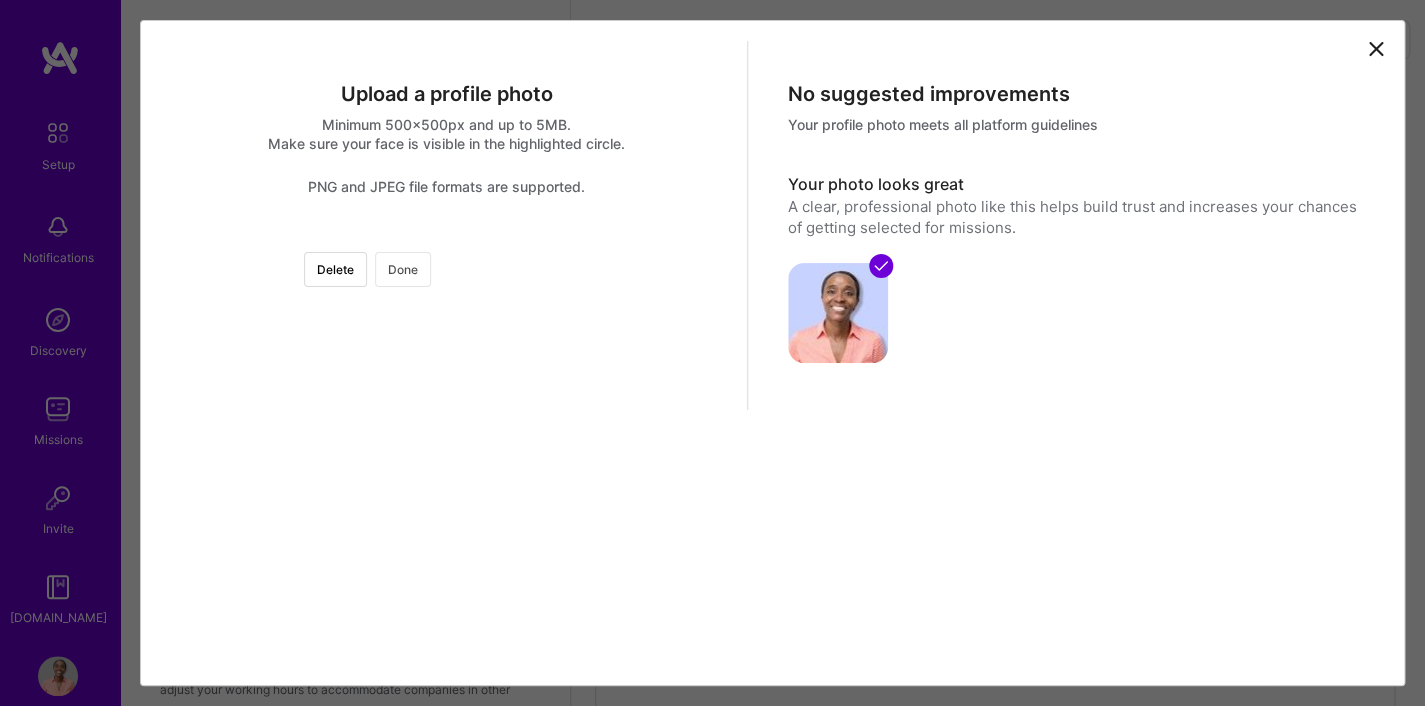 click on "Done" at bounding box center (403, 269) 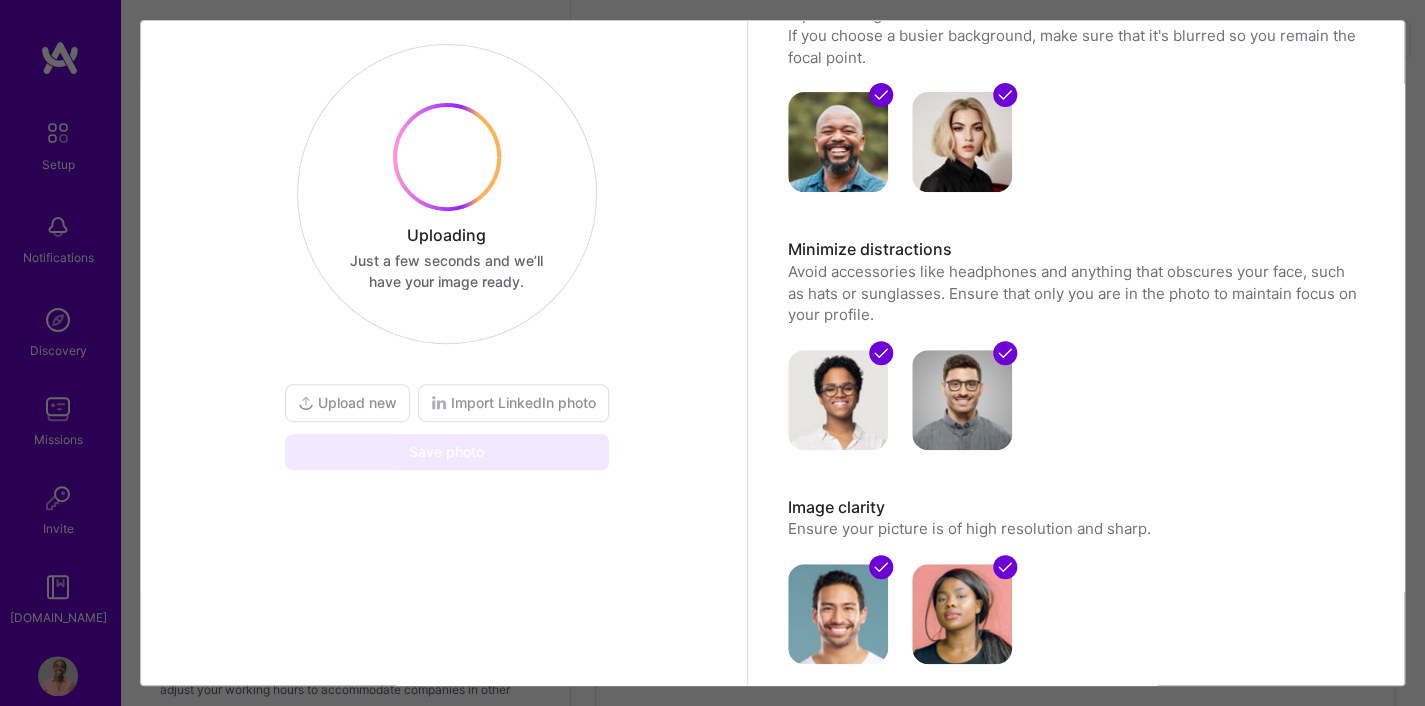 scroll, scrollTop: 94, scrollLeft: 0, axis: vertical 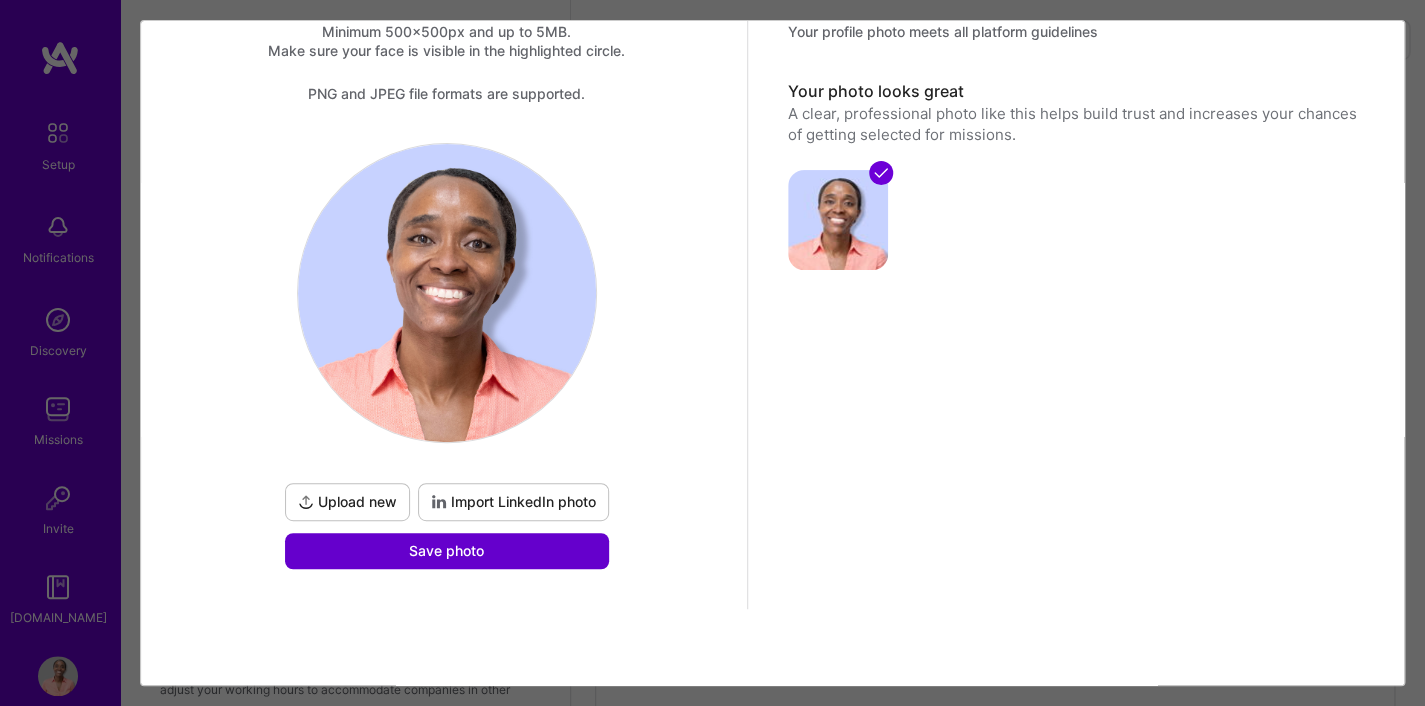 click on "Save photo" at bounding box center (447, 551) 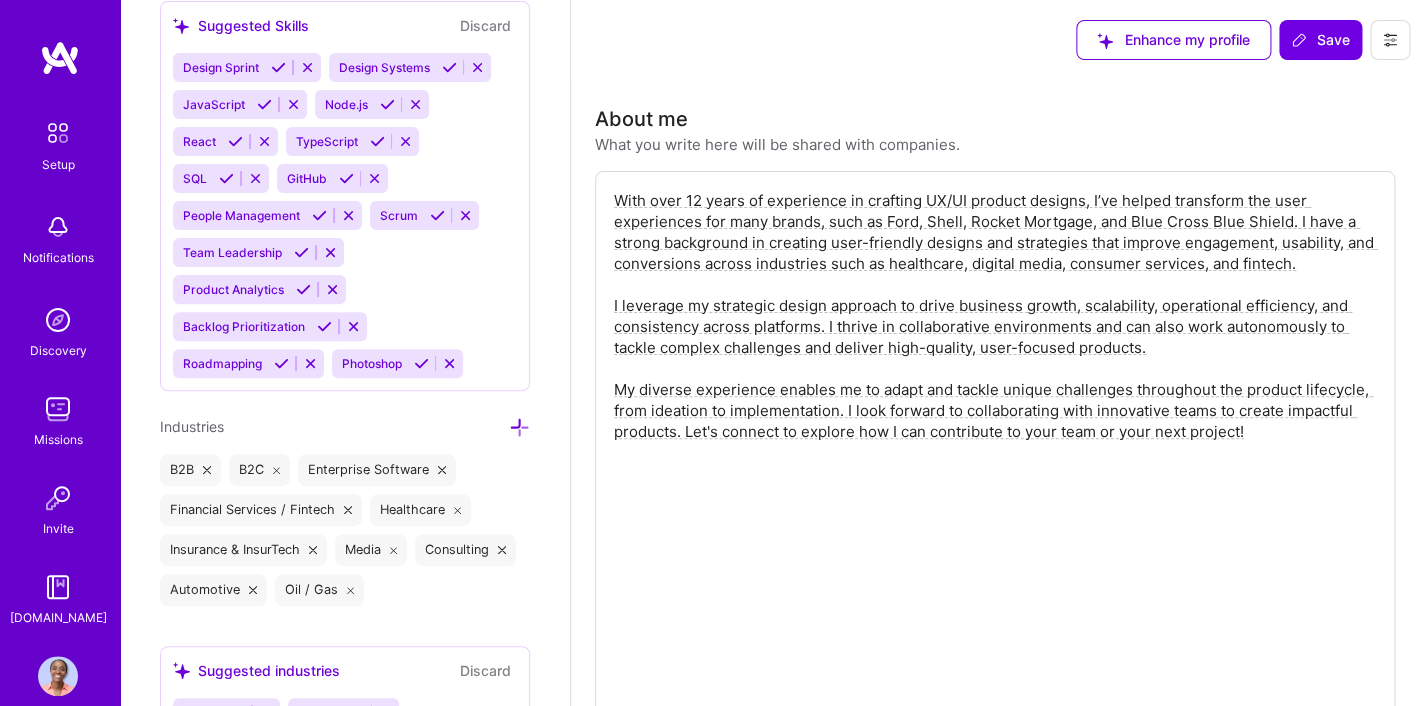 scroll, scrollTop: 2928, scrollLeft: 0, axis: vertical 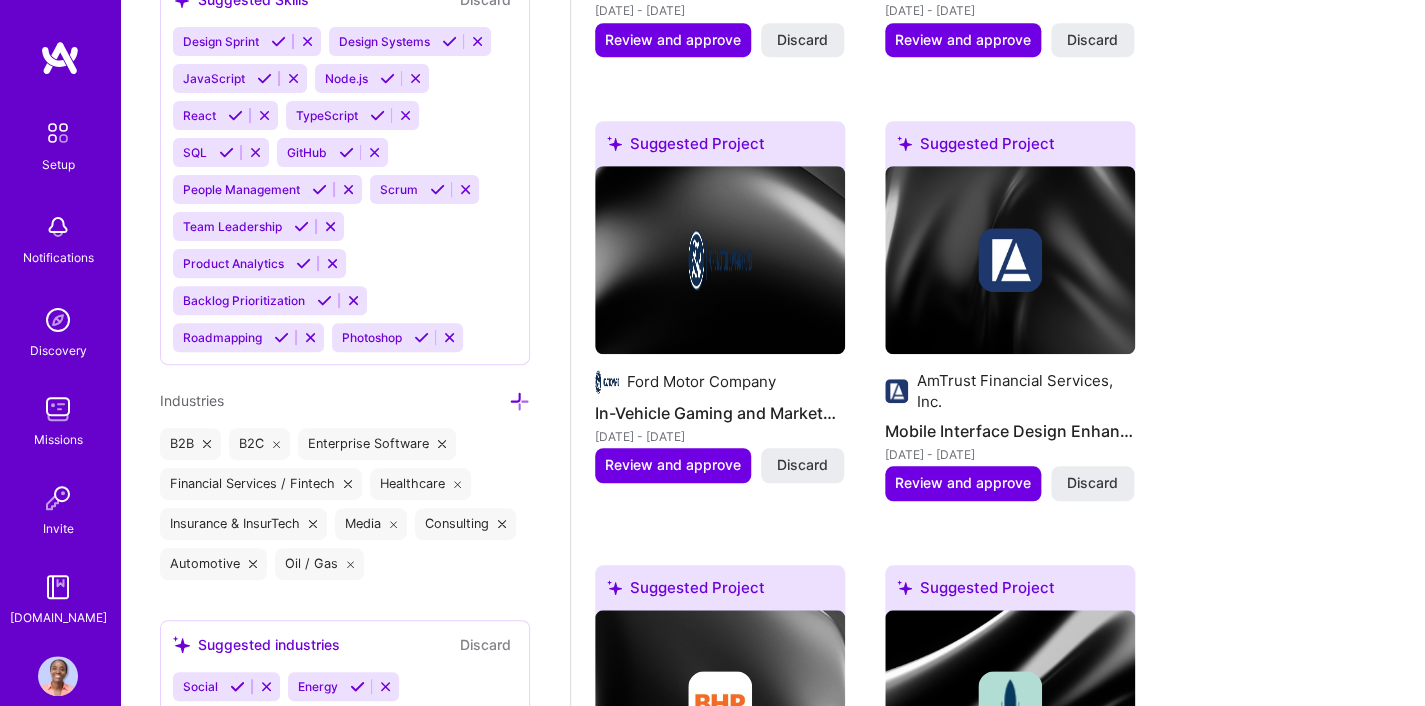 click at bounding box center (1010, 704) 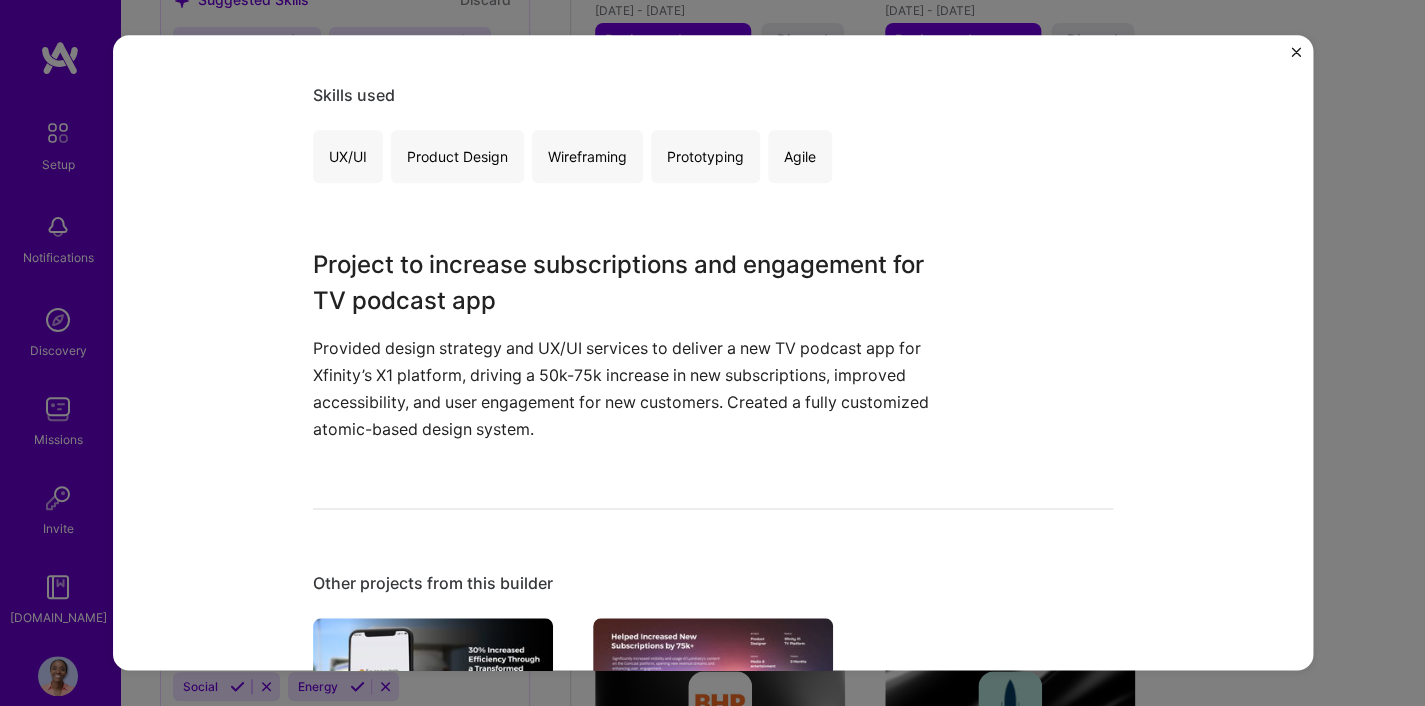 scroll, scrollTop: 21, scrollLeft: 0, axis: vertical 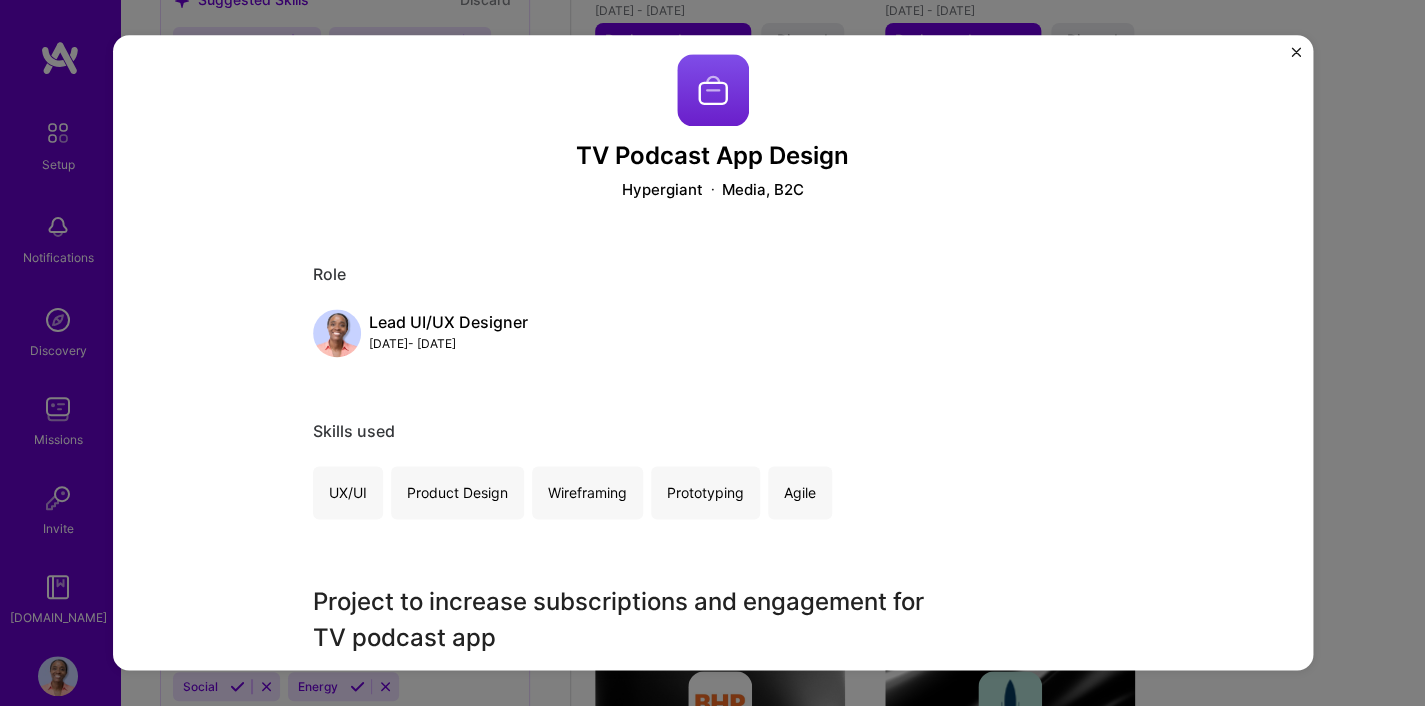 click on "TV Podcast App Design Hypergiant Media, B2C Role Lead UI/UX Designer Jun, 2020  -   Aug, 2020 Skills used UX/UI Product Design Wireframing Prototyping Agile Project to increase subscriptions and engagement for TV podcast app Provided design strategy and UX/UI services to deliver a new TV podcast app for Xfinity’s X1 platform, driving a 50k-75k increase in new subscriptions, improved accessibility, and user engagement for new customers. Created a fully customized atomic-based design system. Other projects from this builder Shell 30% Increased Efficiency Through a Transformed Delivery Experience Dec 2018 - Jun 2019 Open Project   Luminary Media, LLC Helped Increased New Subscriptions by 75k+ in a year Jul 2020 - Sep 2020 Open Project" at bounding box center (713, 352) 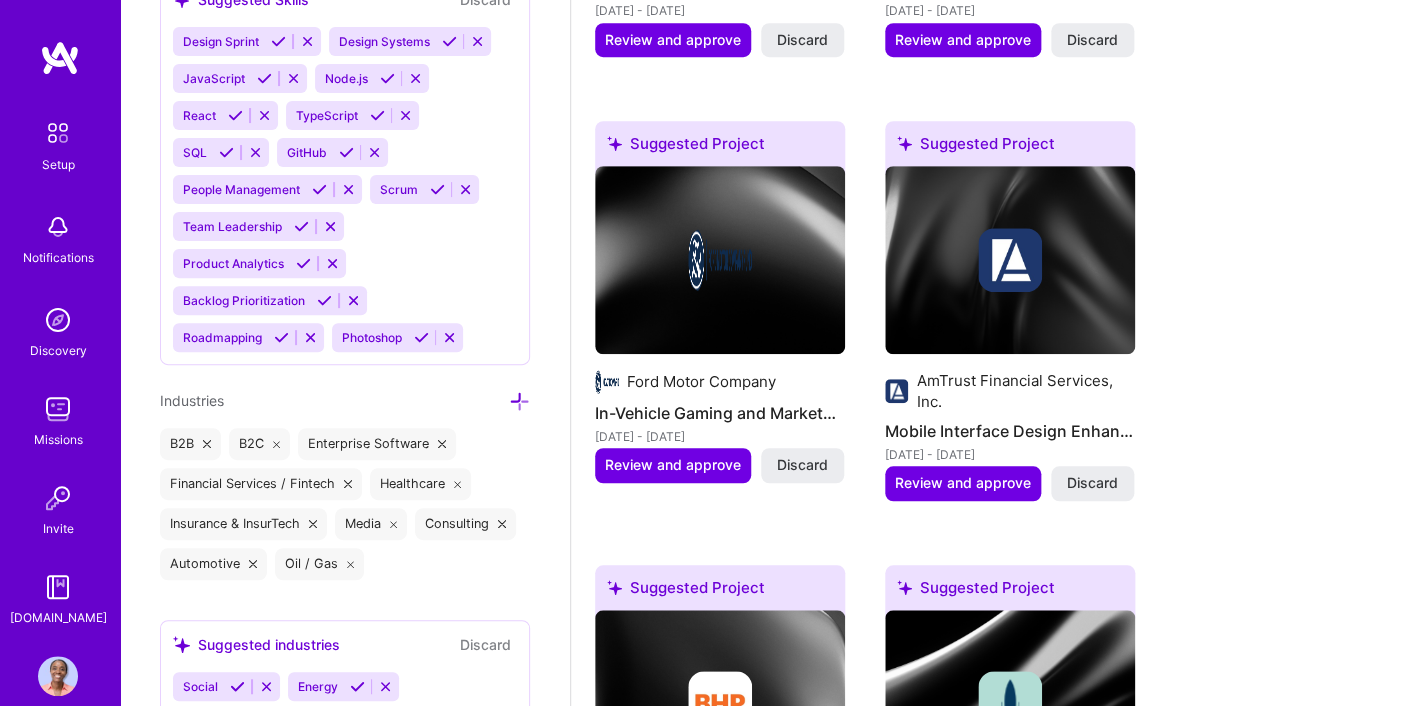click at bounding box center (720, 704) 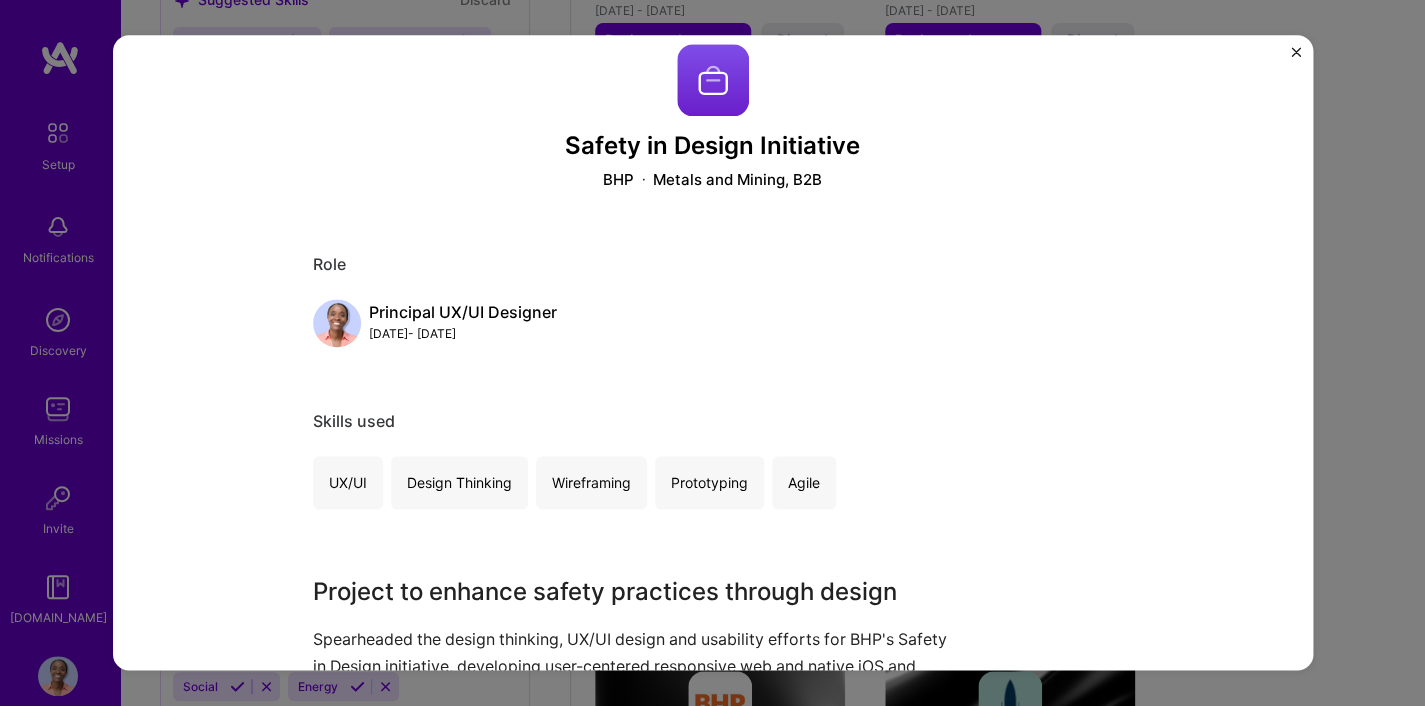 scroll, scrollTop: 28, scrollLeft: 0, axis: vertical 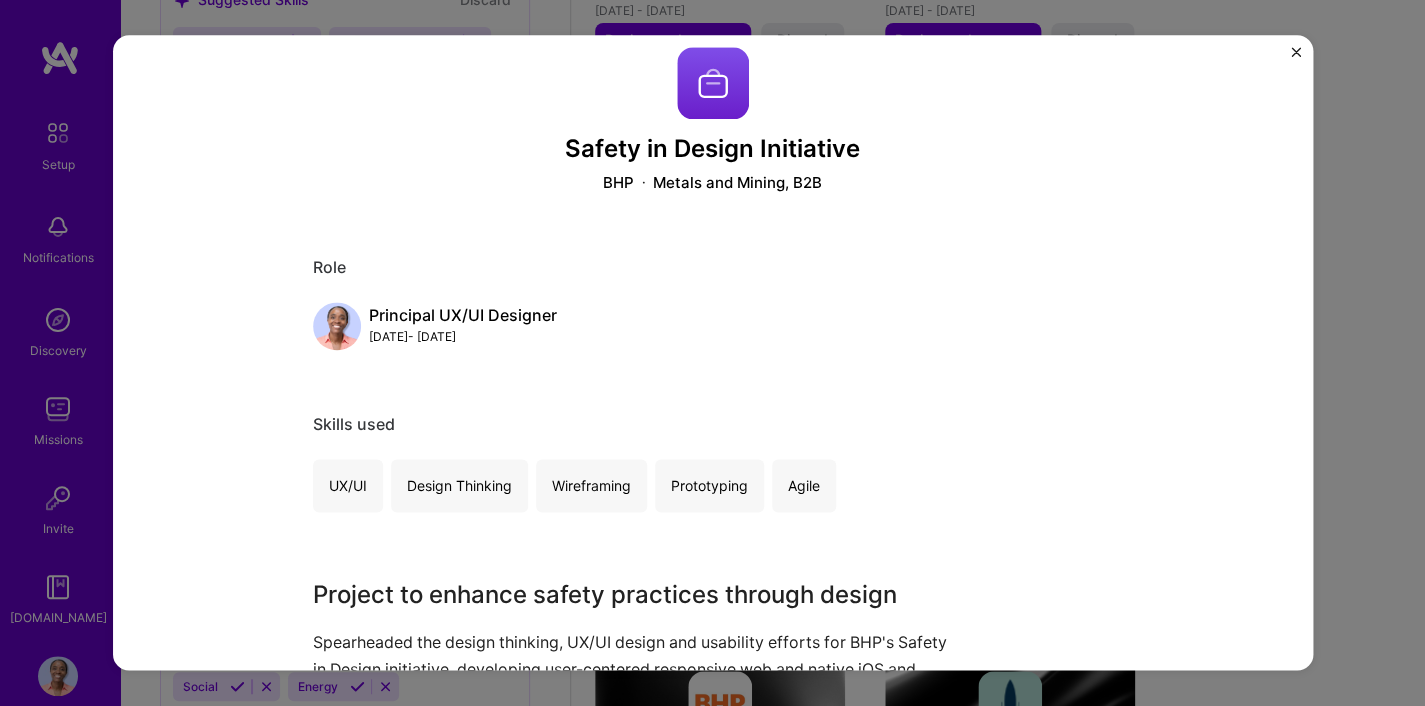 click at bounding box center [1296, 52] 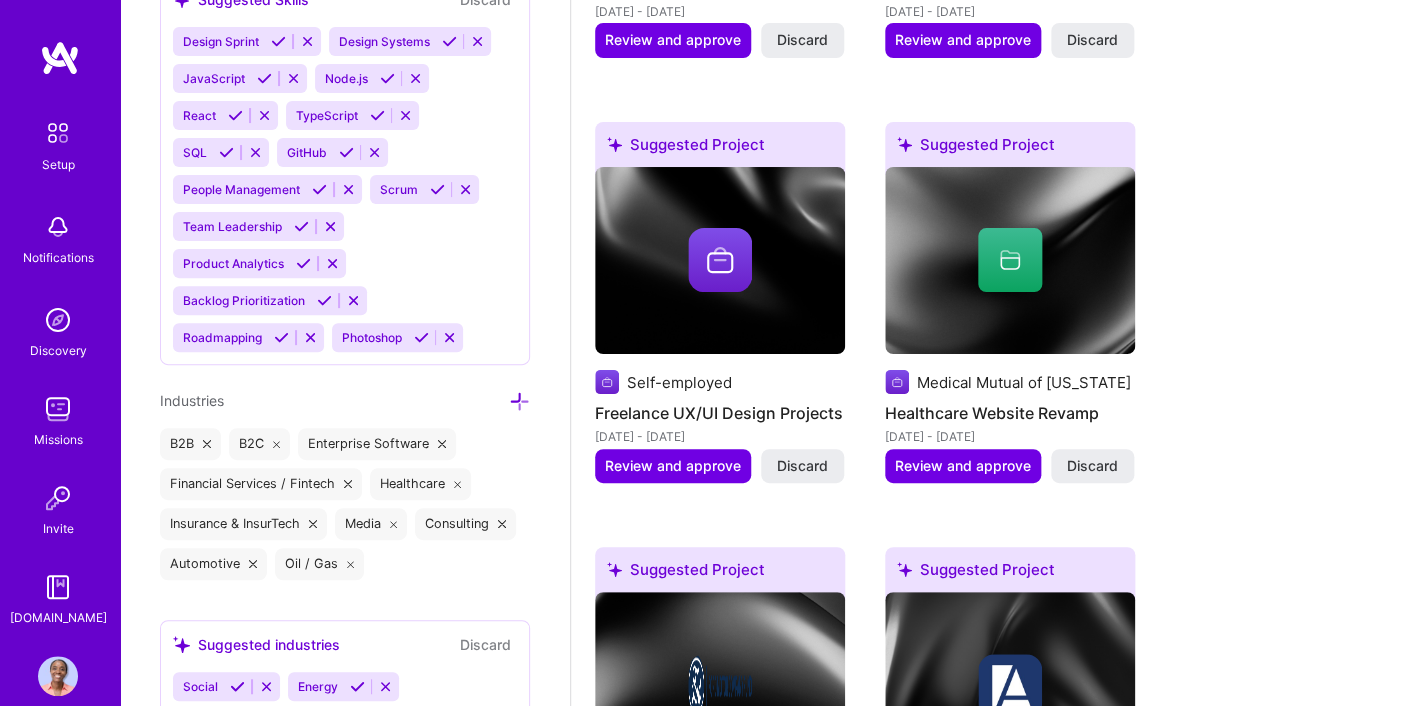 scroll, scrollTop: 2739, scrollLeft: 0, axis: vertical 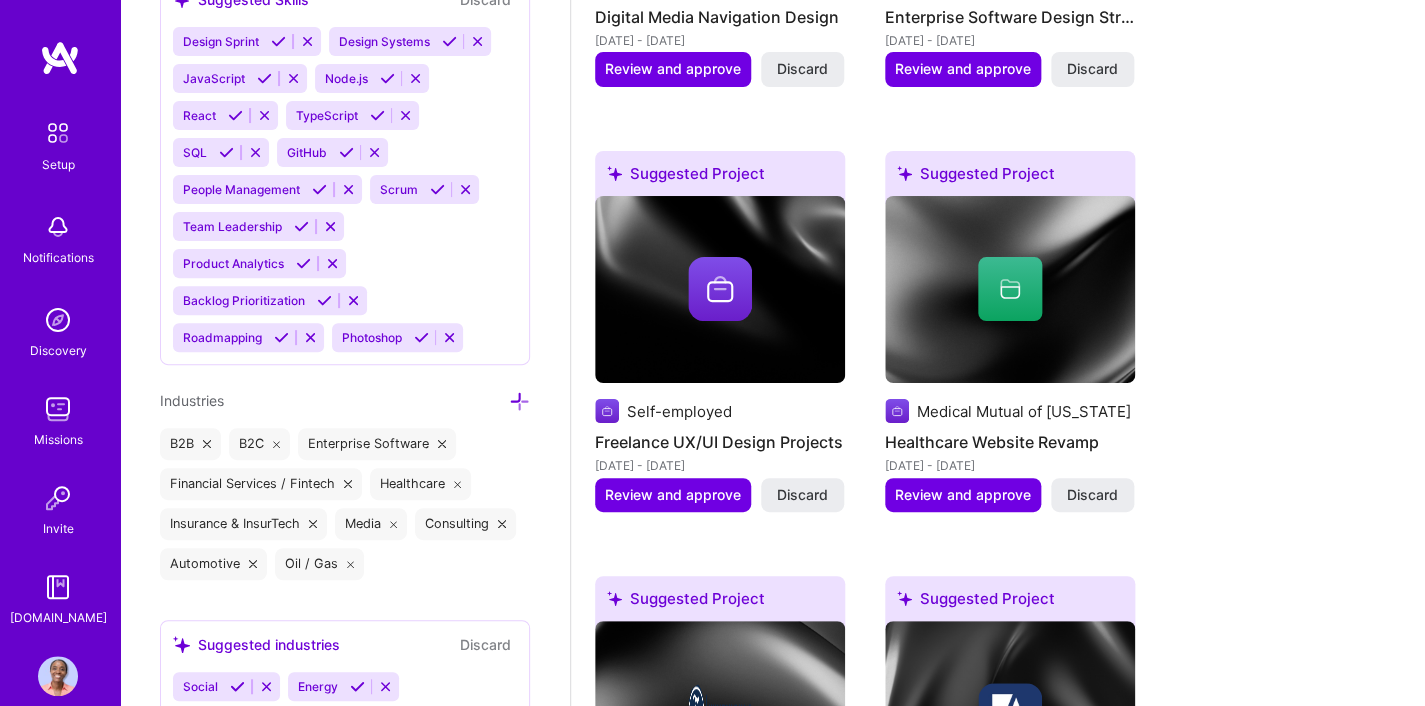 click at bounding box center (1010, 715) 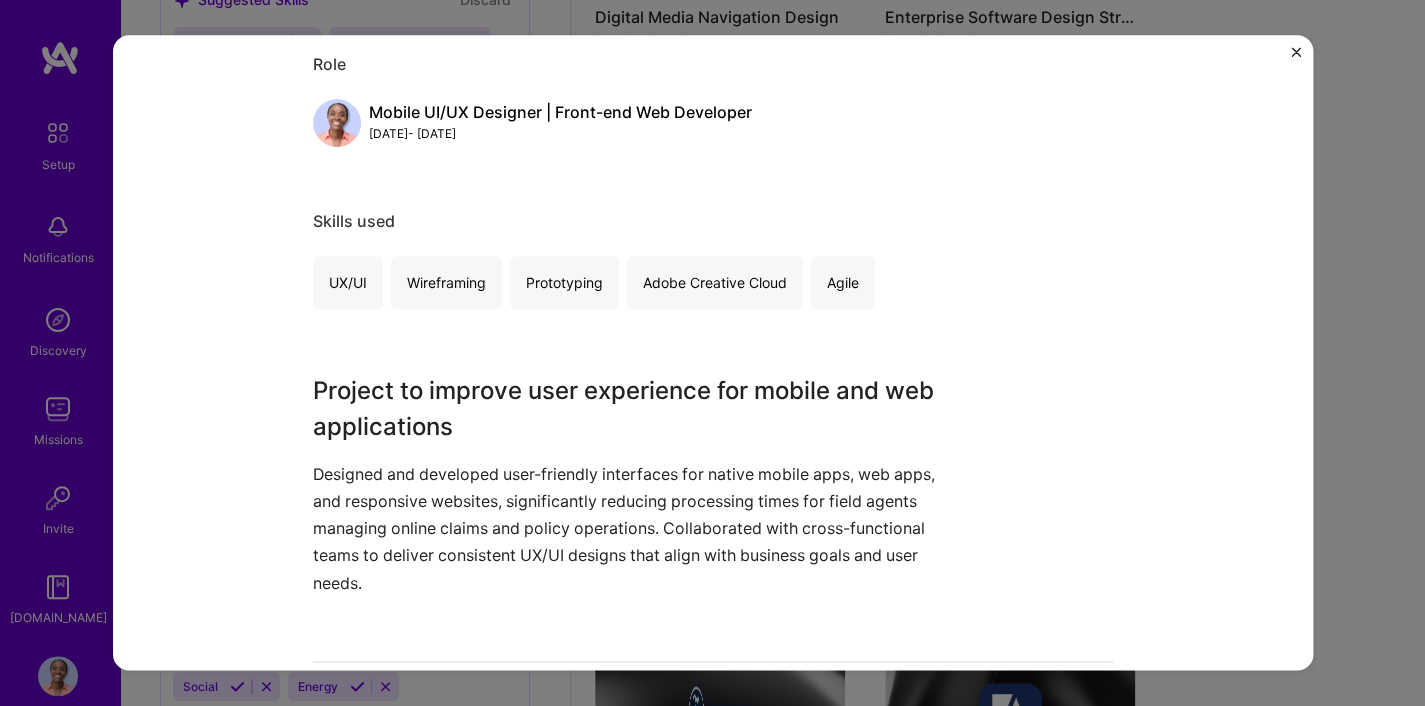 scroll, scrollTop: 0, scrollLeft: 0, axis: both 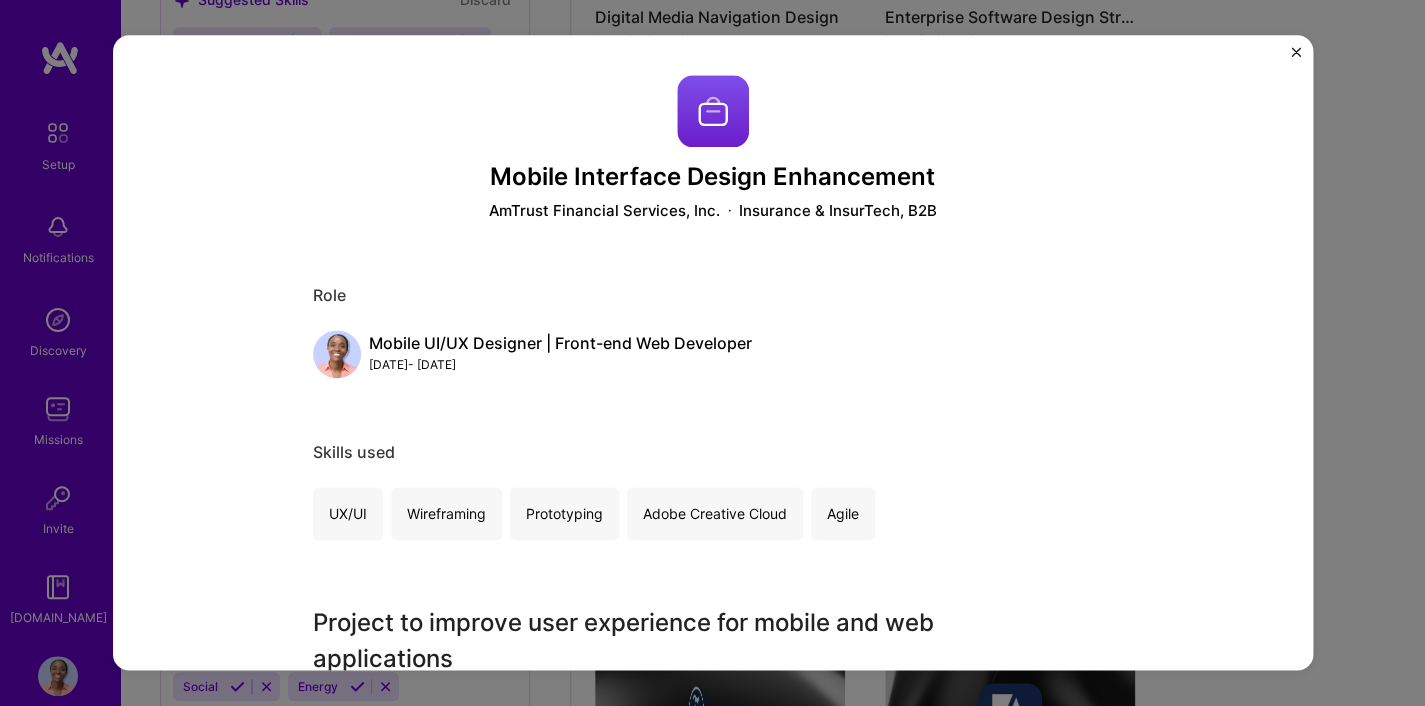 click at bounding box center [1296, 52] 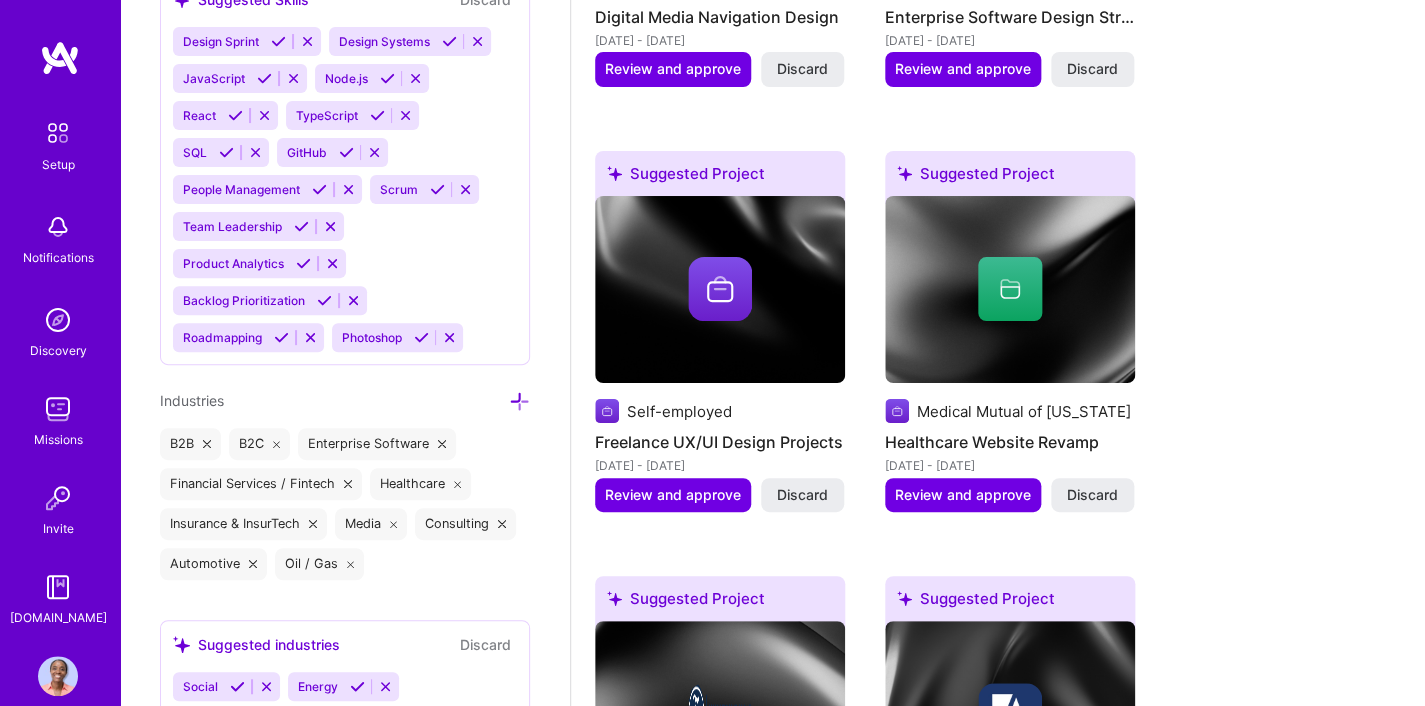 click at bounding box center [720, 715] 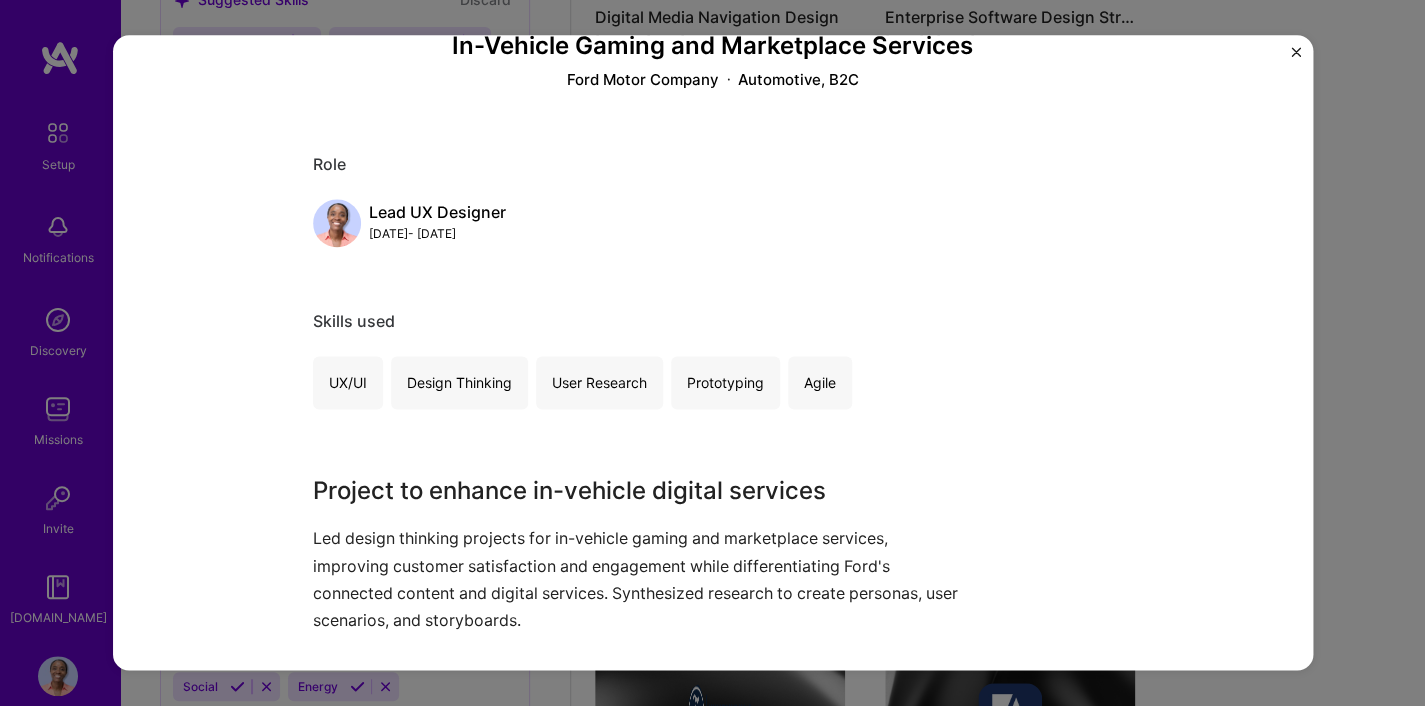 scroll, scrollTop: 130, scrollLeft: 0, axis: vertical 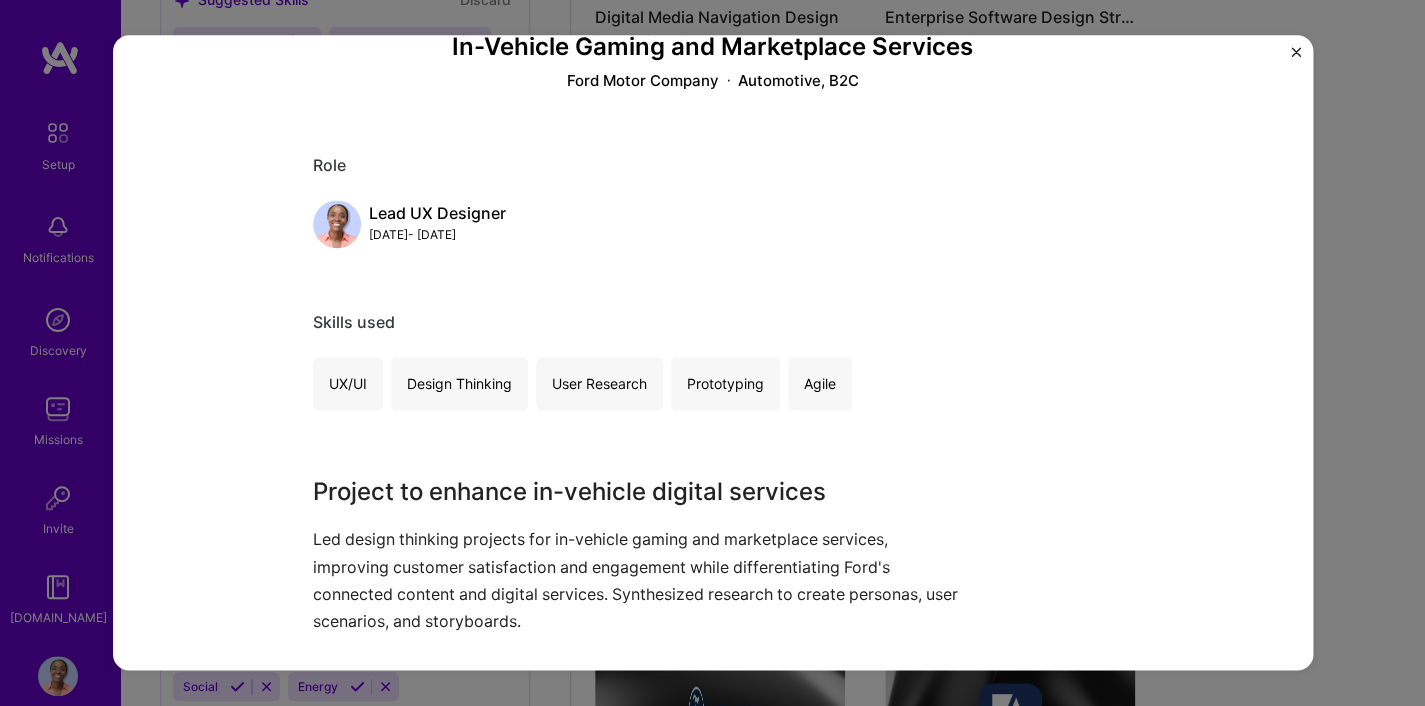 click at bounding box center [1296, 52] 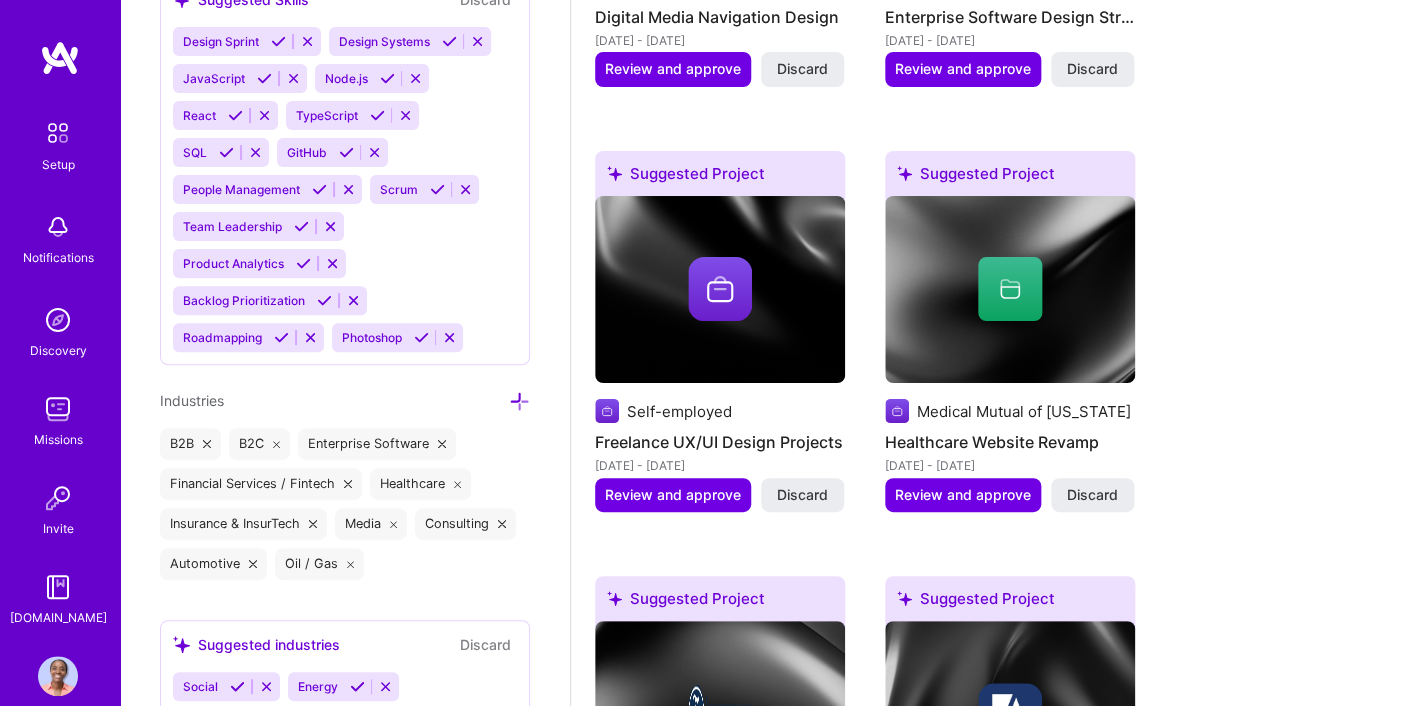 click on "Review and approve" at bounding box center [963, 938] 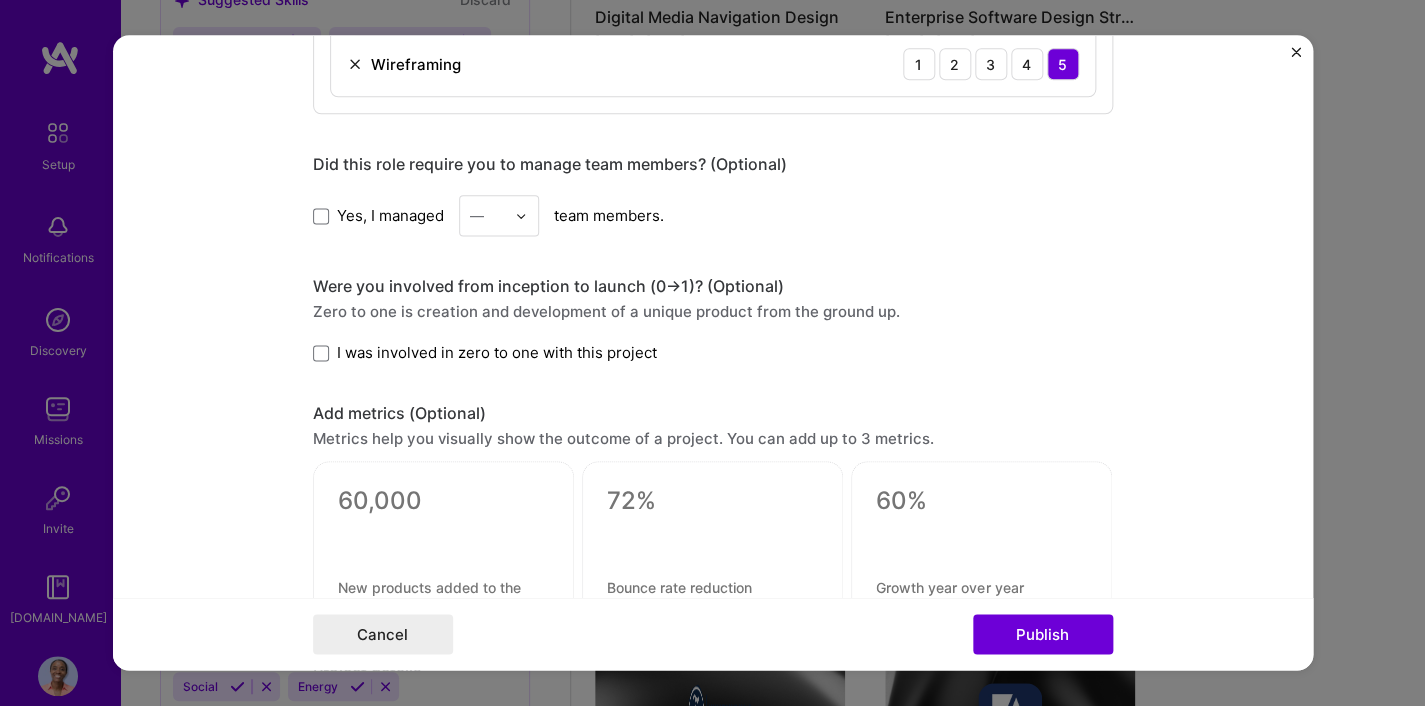 scroll, scrollTop: 1106, scrollLeft: 0, axis: vertical 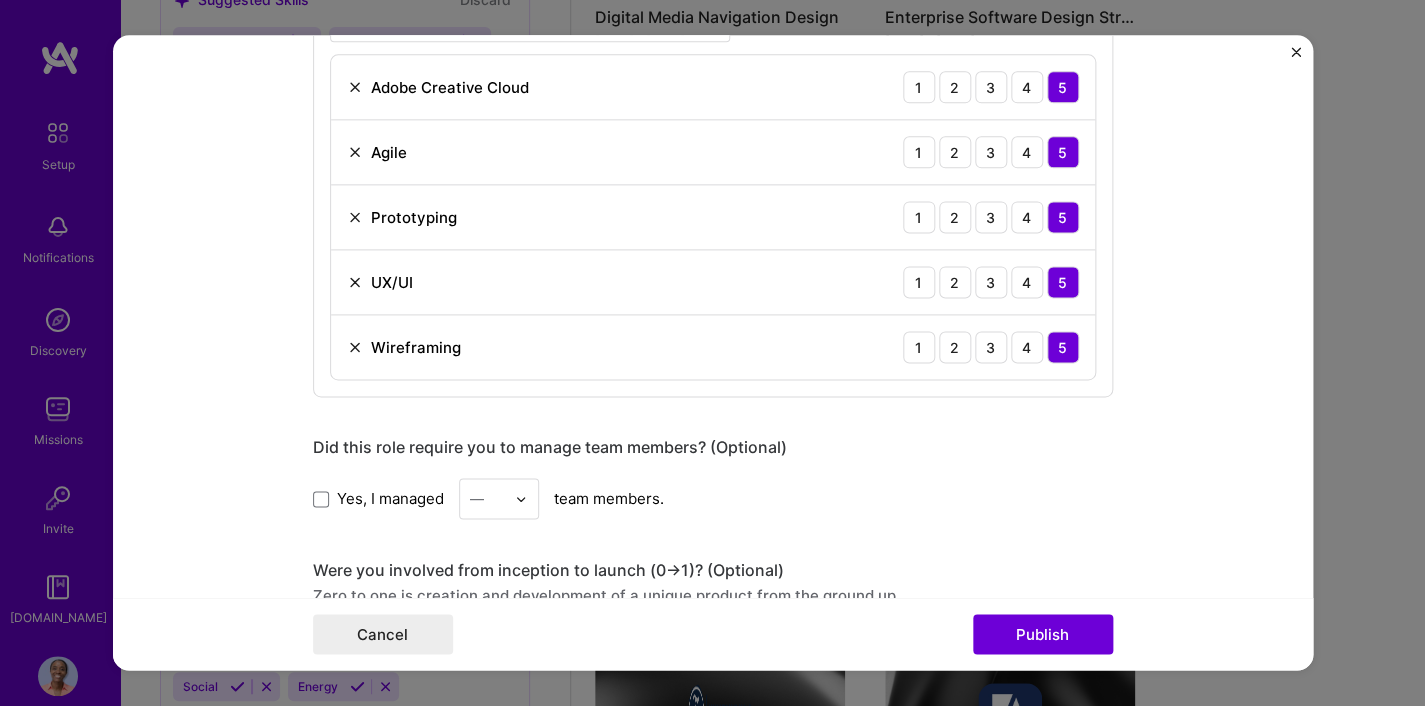 click at bounding box center [1296, 52] 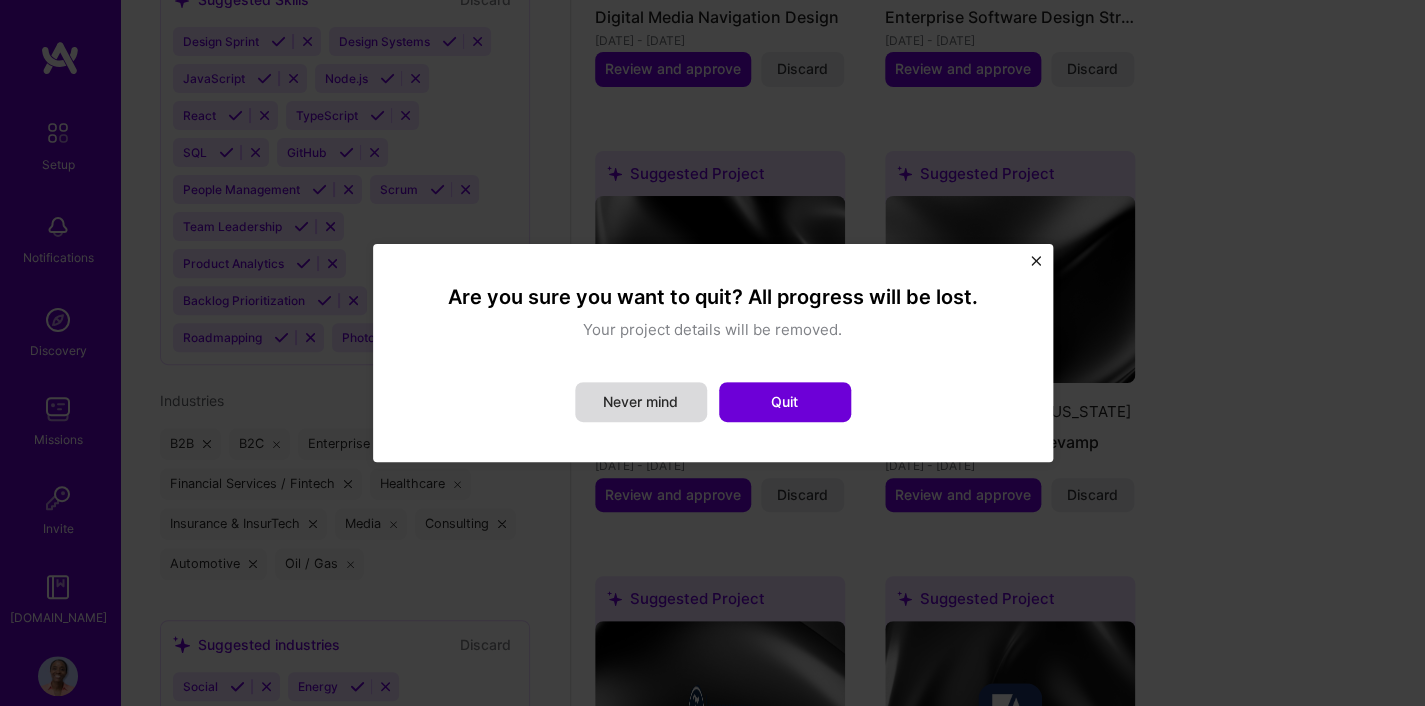 click on "Never mind" at bounding box center [641, 402] 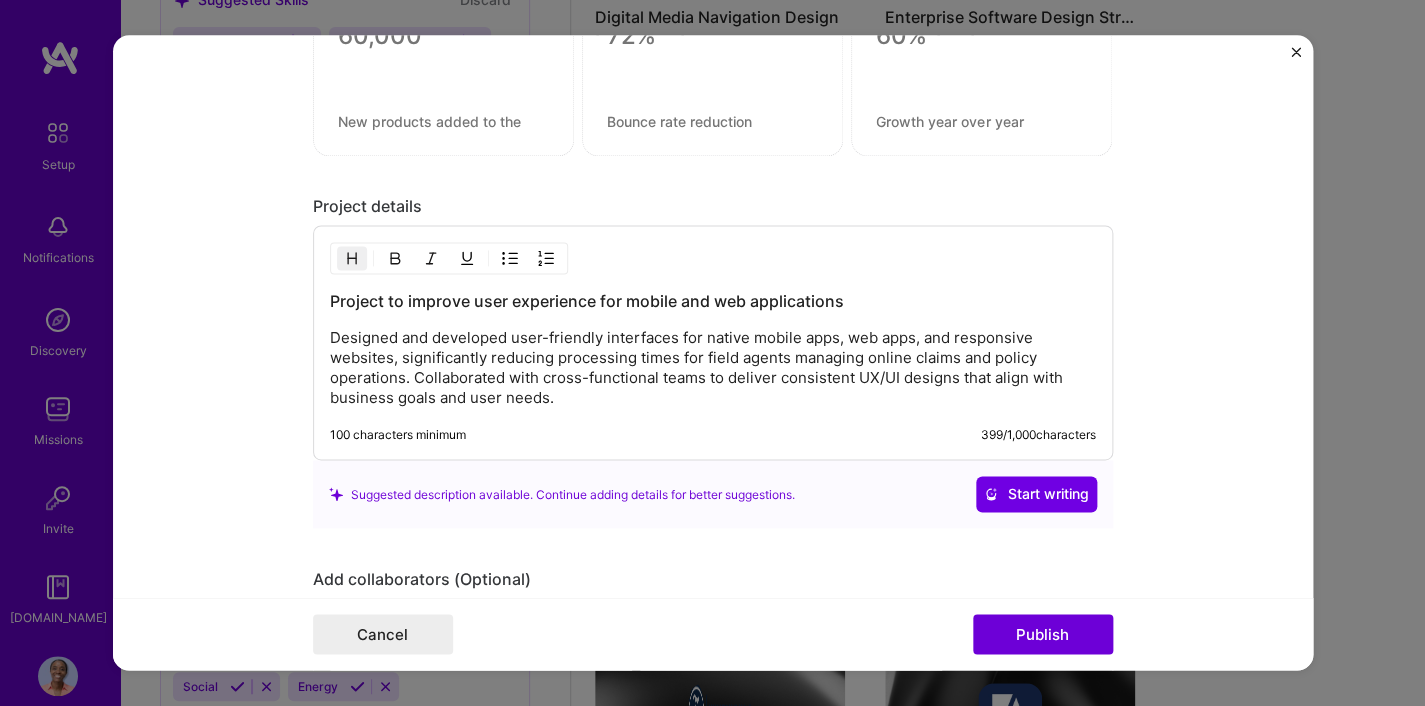 scroll, scrollTop: 1861, scrollLeft: 0, axis: vertical 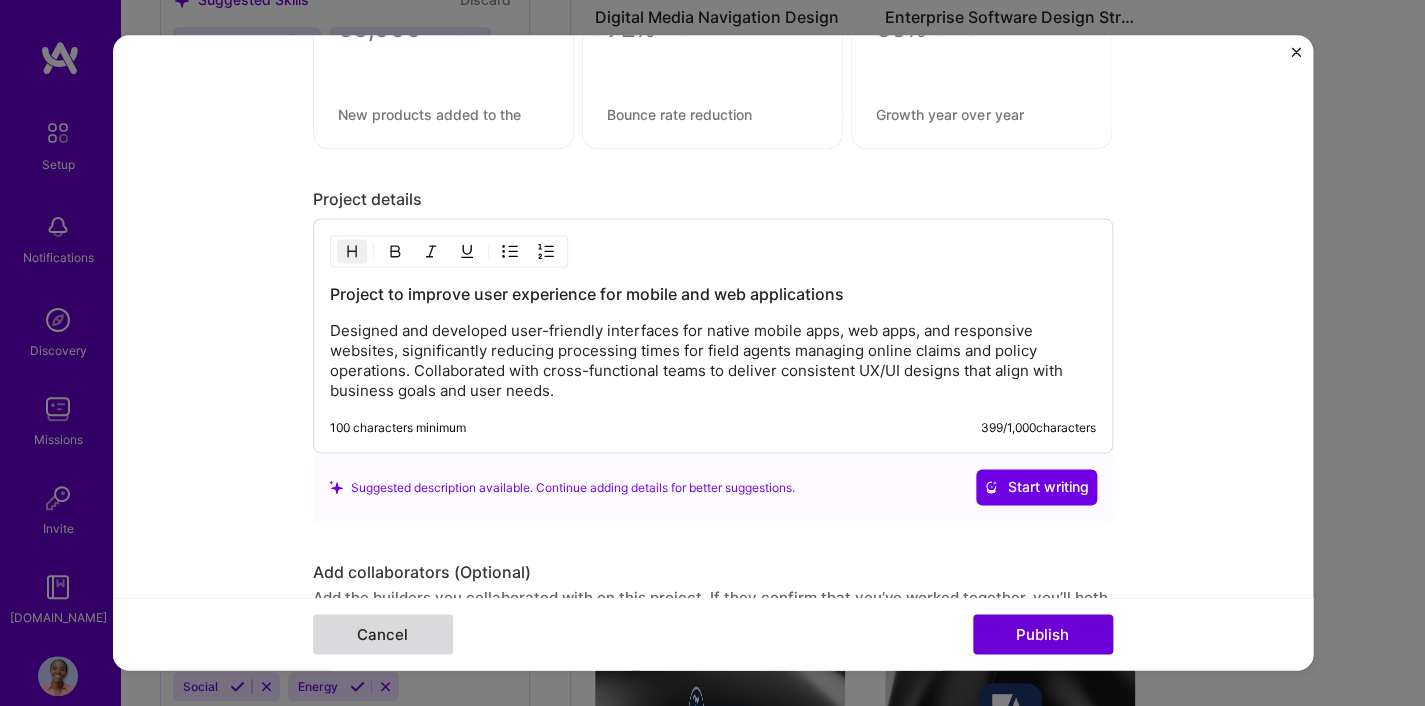 click on "Cancel" at bounding box center (383, 635) 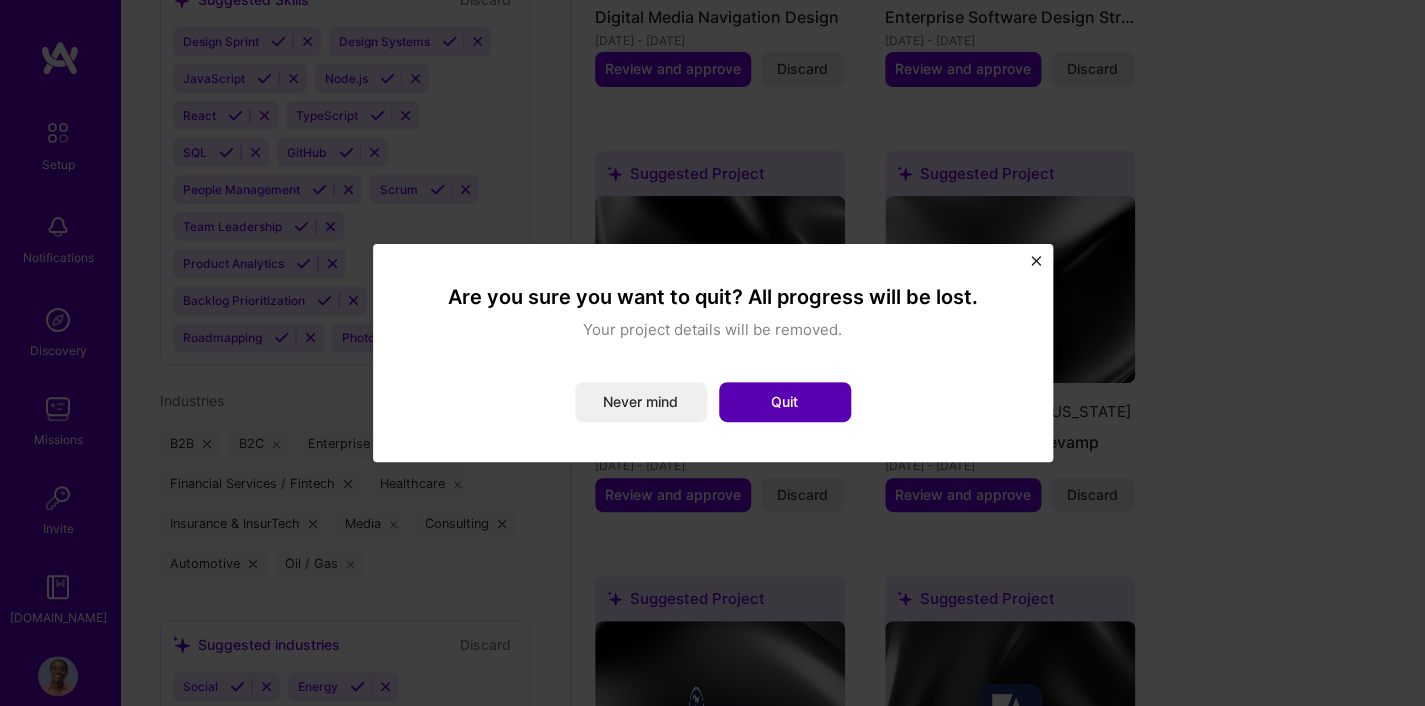click on "Quit" at bounding box center [785, 402] 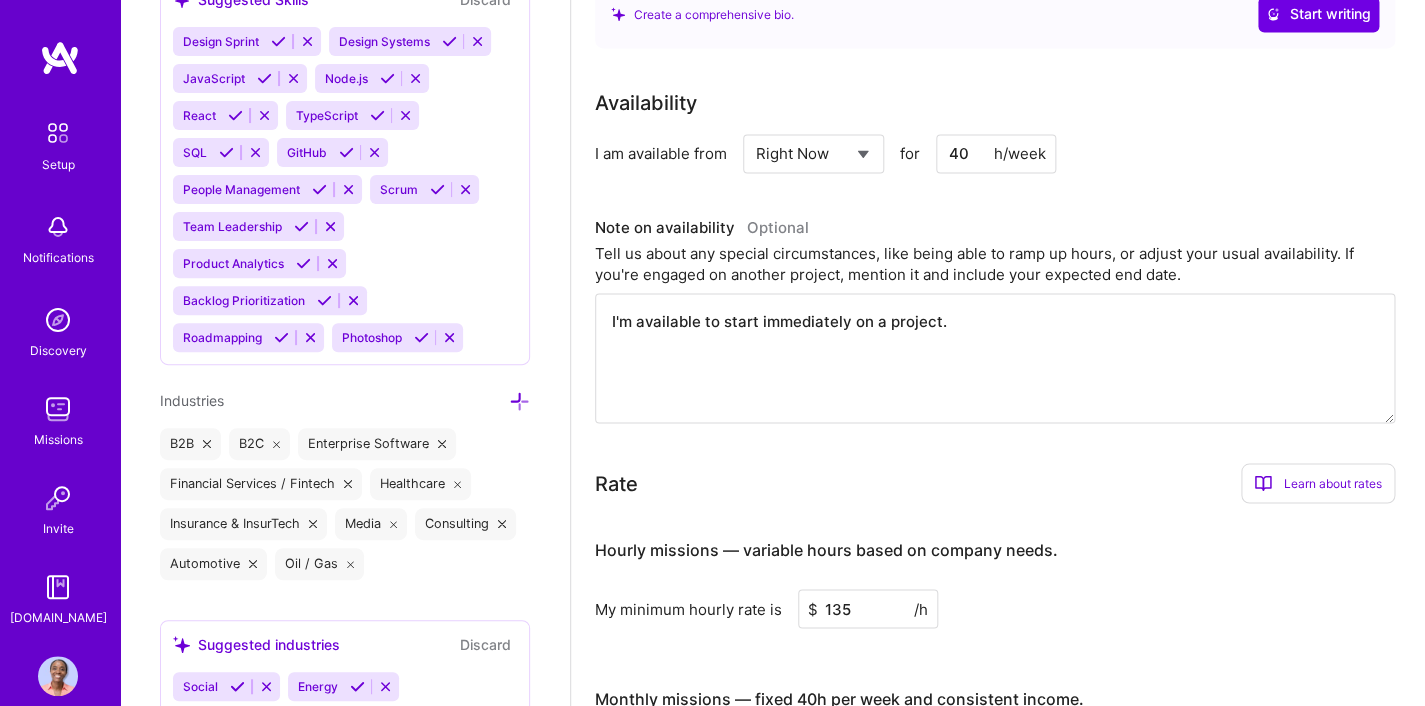 scroll, scrollTop: 1076, scrollLeft: 0, axis: vertical 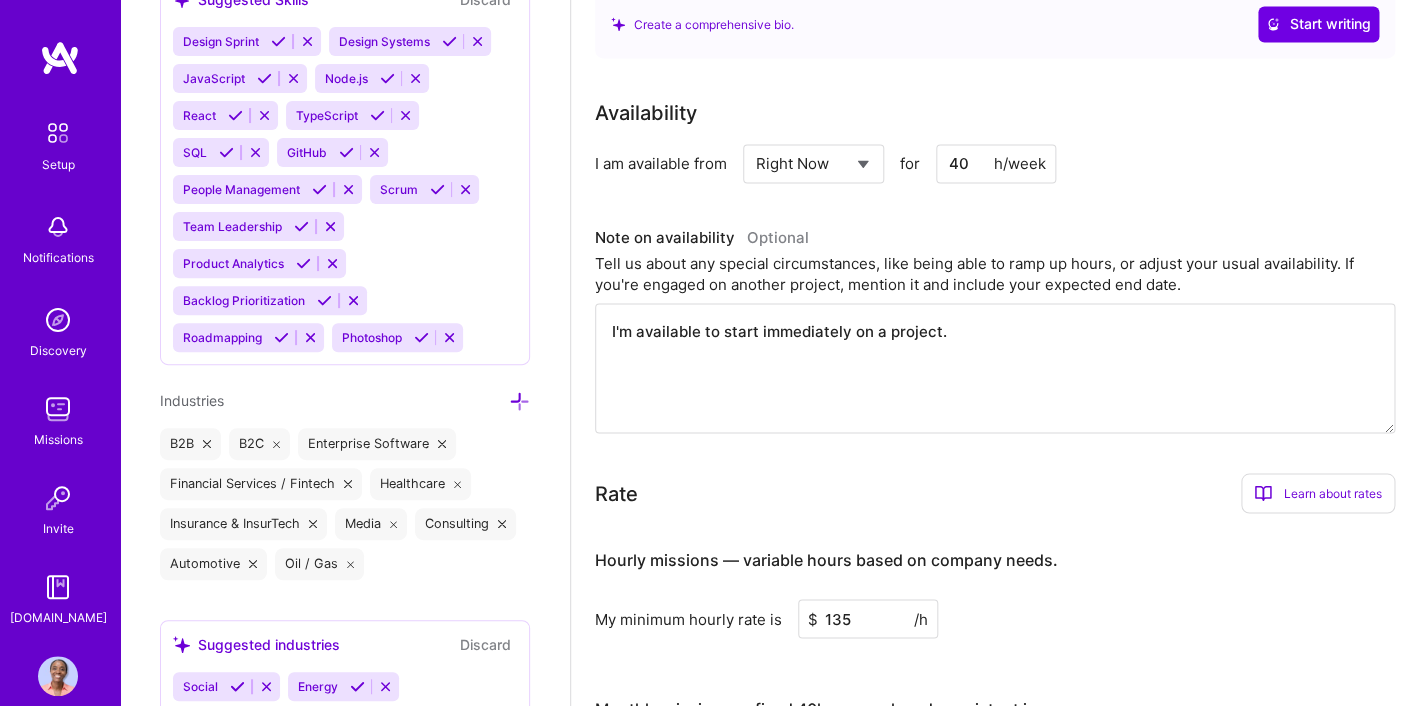 click on "20000" at bounding box center (880, 766) 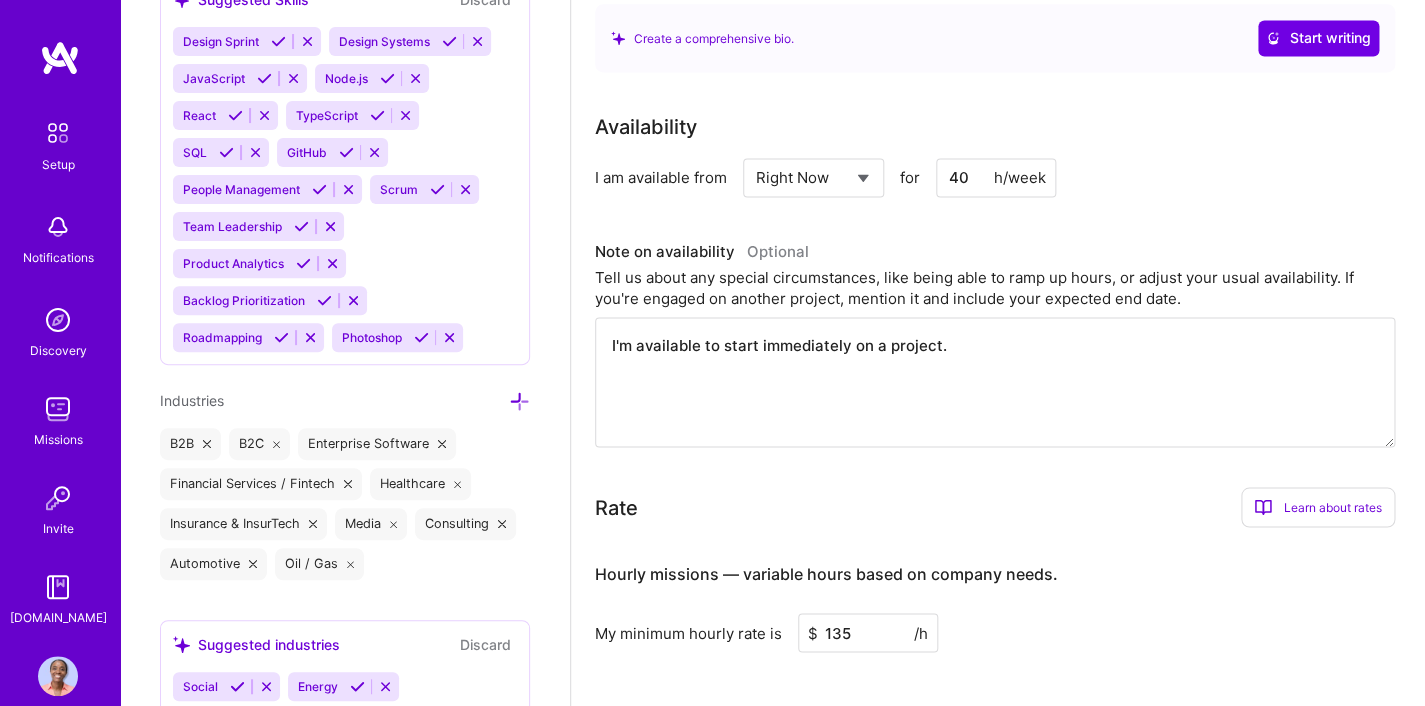 drag, startPoint x: 889, startPoint y: 273, endPoint x: 838, endPoint y: 276, distance: 51.088158 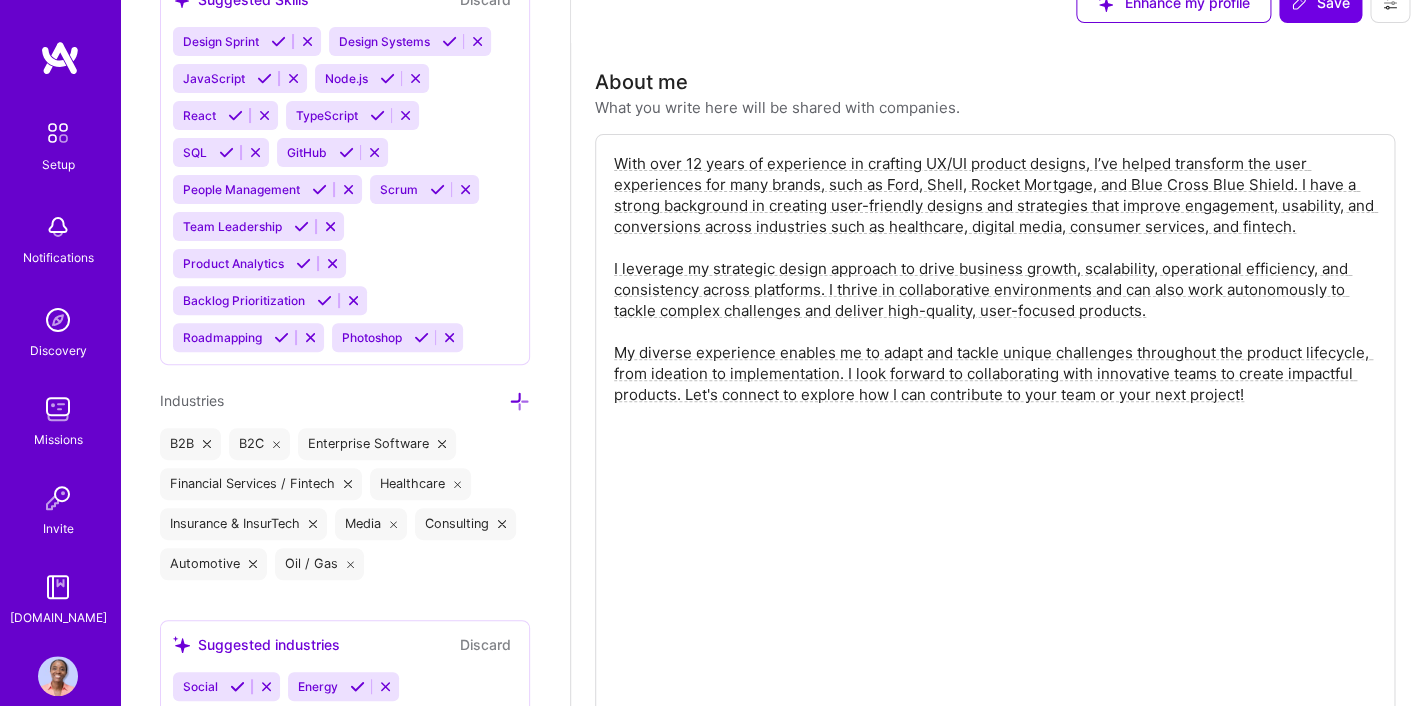 scroll, scrollTop: 0, scrollLeft: 0, axis: both 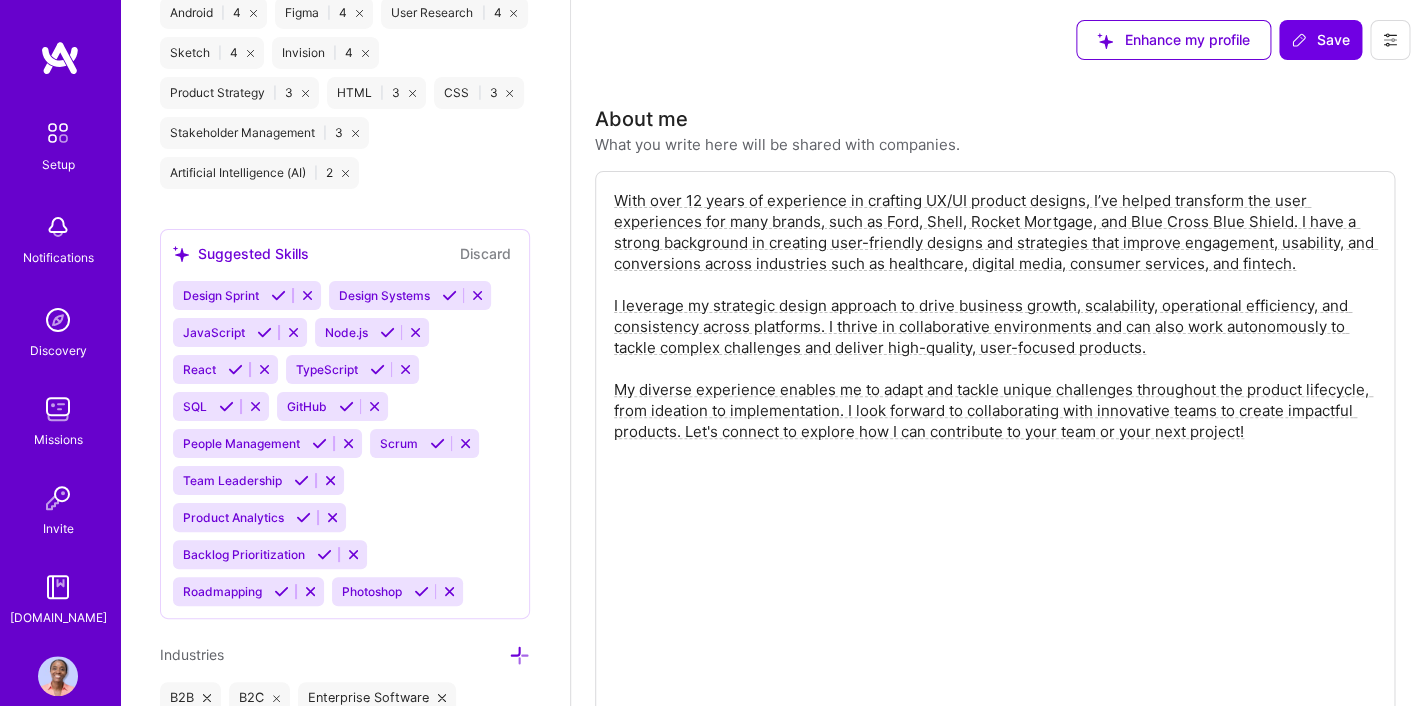 click at bounding box center (421, 591) 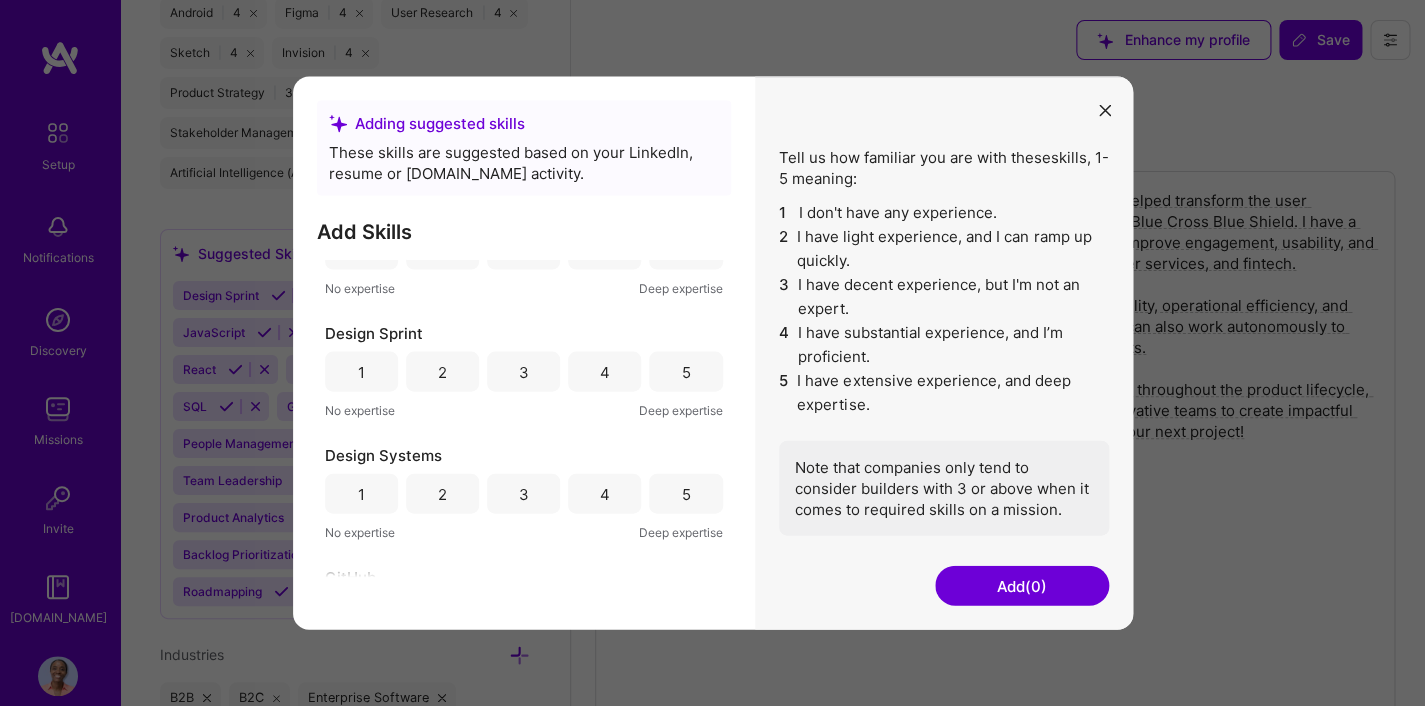 scroll, scrollTop: 68, scrollLeft: 0, axis: vertical 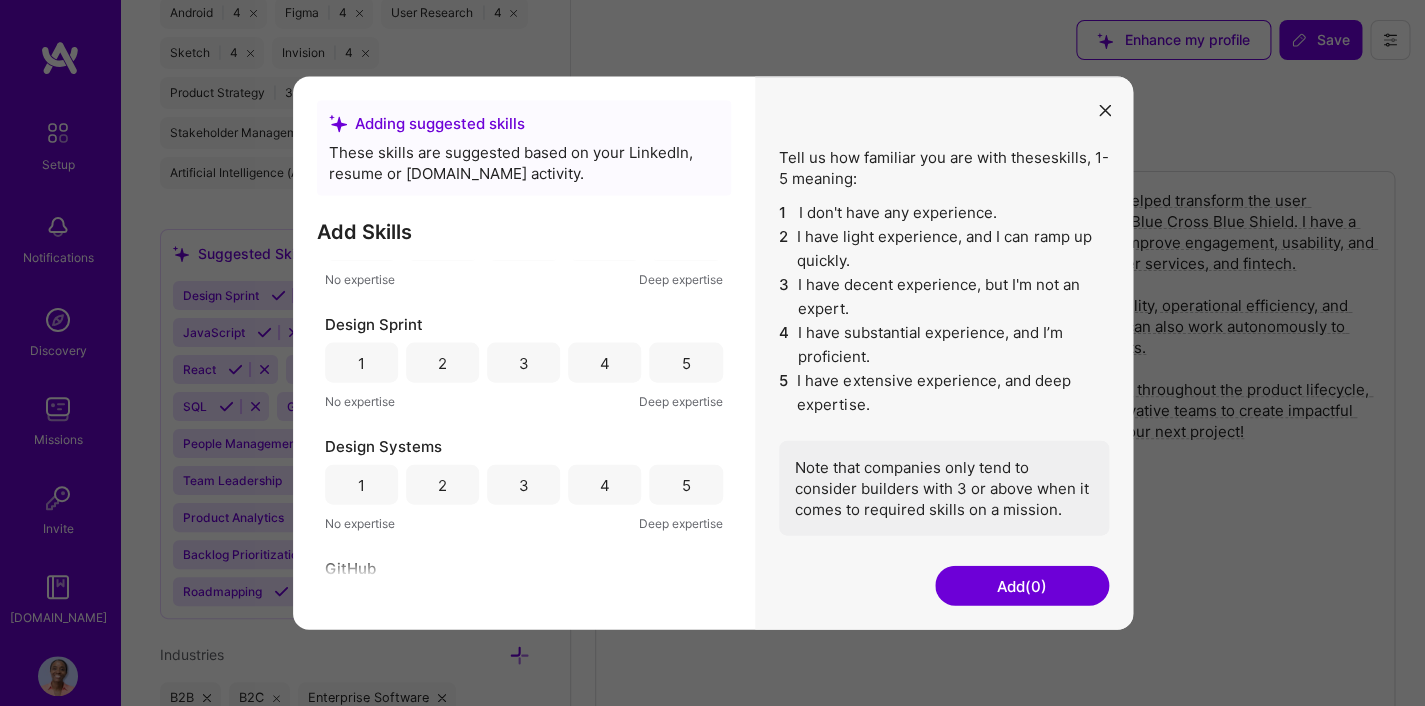 click on "3" at bounding box center [523, 485] 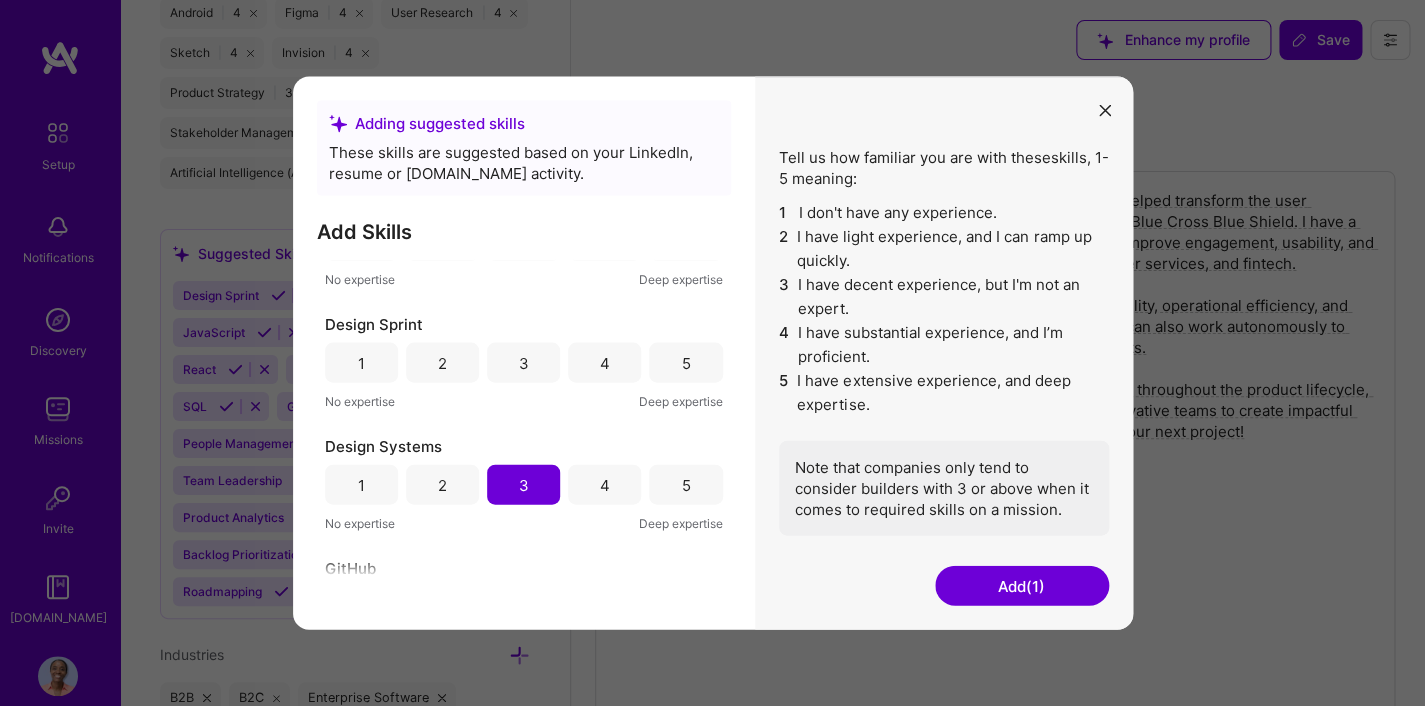 click on "1" at bounding box center (361, 363) 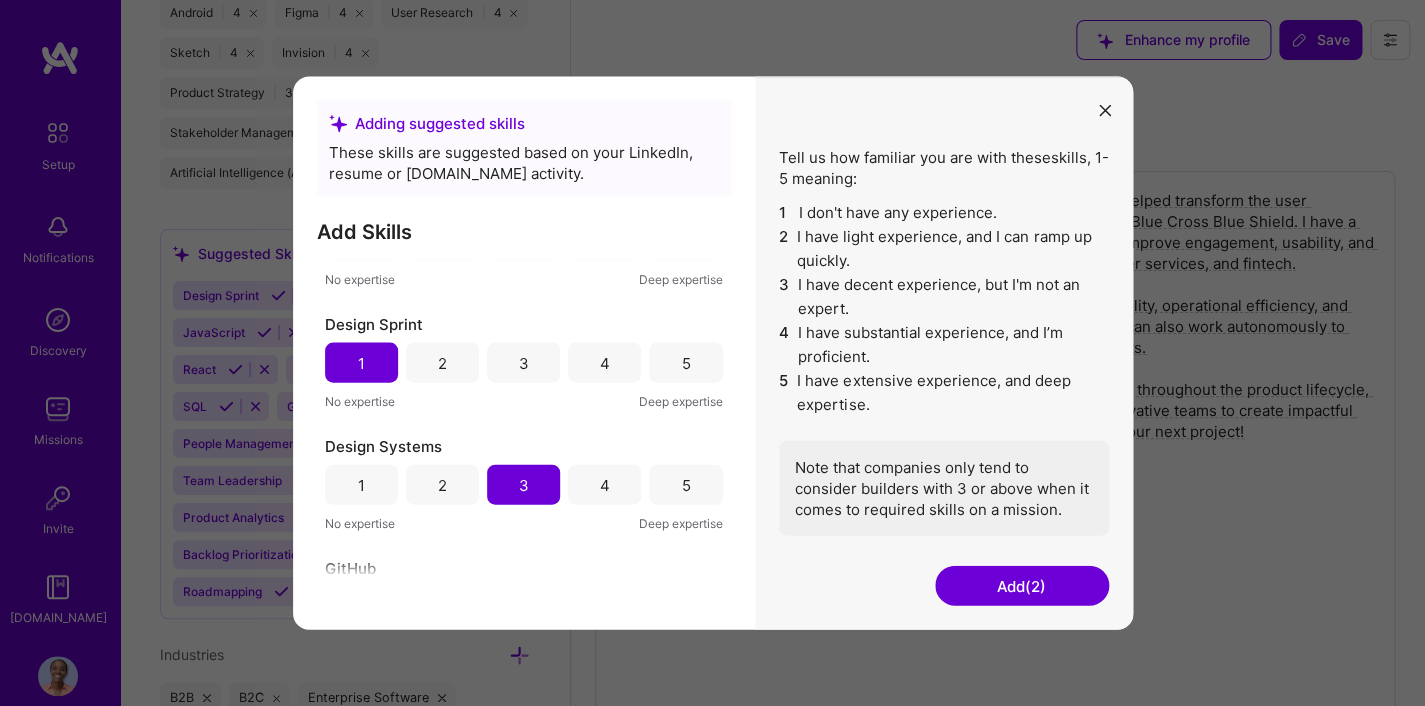 click on "2" at bounding box center [442, 363] 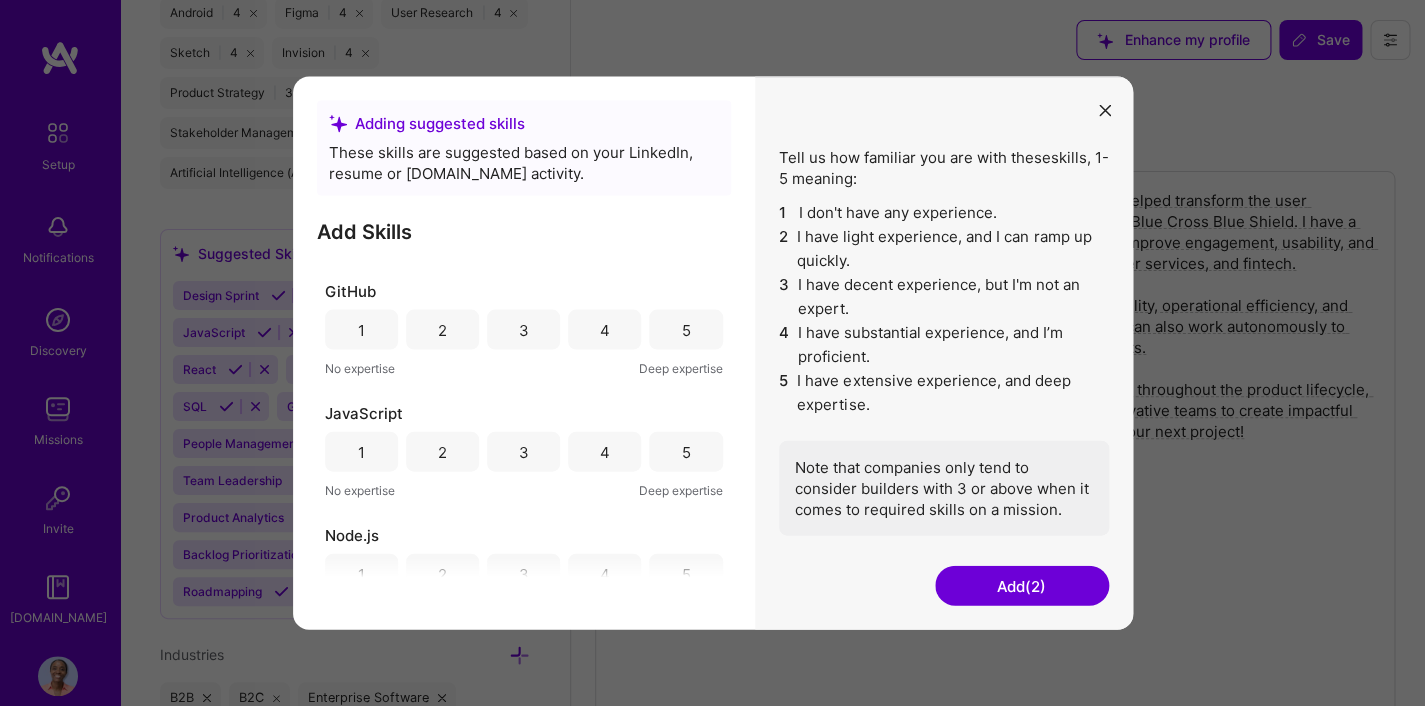 scroll, scrollTop: 359, scrollLeft: 0, axis: vertical 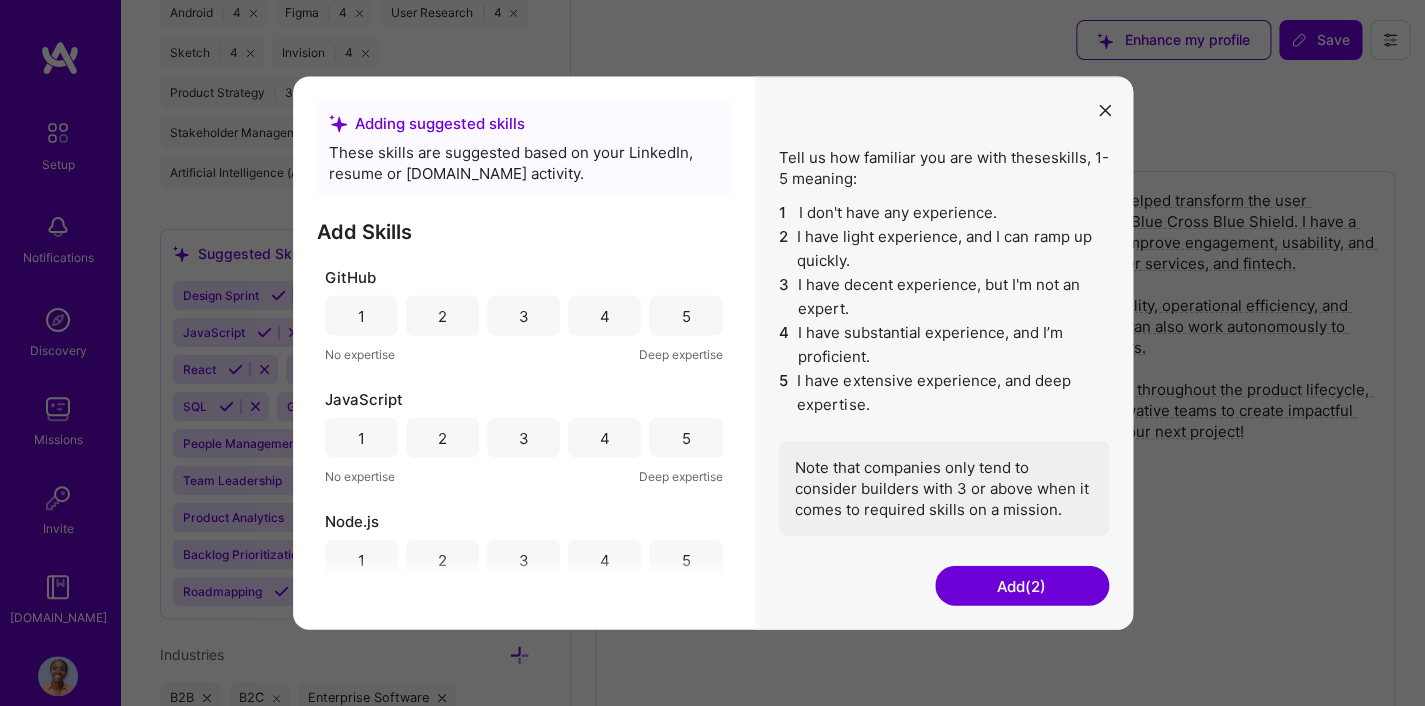 click on "2" at bounding box center [442, 438] 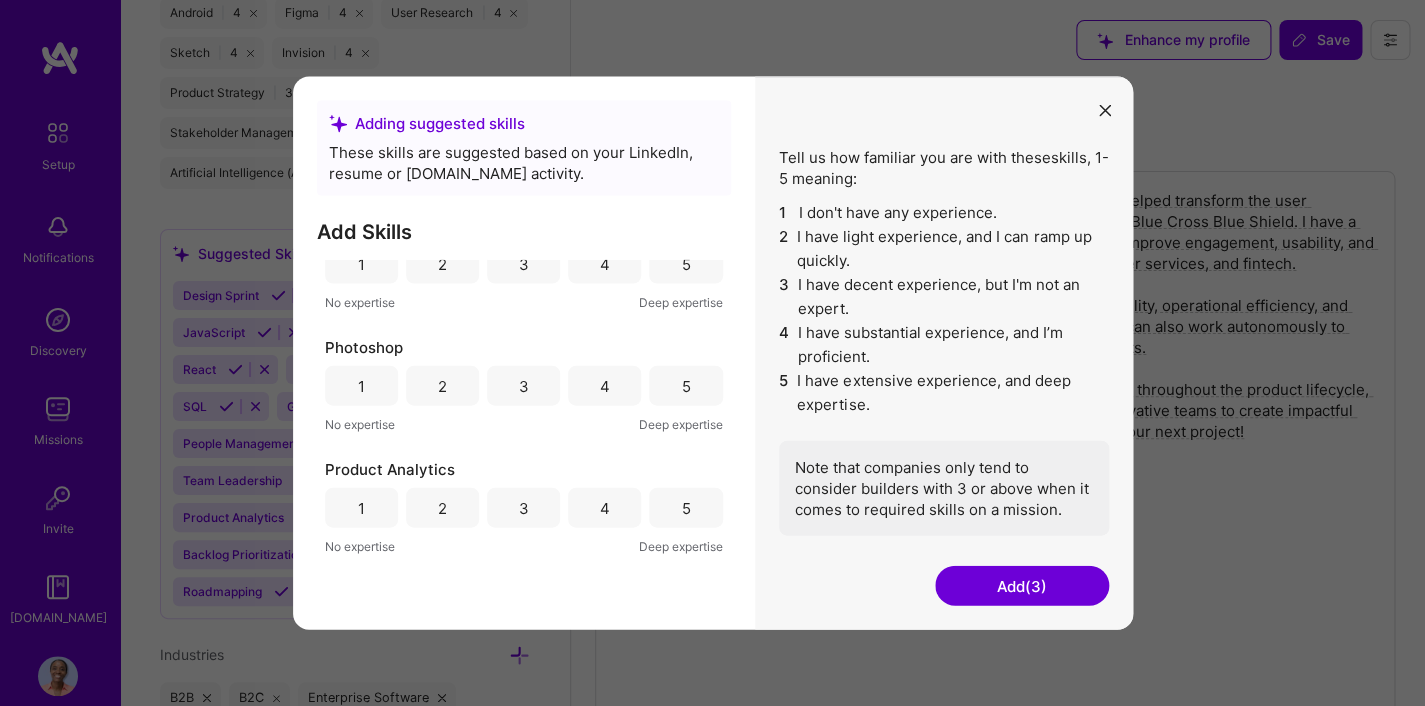 scroll, scrollTop: 779, scrollLeft: 0, axis: vertical 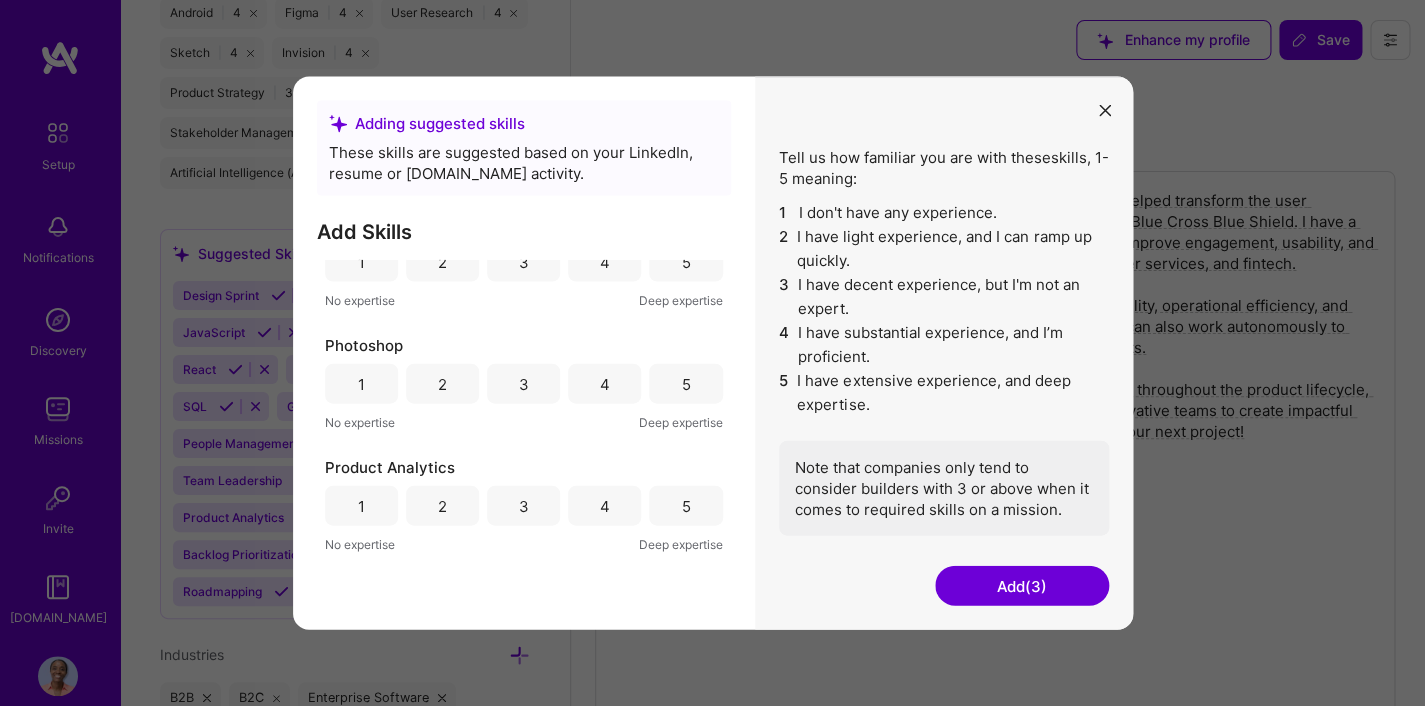 click on "5" at bounding box center (685, 384) 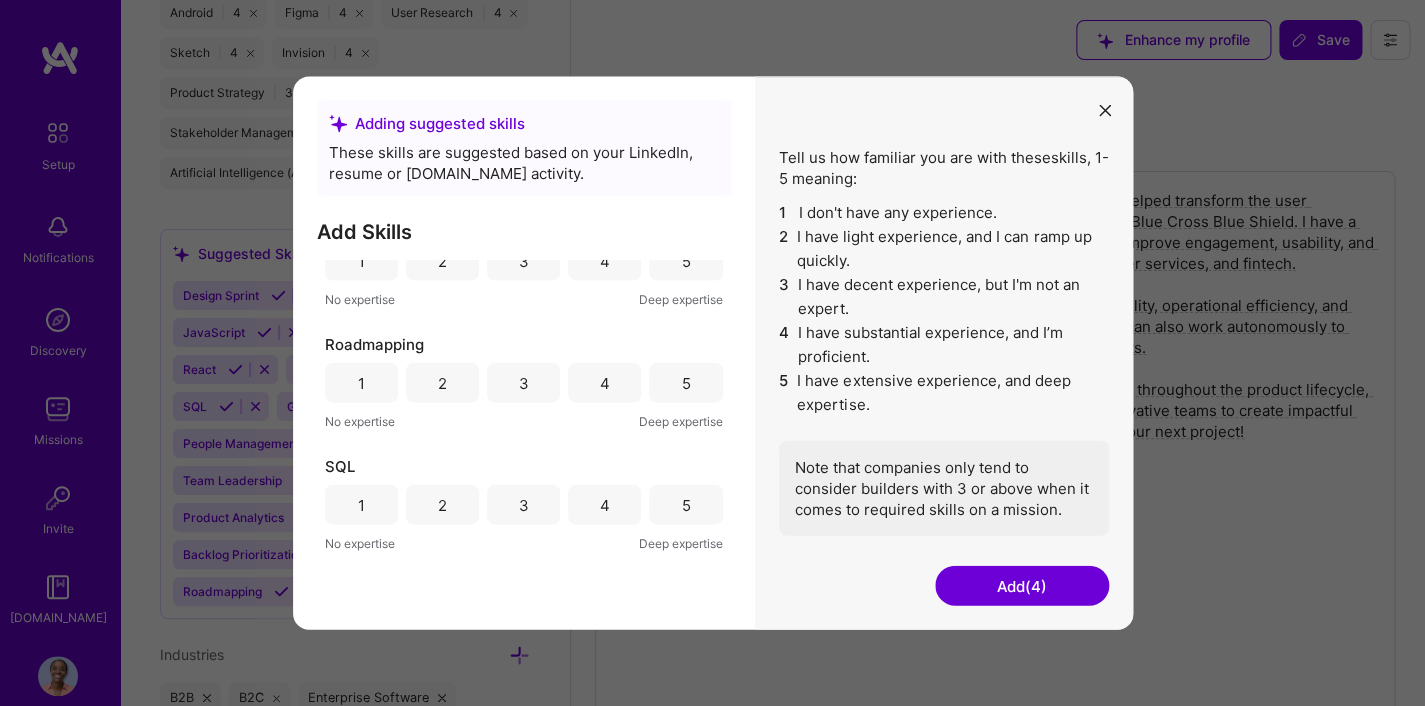 scroll, scrollTop: 1148, scrollLeft: 0, axis: vertical 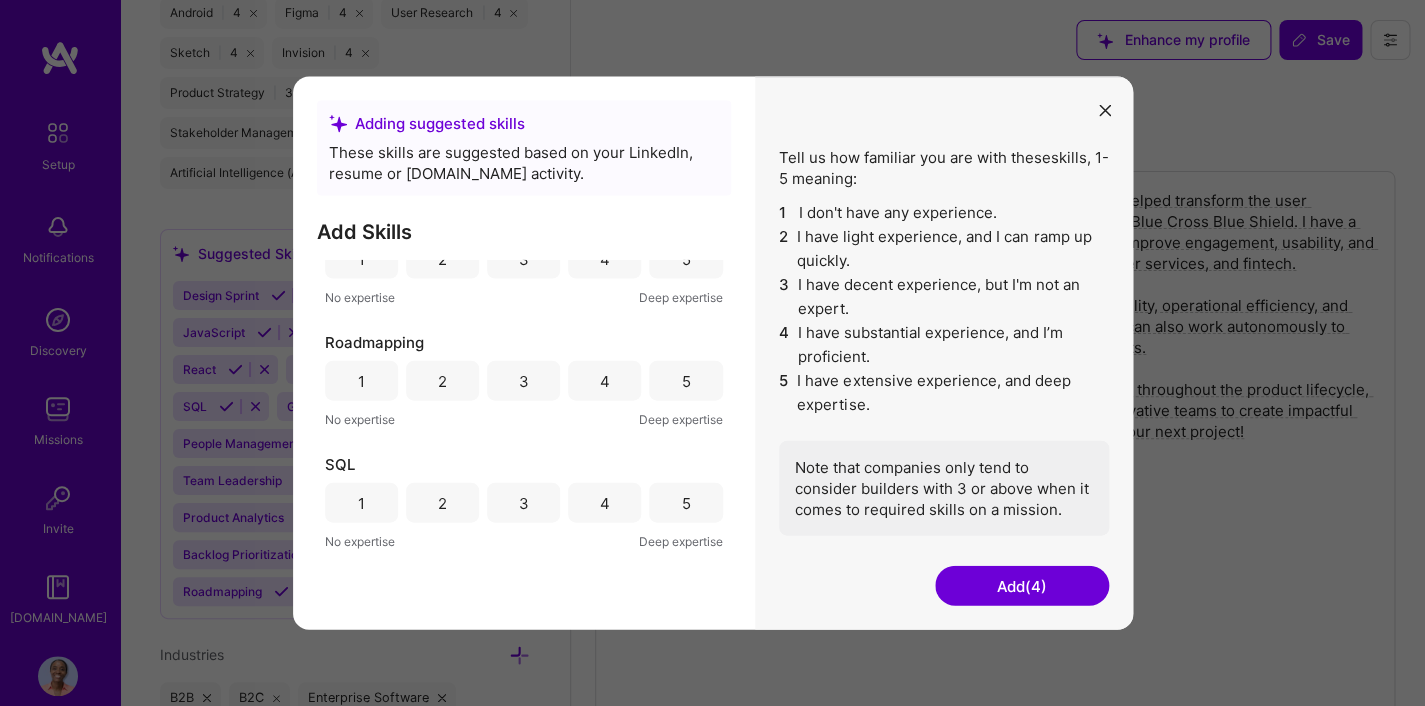 click on "3" at bounding box center [523, 381] 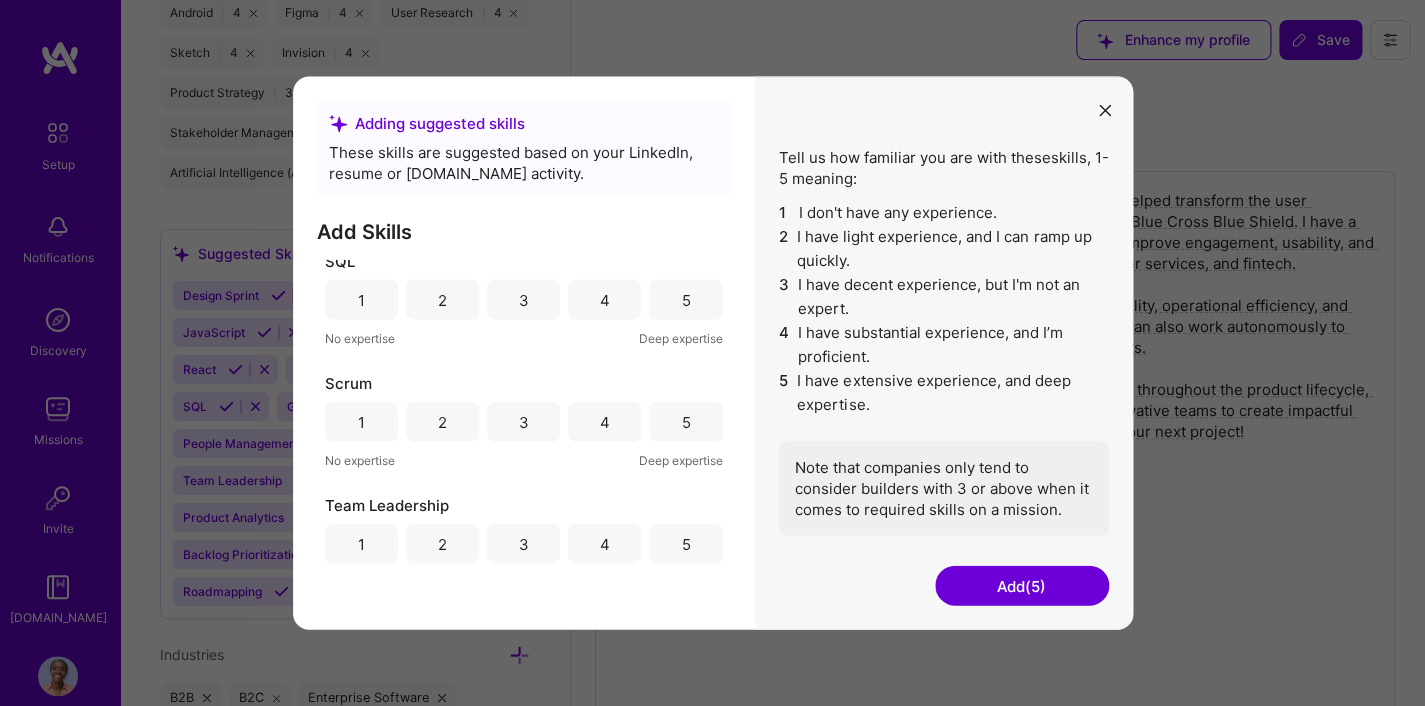 scroll, scrollTop: 1368, scrollLeft: 0, axis: vertical 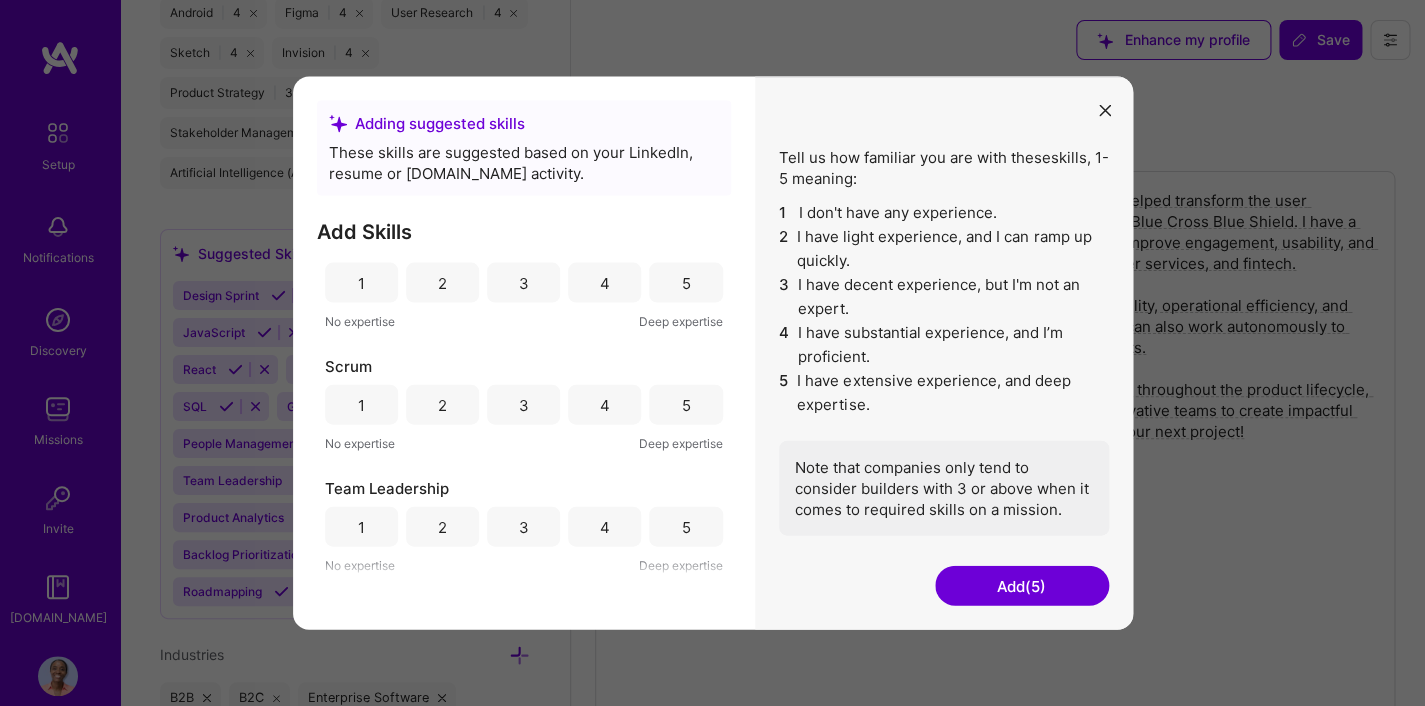 click on "5" at bounding box center (685, 405) 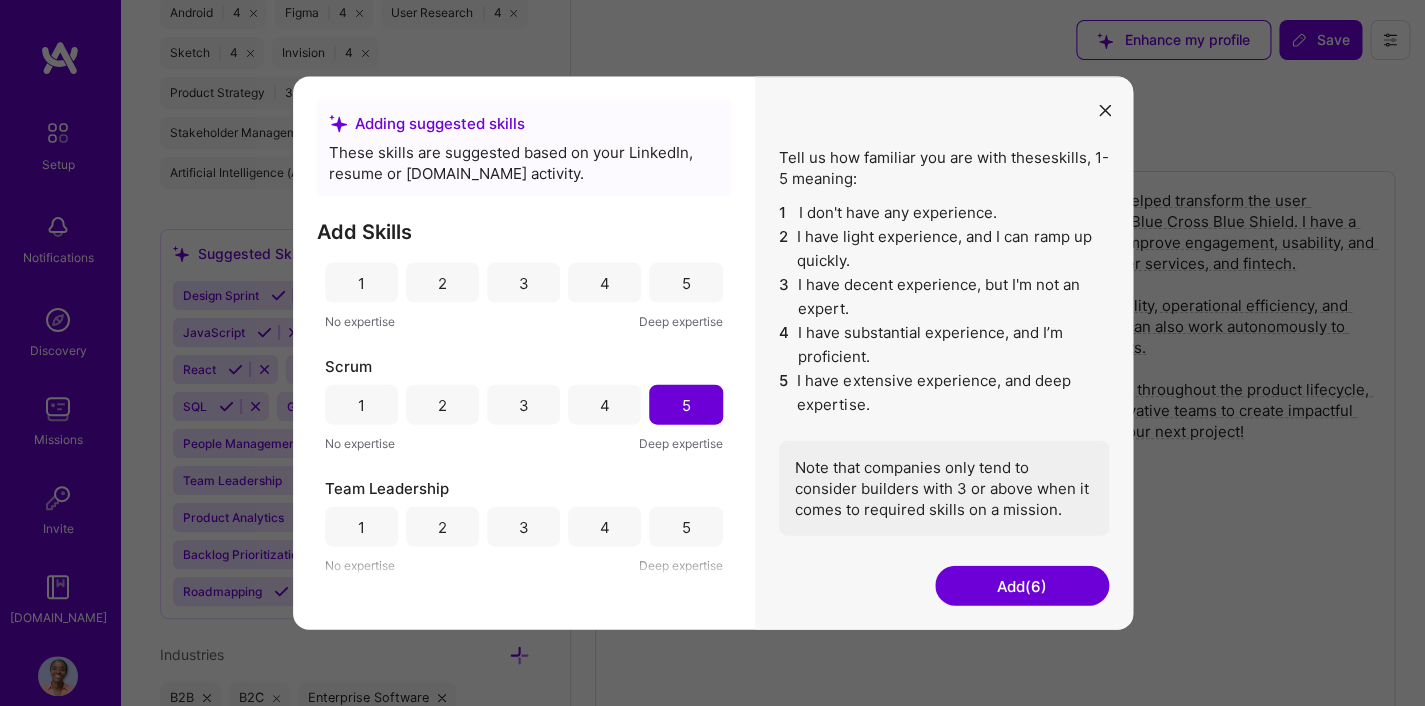 click on "4" at bounding box center [604, 405] 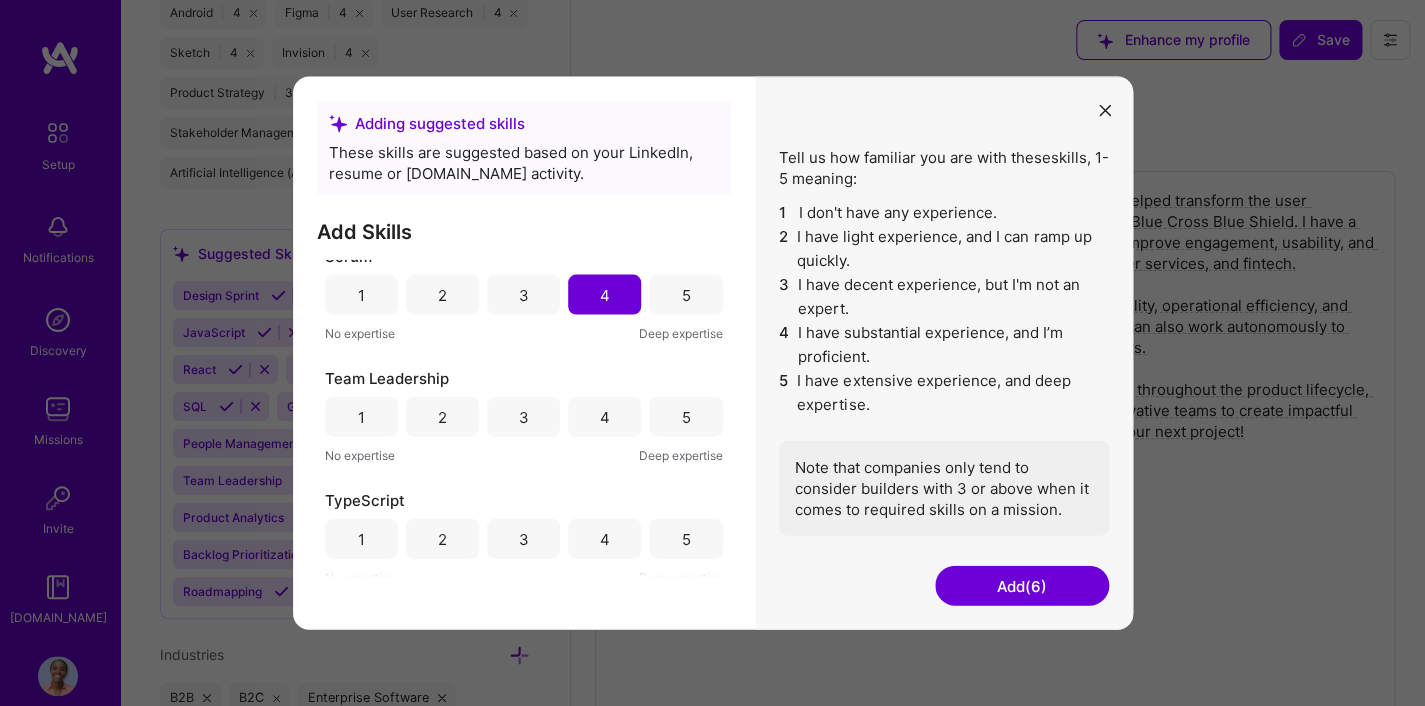 scroll, scrollTop: 1489, scrollLeft: 0, axis: vertical 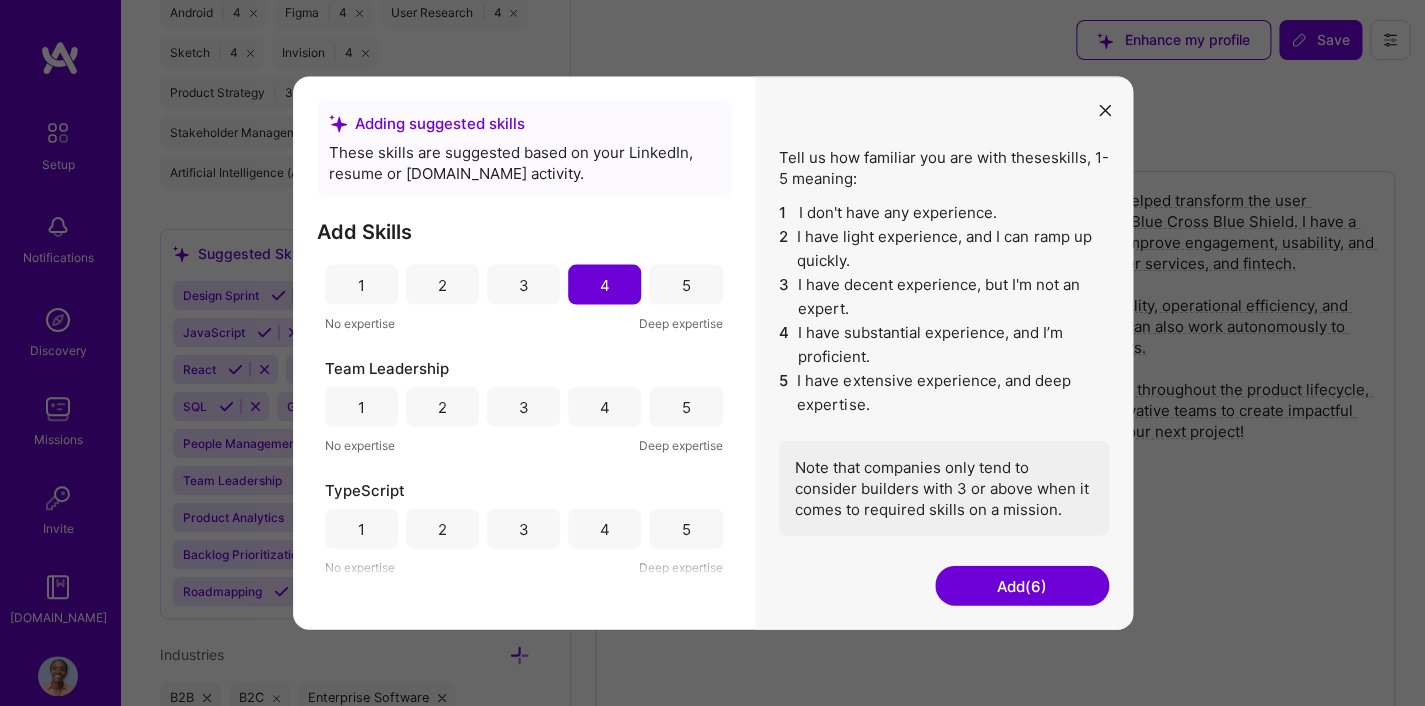 click on "4" at bounding box center [604, 407] 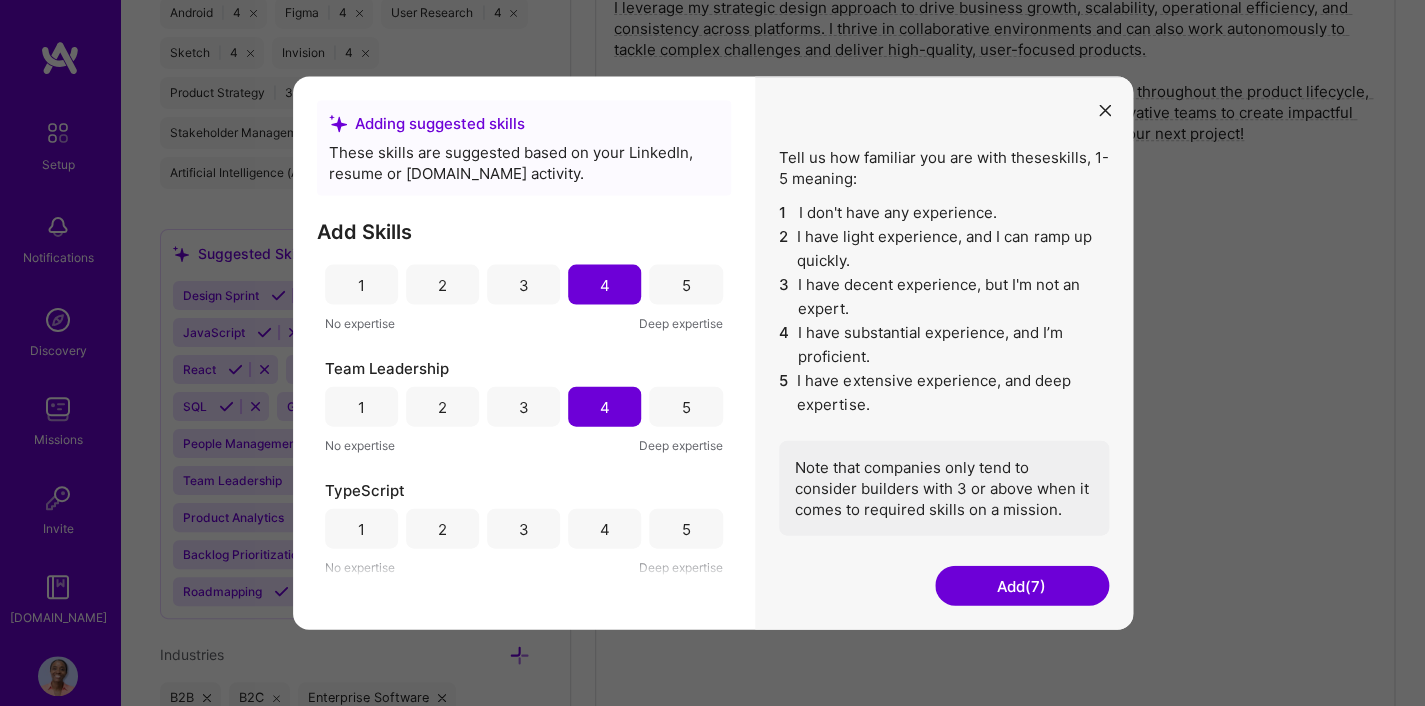 scroll, scrollTop: 312, scrollLeft: 0, axis: vertical 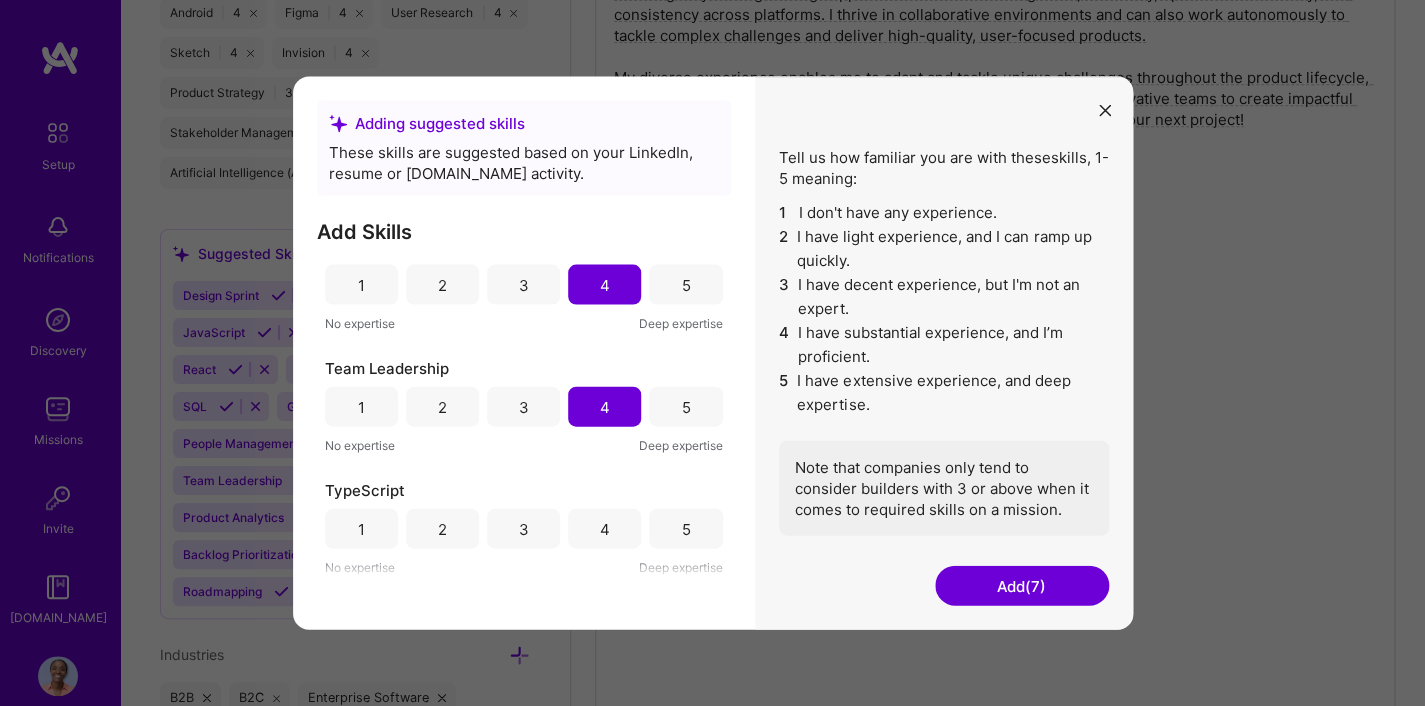click on "Add  (7)" at bounding box center (1022, 586) 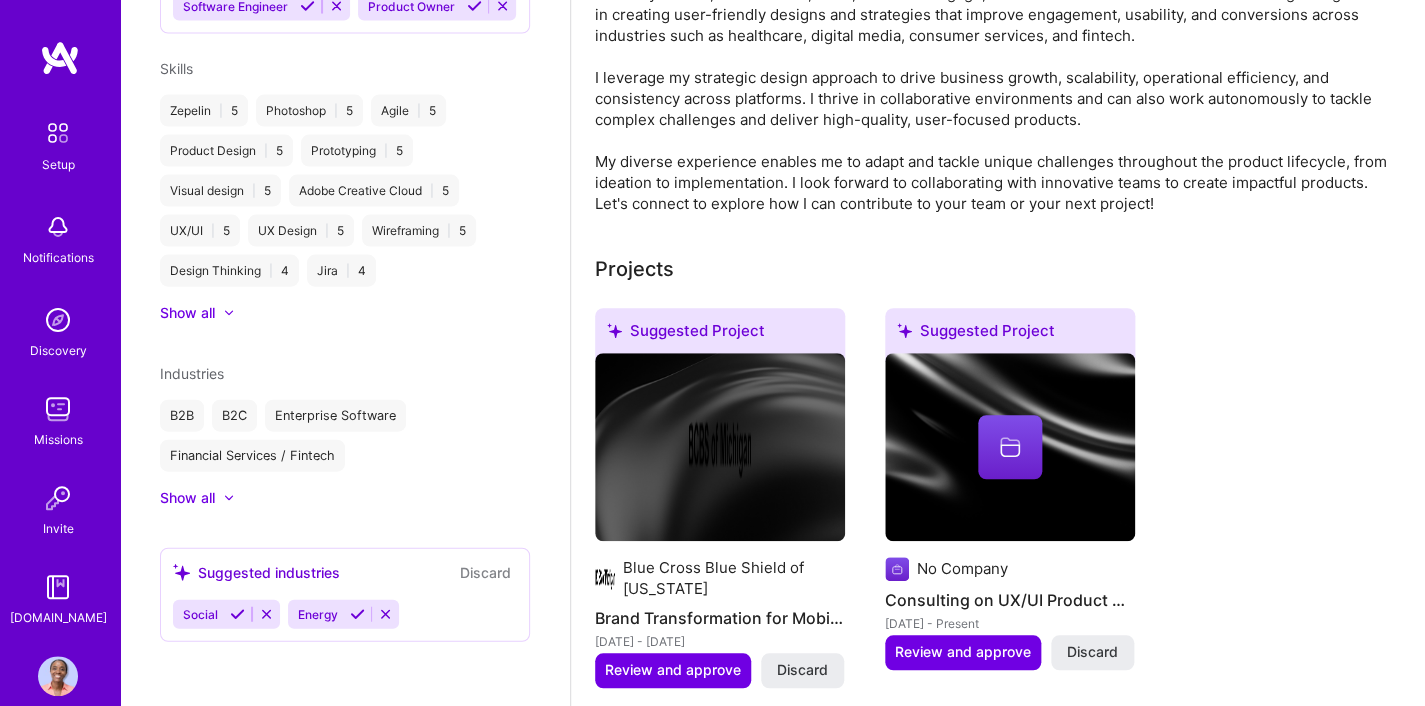 scroll, scrollTop: 1474, scrollLeft: 0, axis: vertical 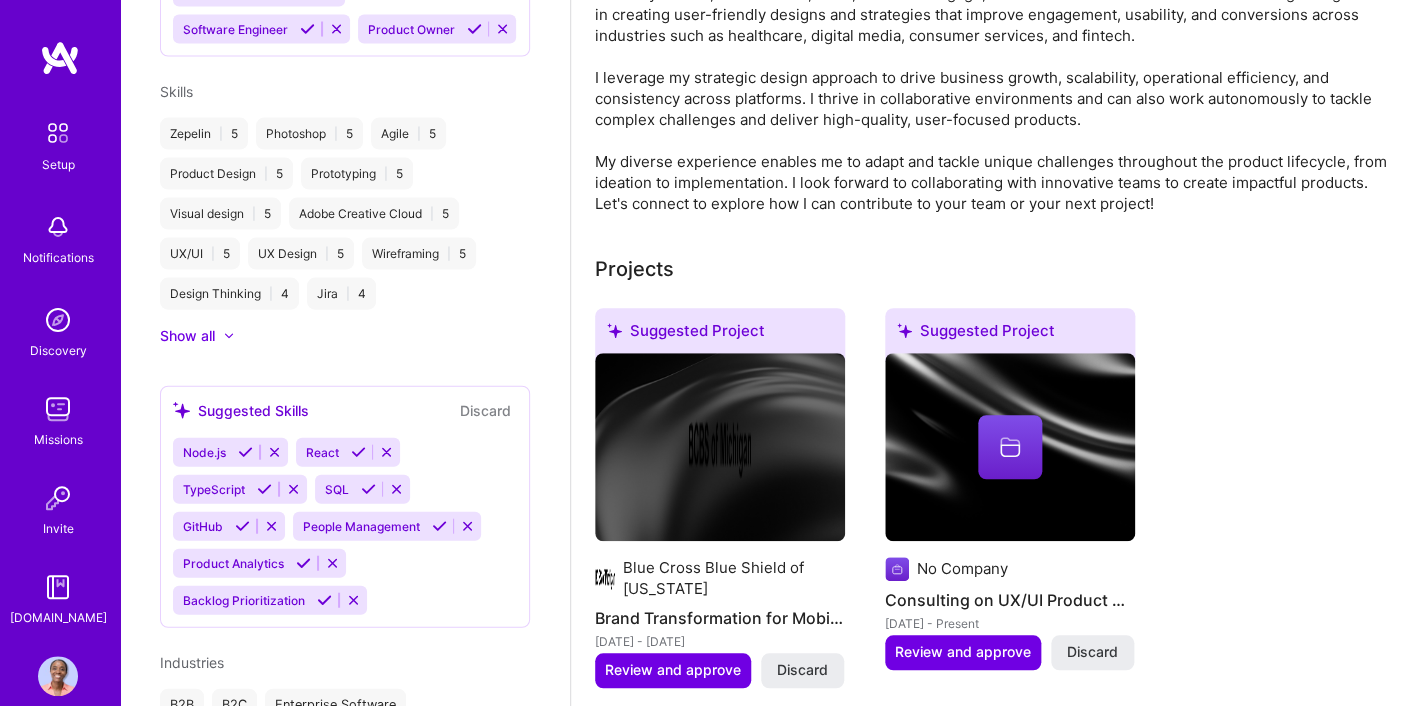 click on "Backlog Prioritization" at bounding box center [242, 600] 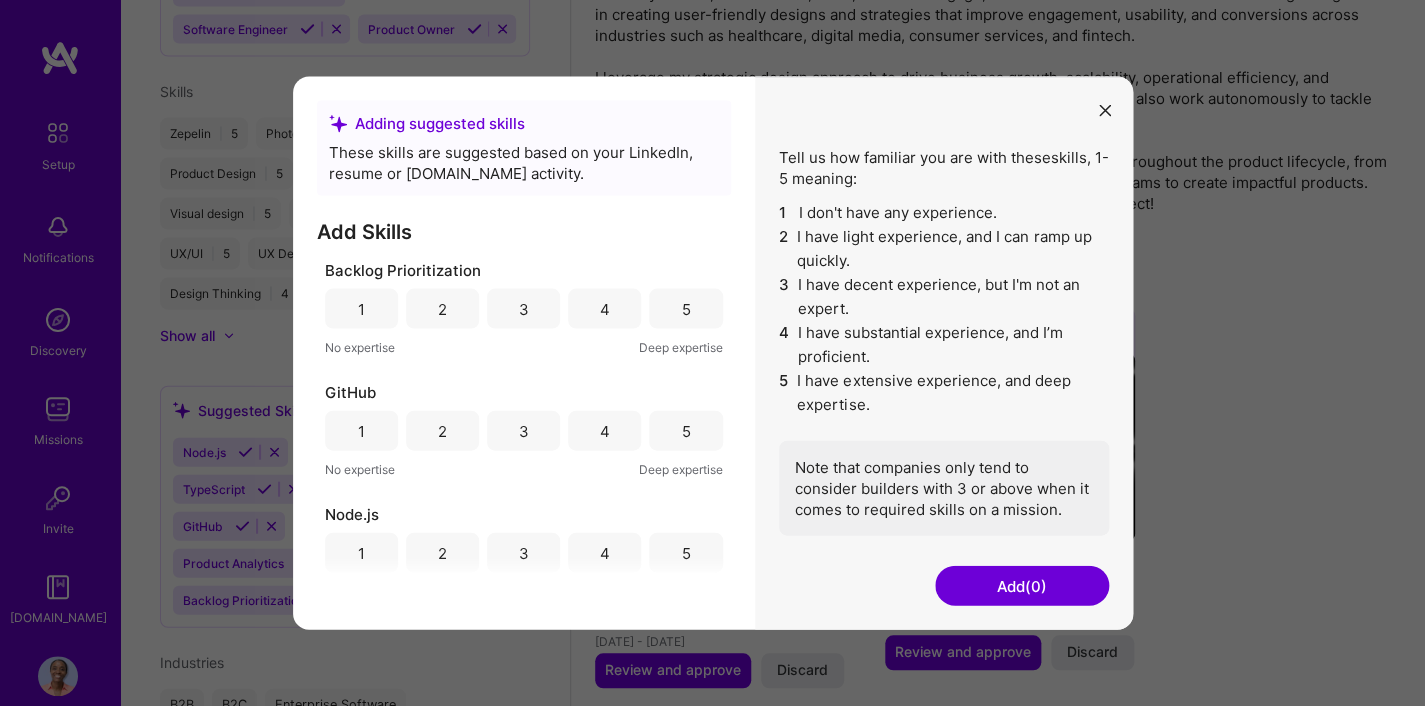 click on "3" at bounding box center [523, 309] 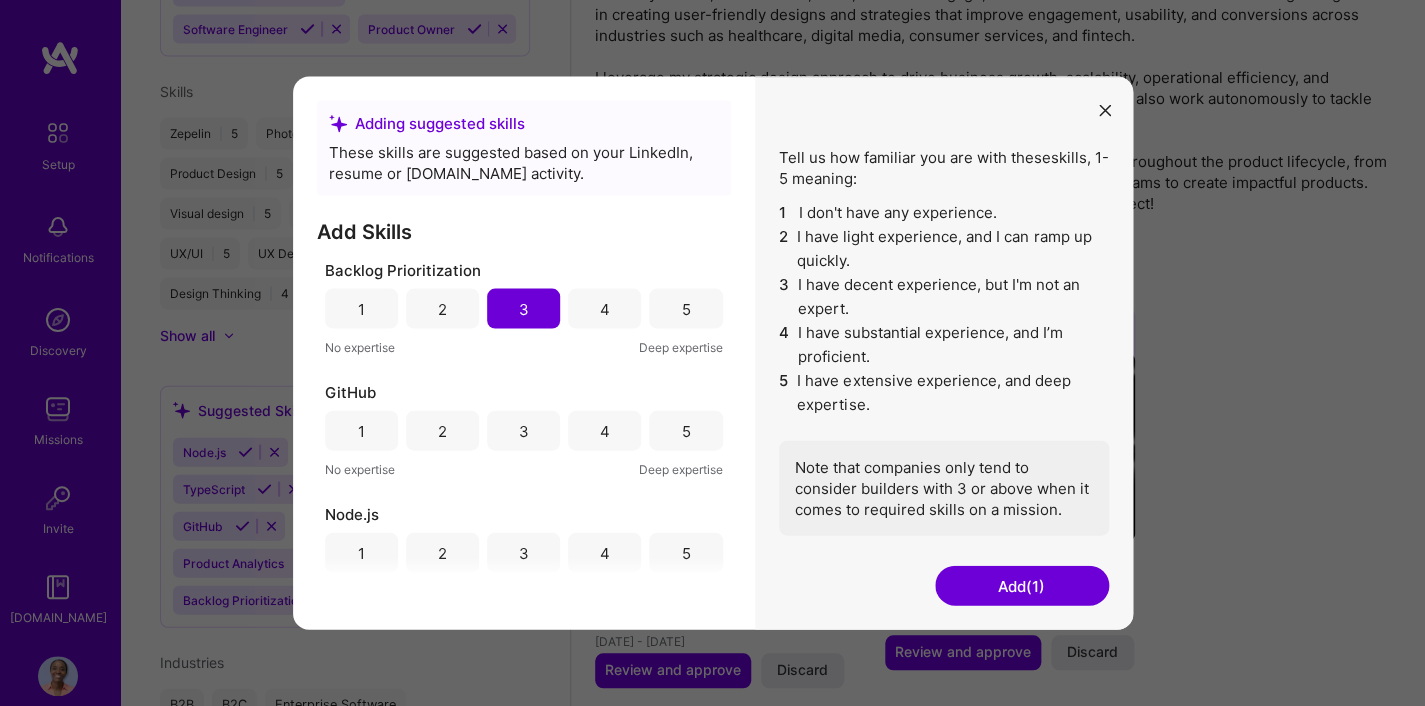 click on "Add  (1)" at bounding box center (1022, 586) 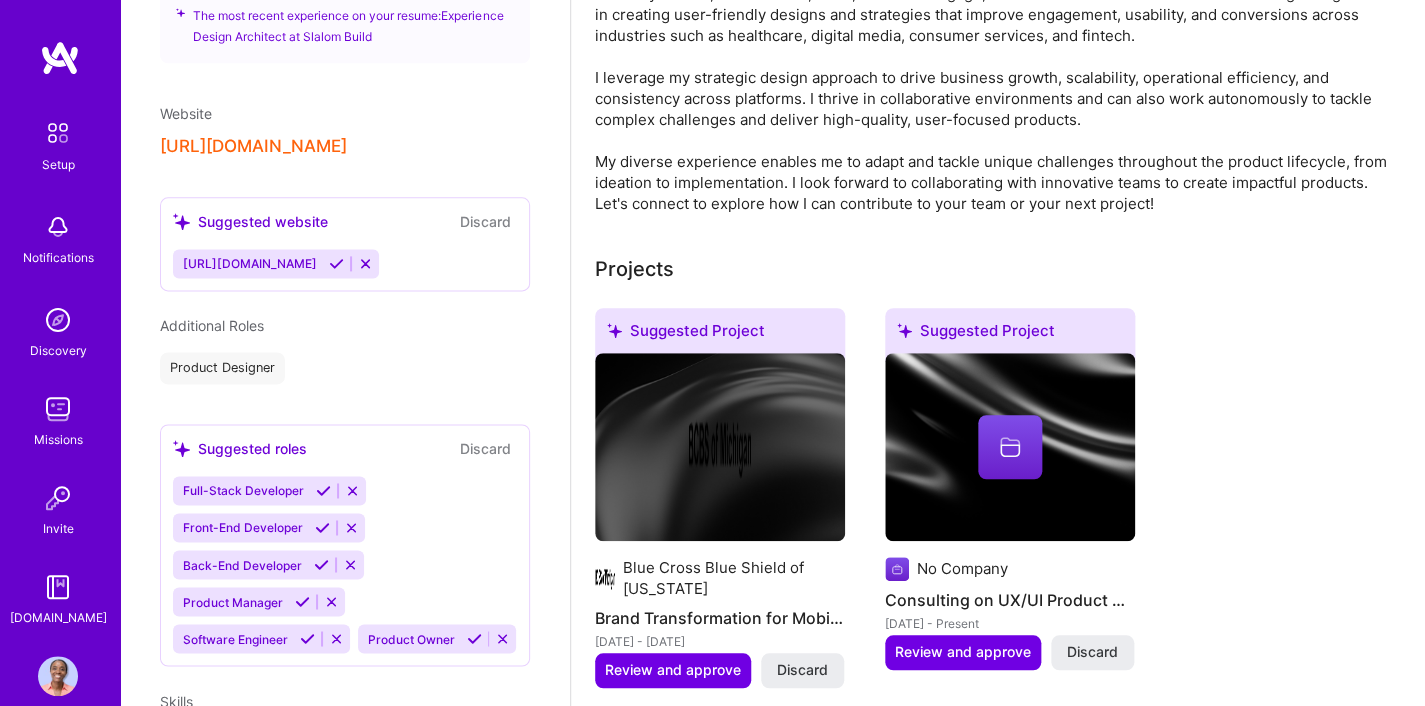 scroll, scrollTop: 1703, scrollLeft: 0, axis: vertical 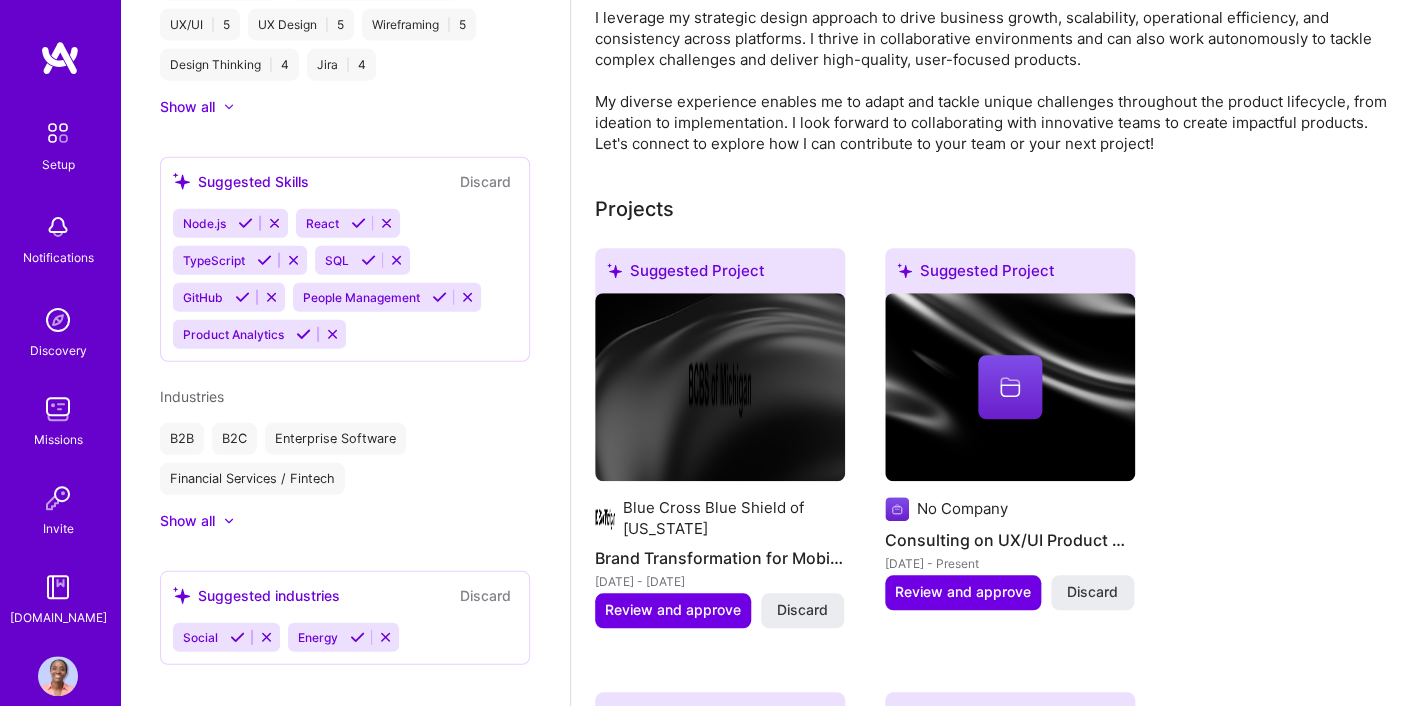 click at bounding box center [357, 637] 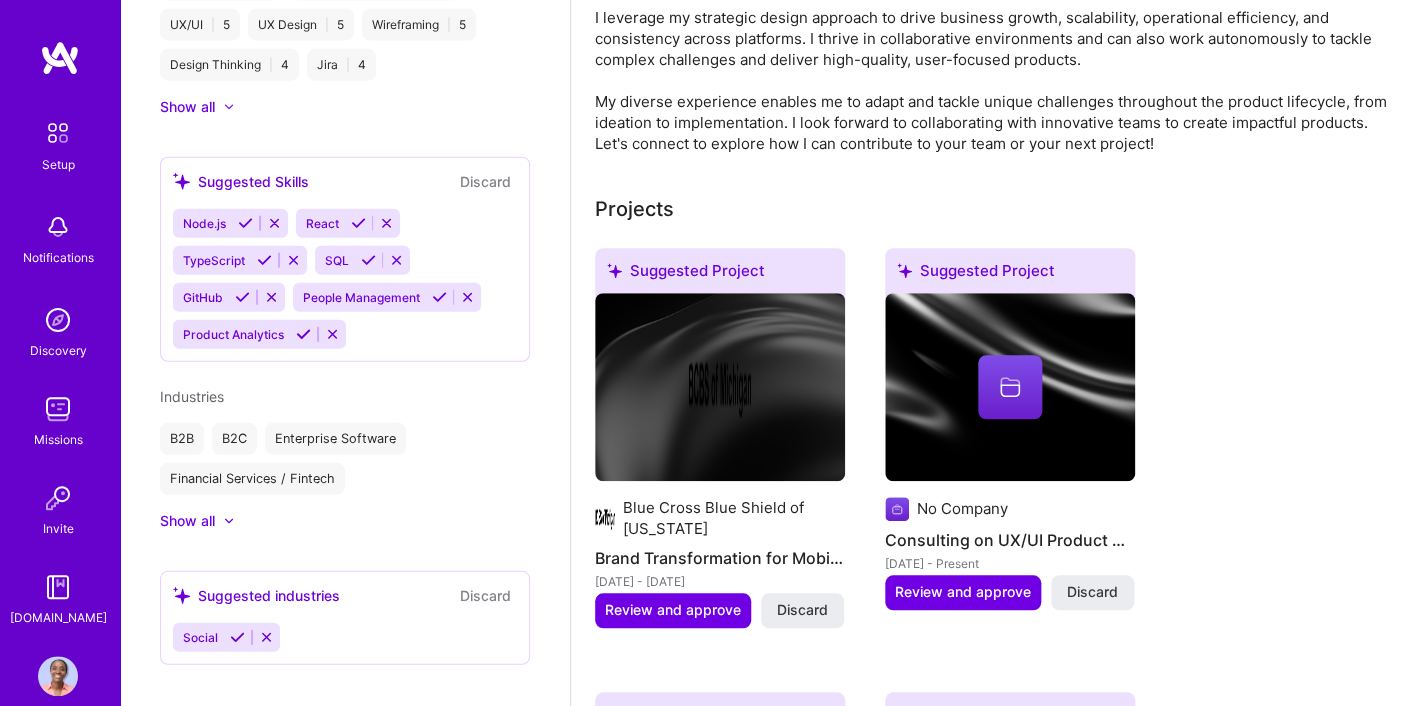 click on "Show all" at bounding box center [187, 521] 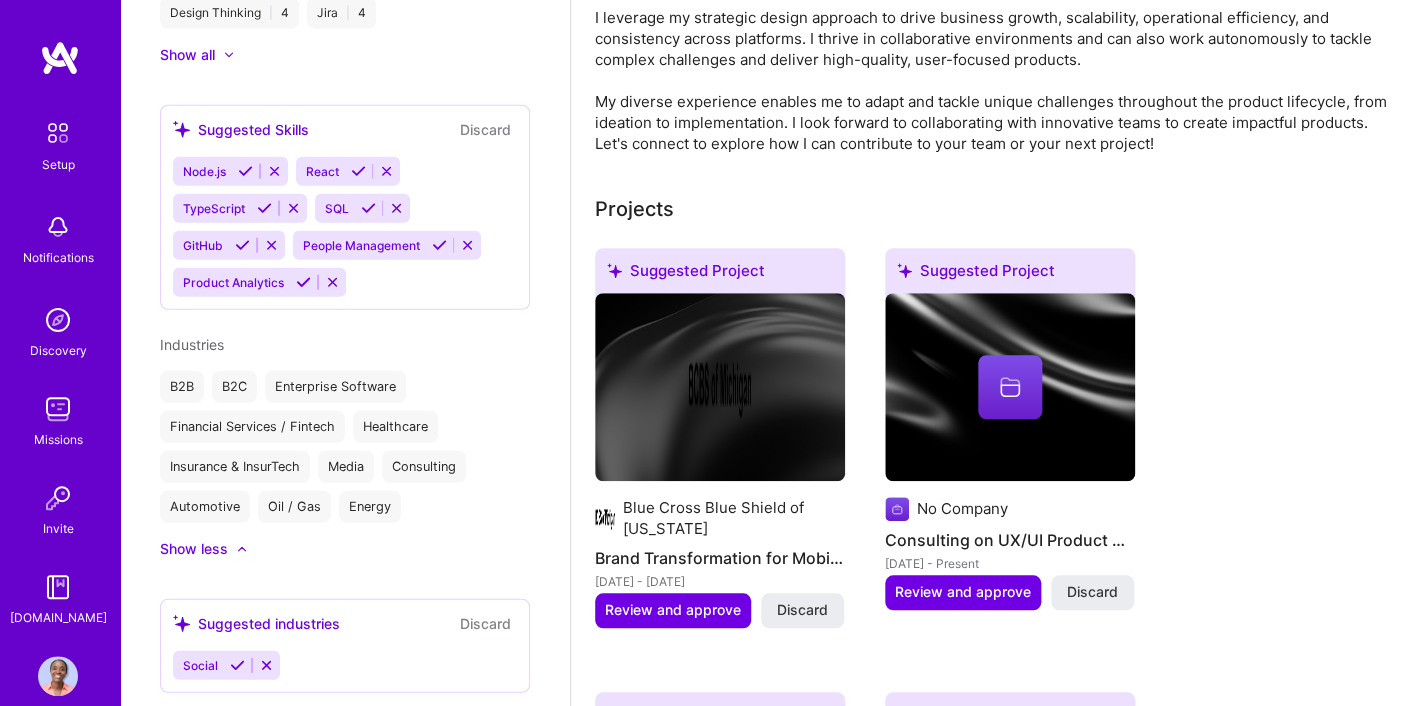 scroll, scrollTop: 1783, scrollLeft: 0, axis: vertical 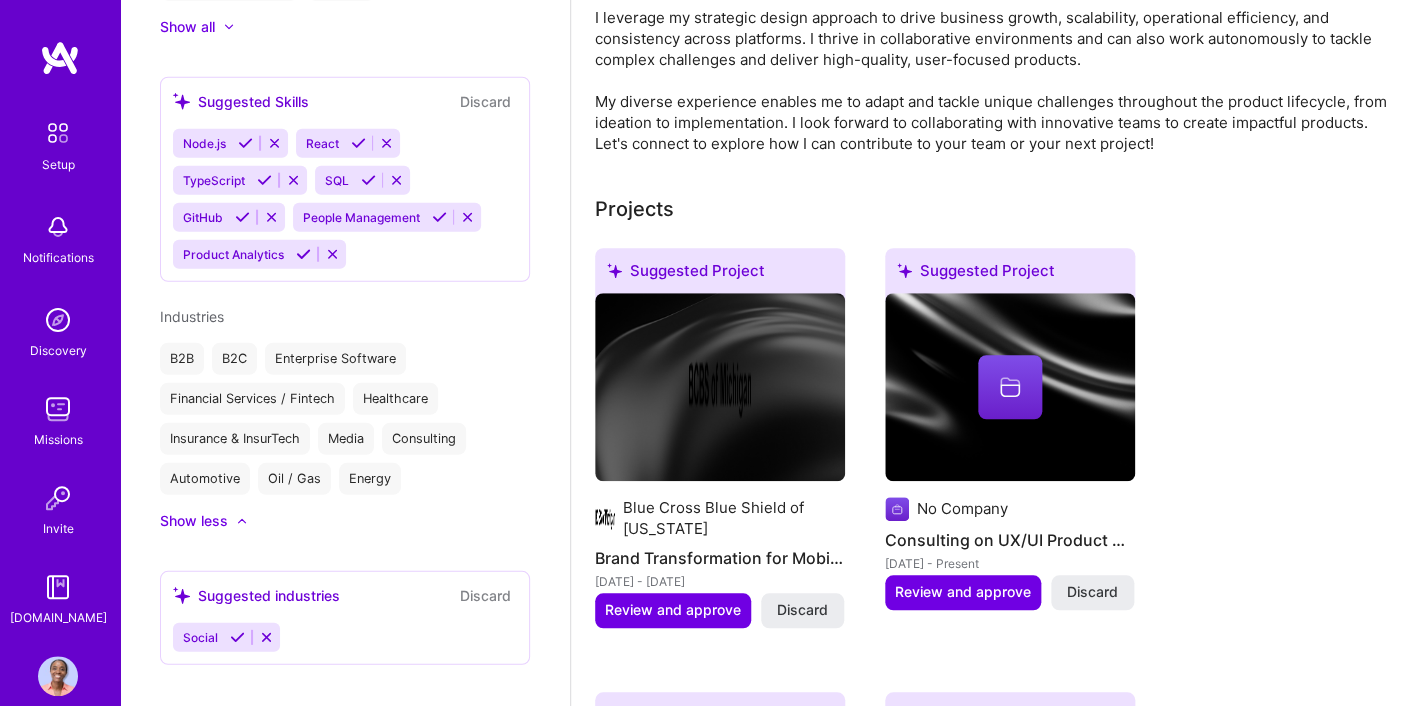click on "Discard" at bounding box center (485, 595) 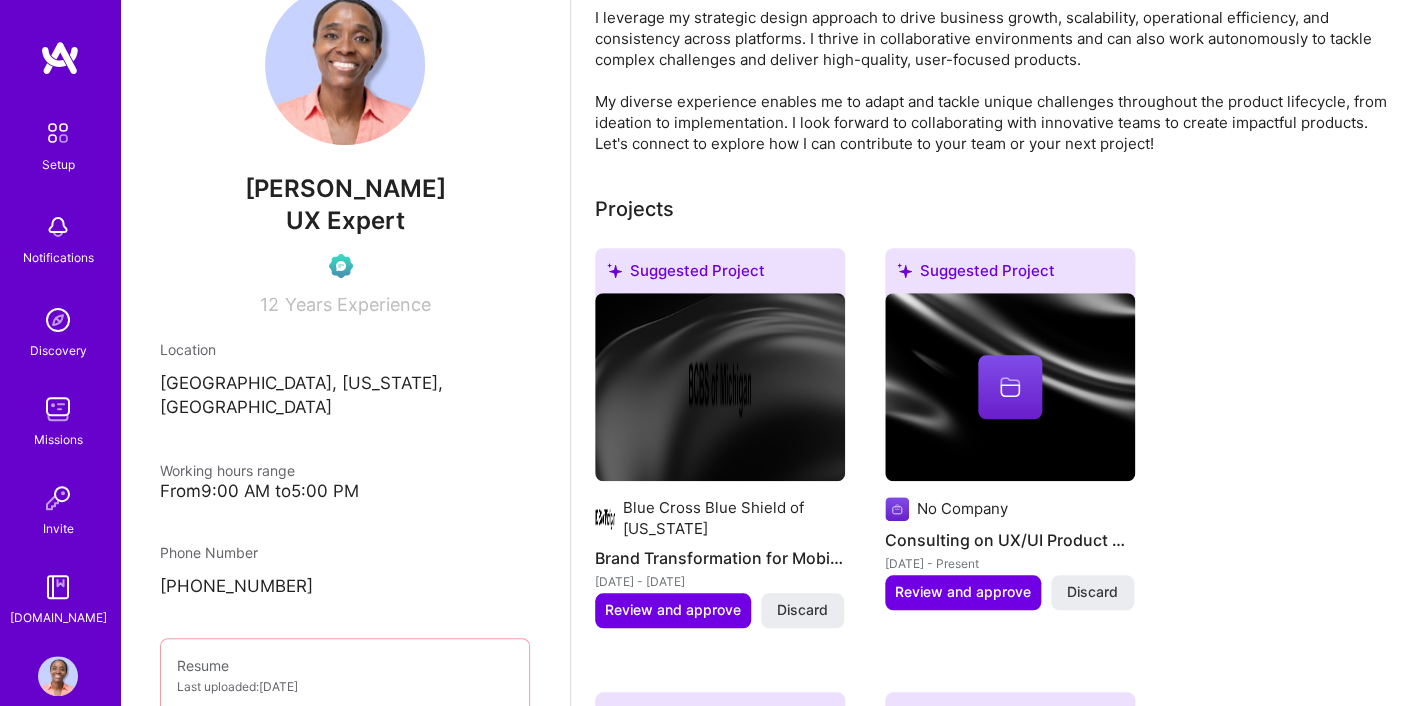 scroll, scrollTop: 0, scrollLeft: 0, axis: both 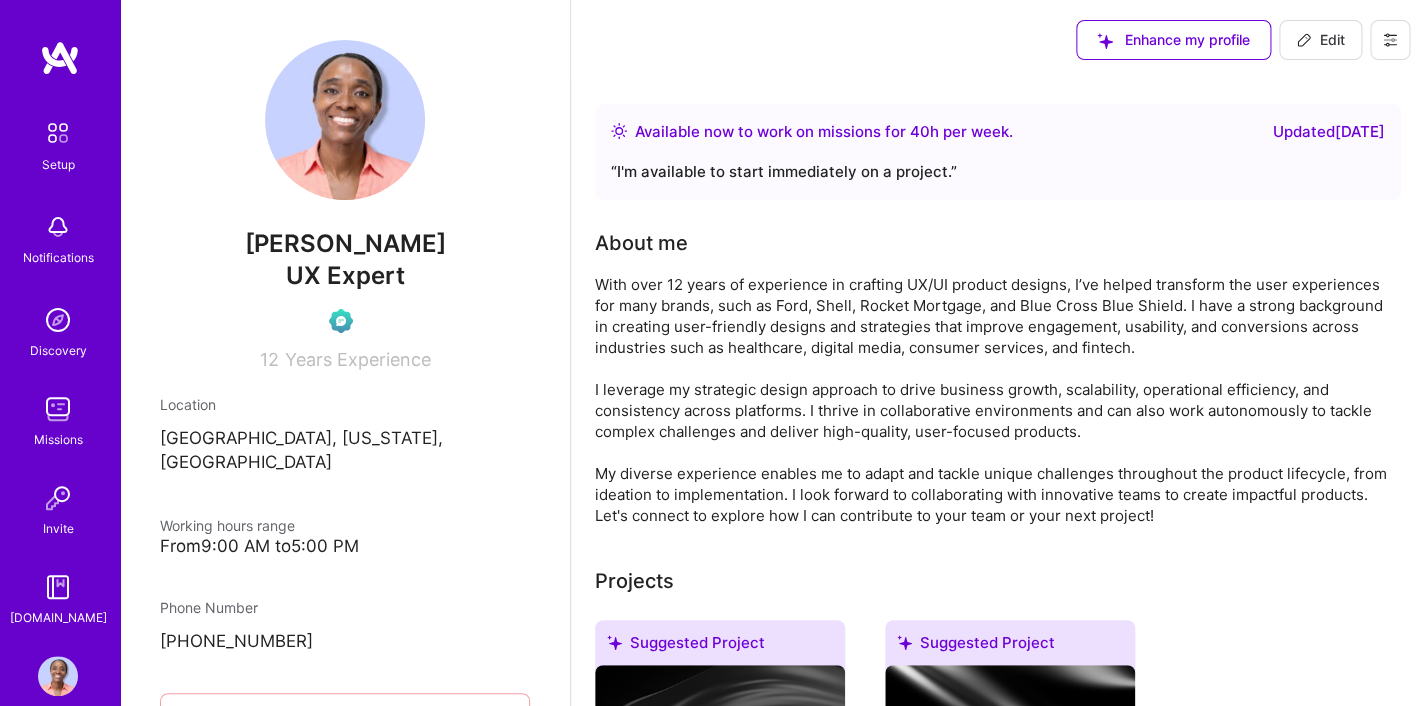 click on "Edit" at bounding box center [1320, 40] 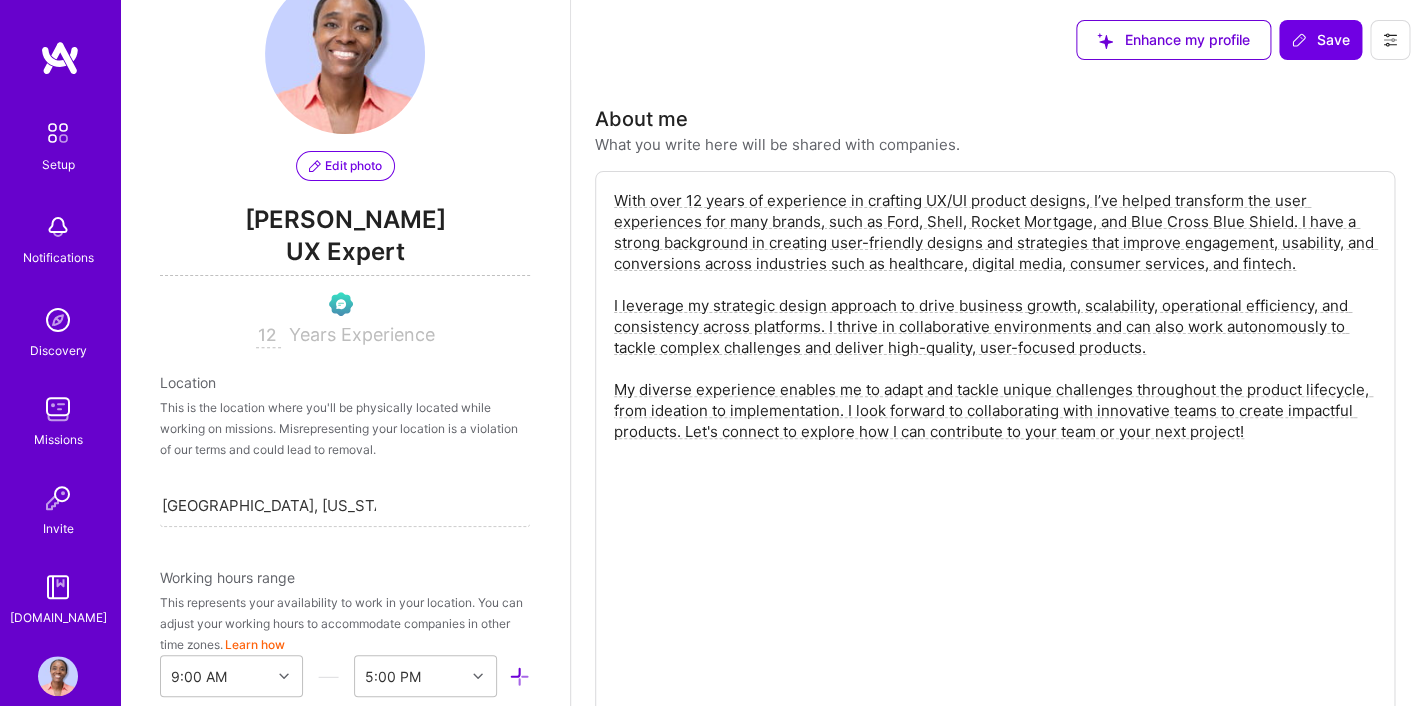 scroll, scrollTop: 0, scrollLeft: 0, axis: both 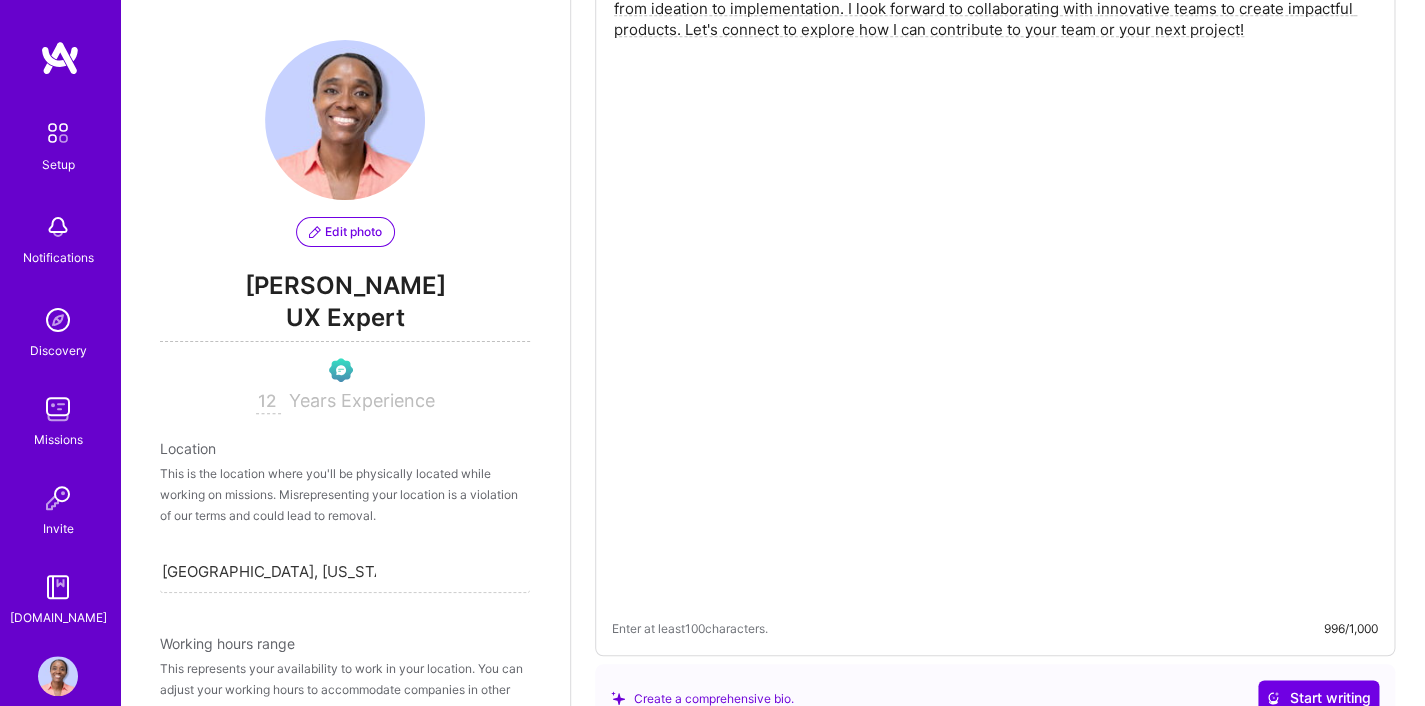 click on "Right Now" at bounding box center [0, 0] 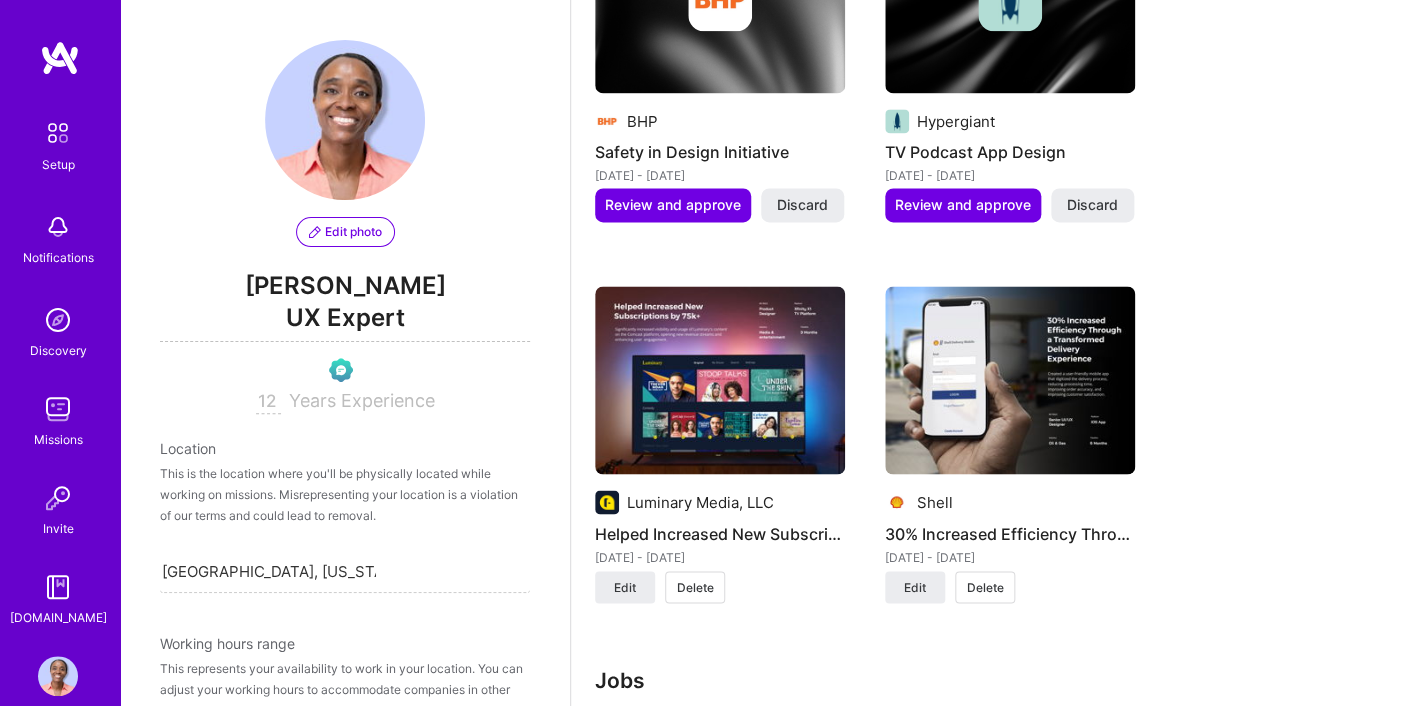 scroll, scrollTop: 3903, scrollLeft: 0, axis: vertical 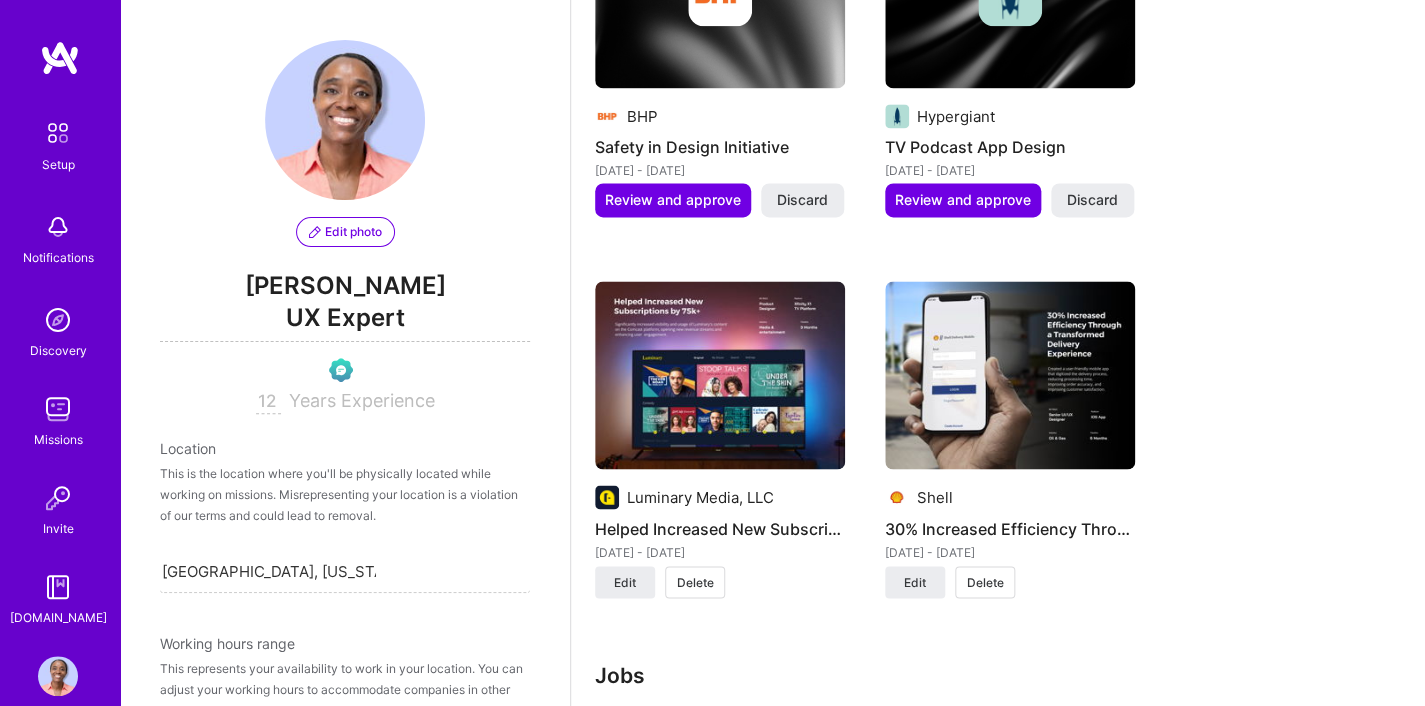 click on "Edit" at bounding box center [1246, 819] 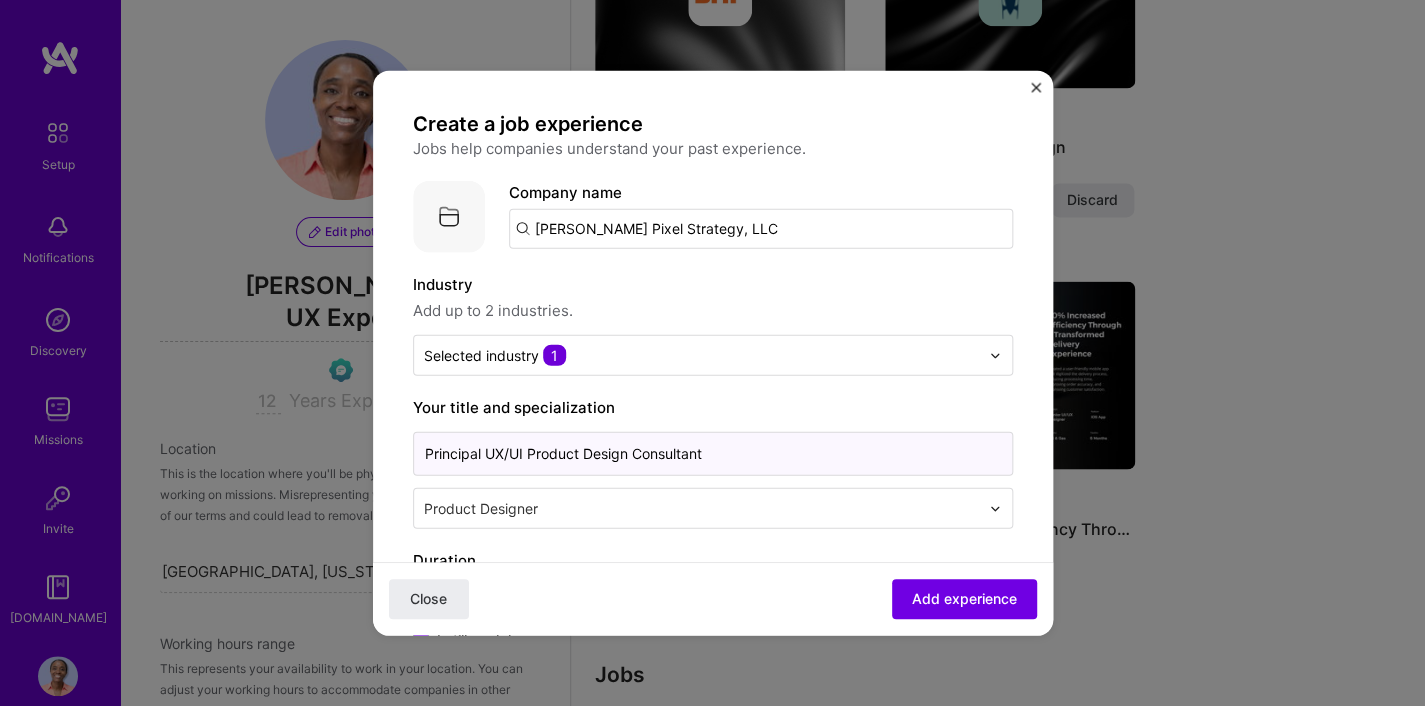 drag, startPoint x: 722, startPoint y: 459, endPoint x: 351, endPoint y: 464, distance: 371.0337 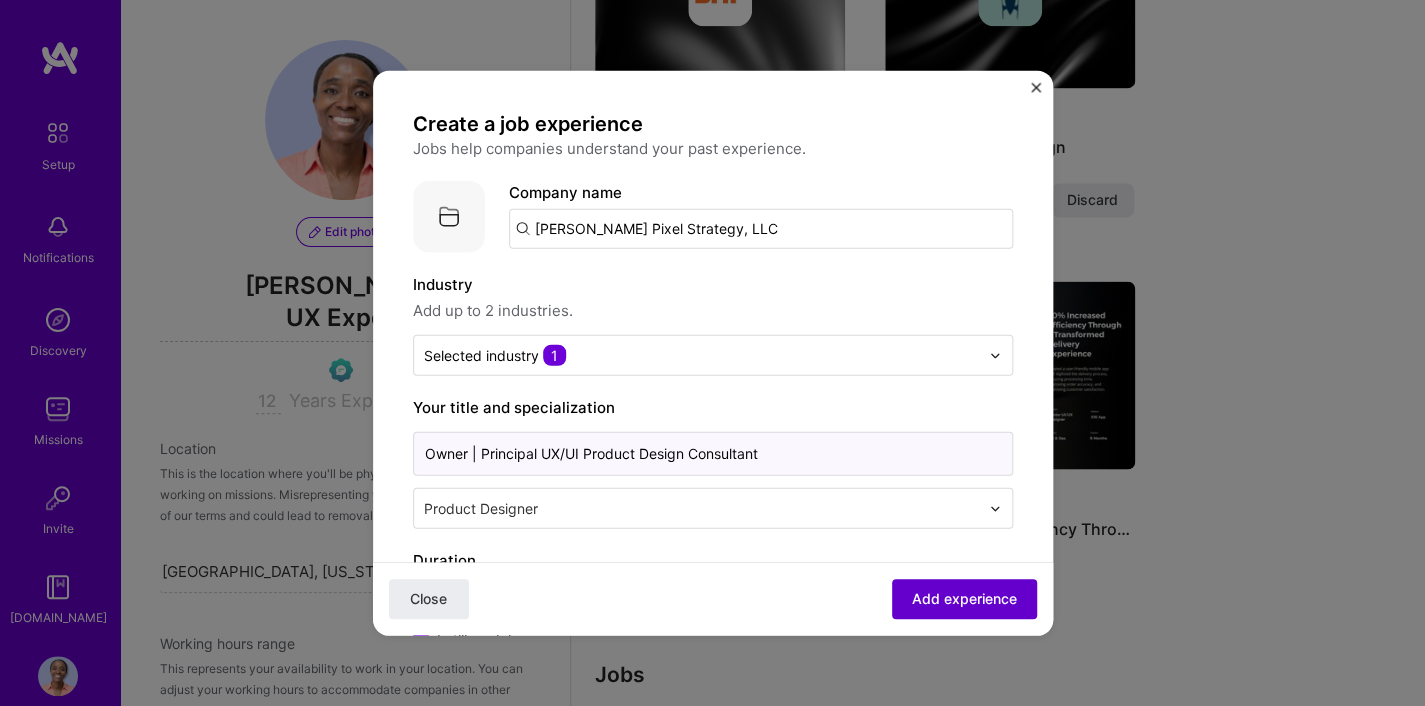 type on "Owner | Principal UX/UI Product Design Consultant" 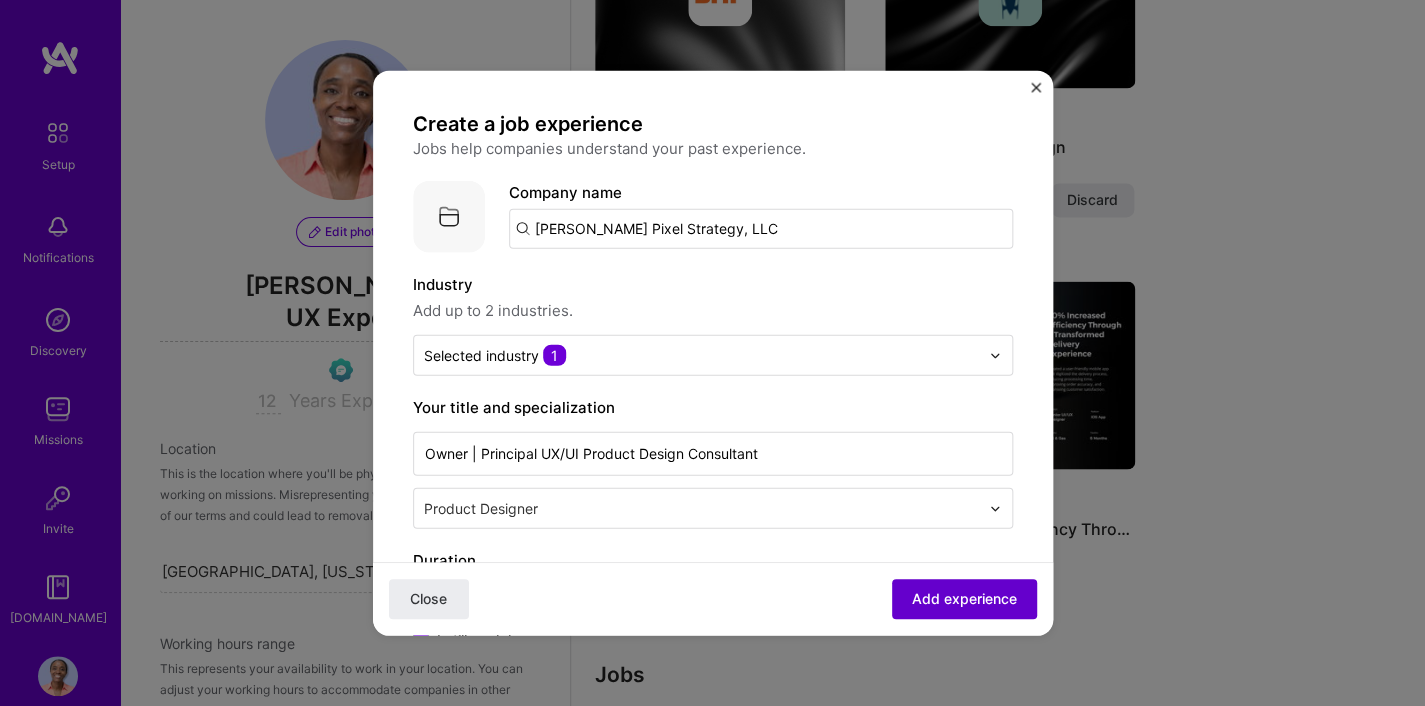 click on "Add experience" at bounding box center (964, 599) 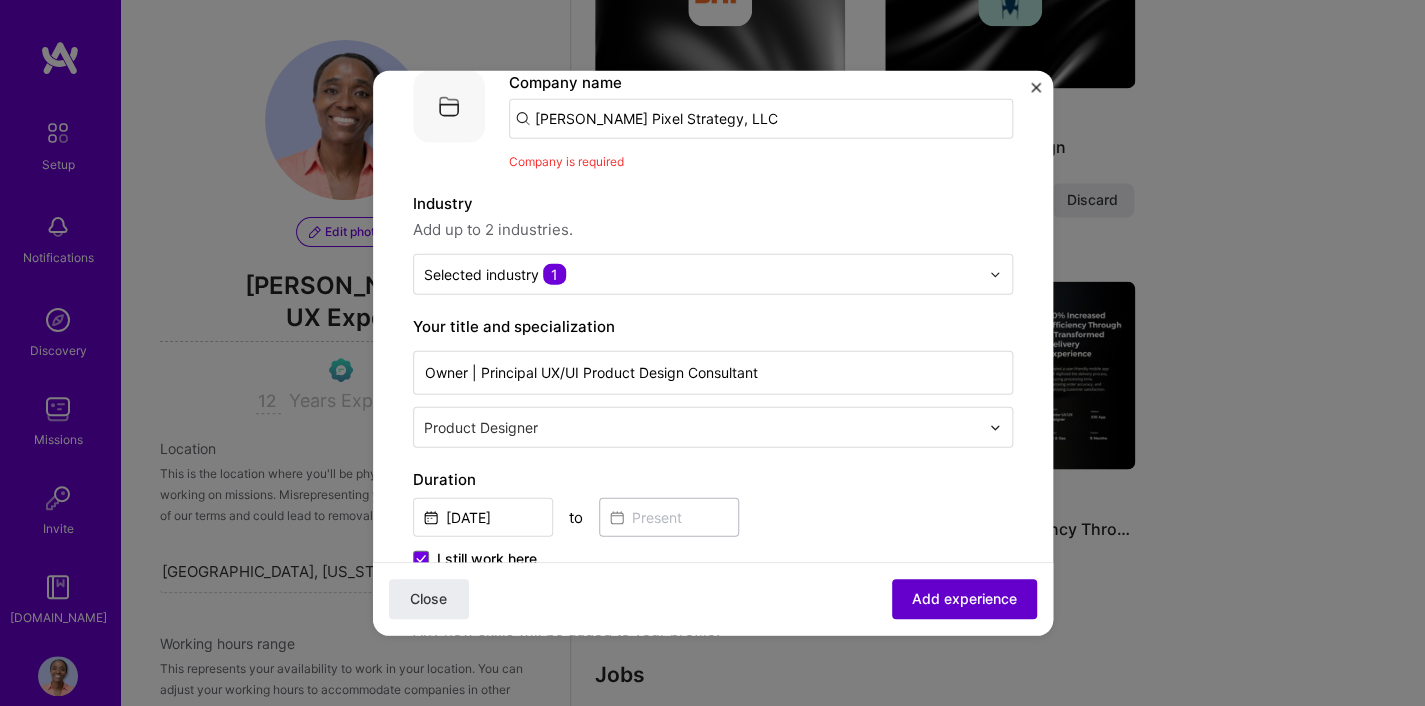 scroll, scrollTop: 110, scrollLeft: 0, axis: vertical 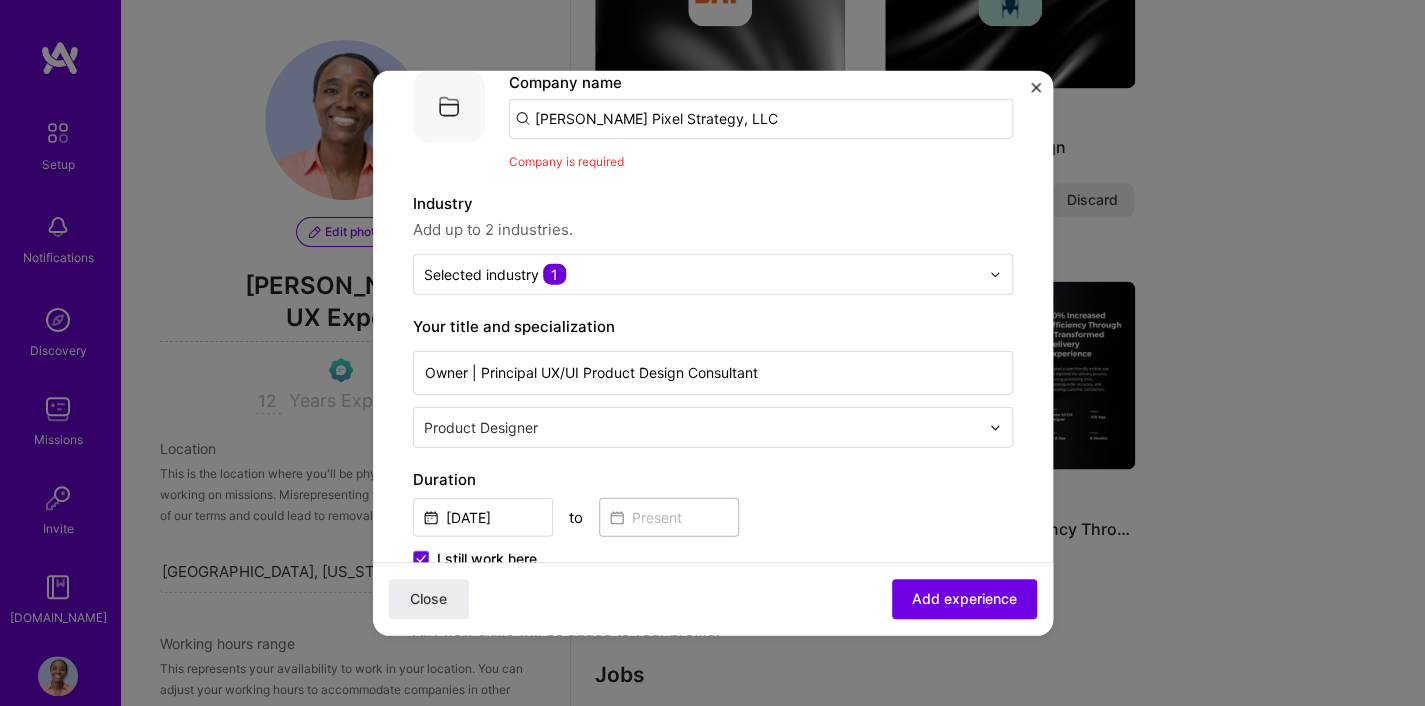 click on "Morris Pixel Strategy, LLC" at bounding box center (761, 119) 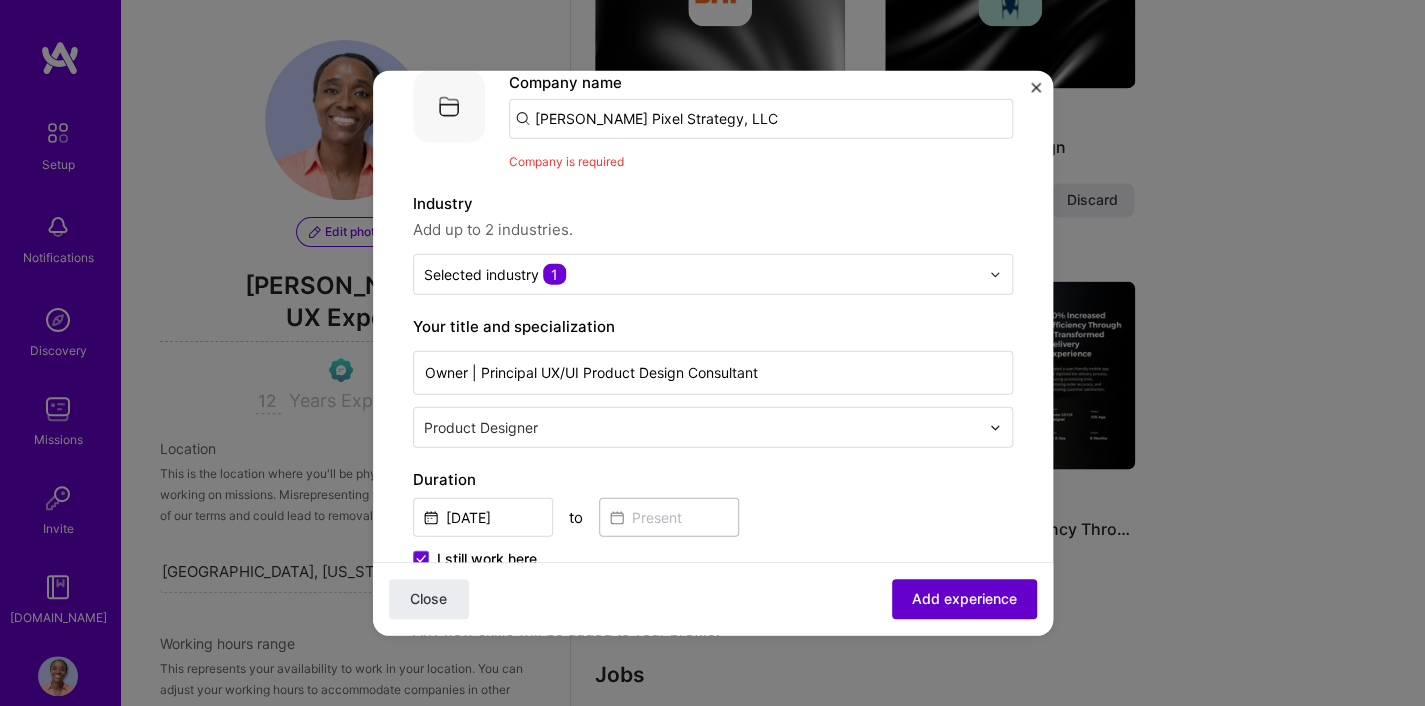 click on "Add experience" at bounding box center [964, 599] 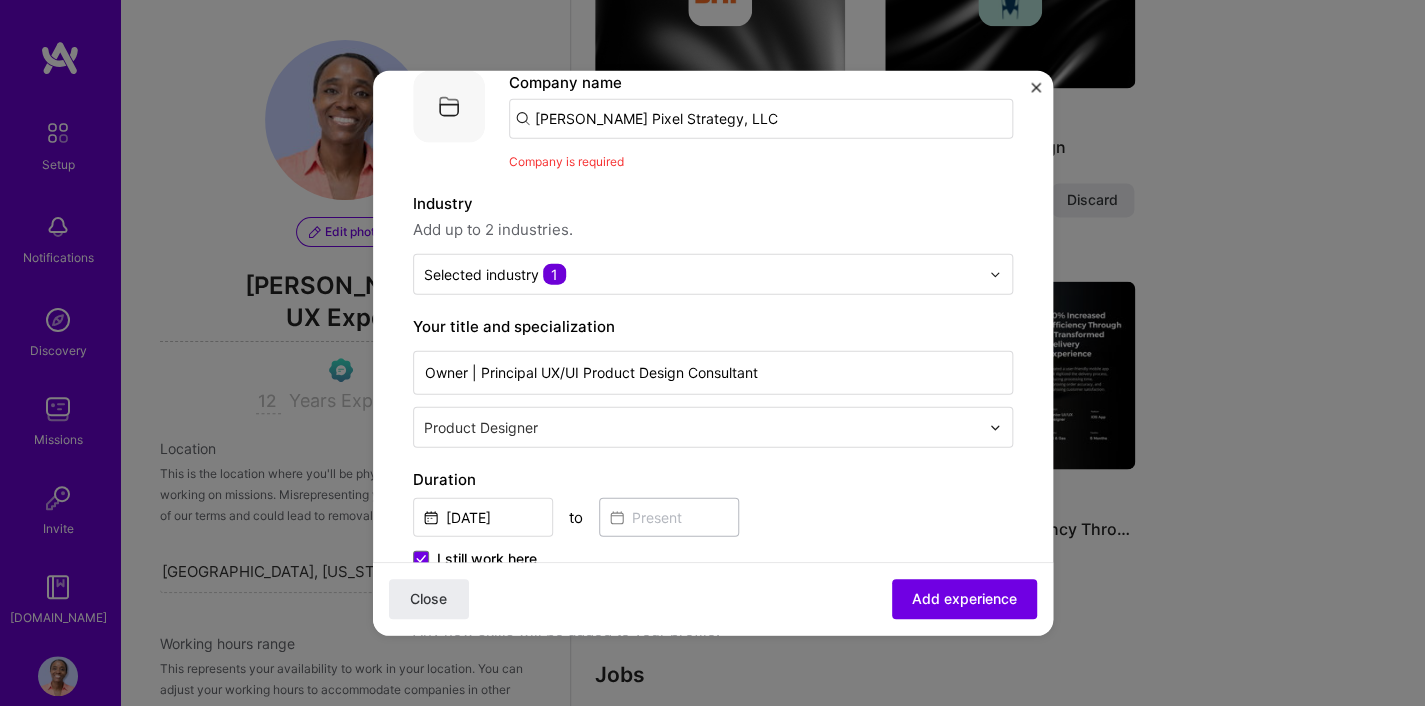 click on "Morris Pixel Strategy, LLC" at bounding box center (761, 119) 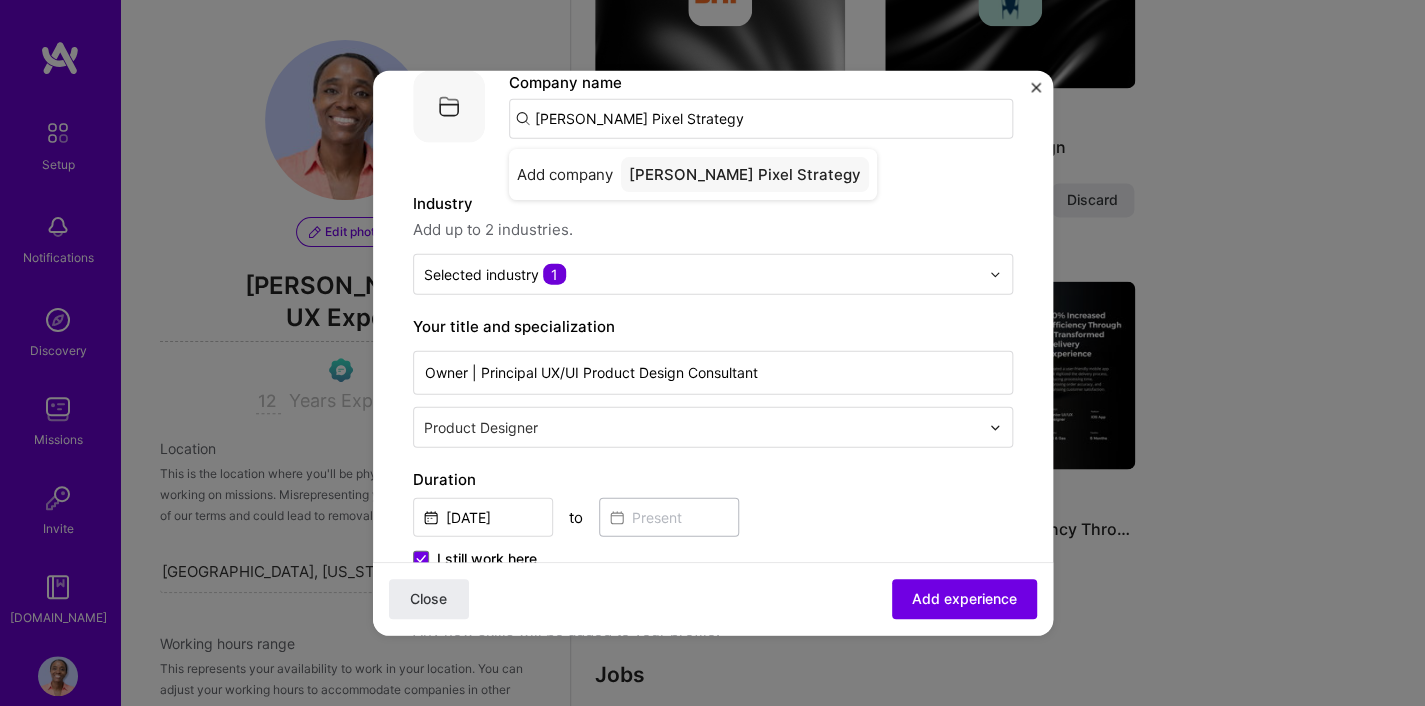 click on "Company logo" at bounding box center [449, 121] 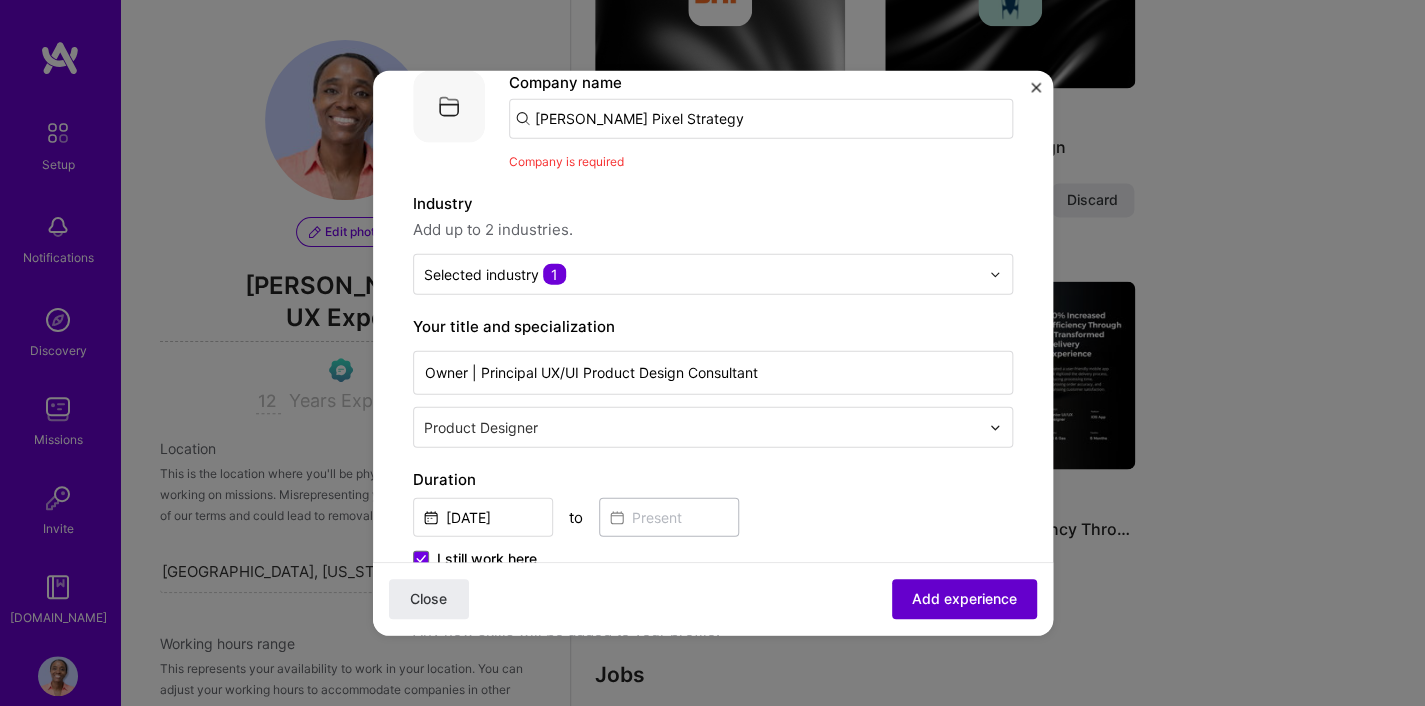 click on "Add experience" at bounding box center [964, 599] 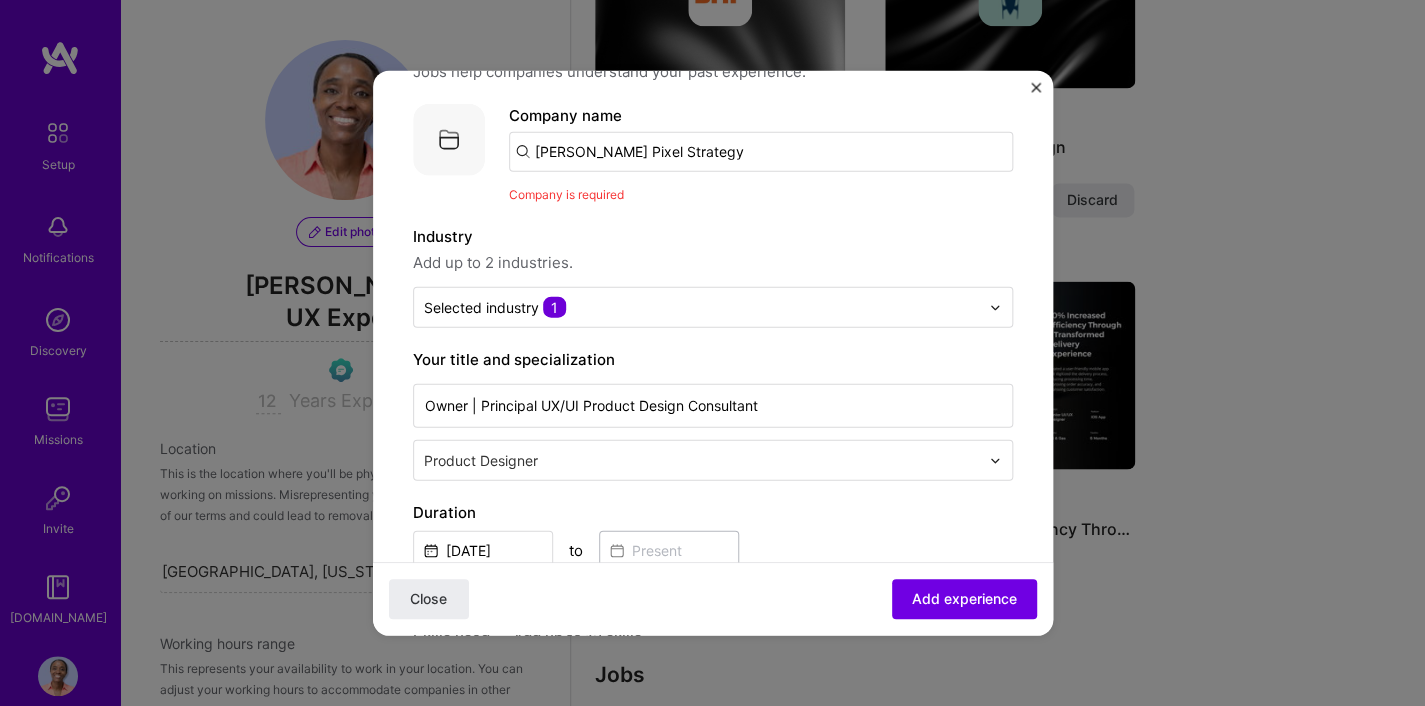 scroll, scrollTop: 70, scrollLeft: 0, axis: vertical 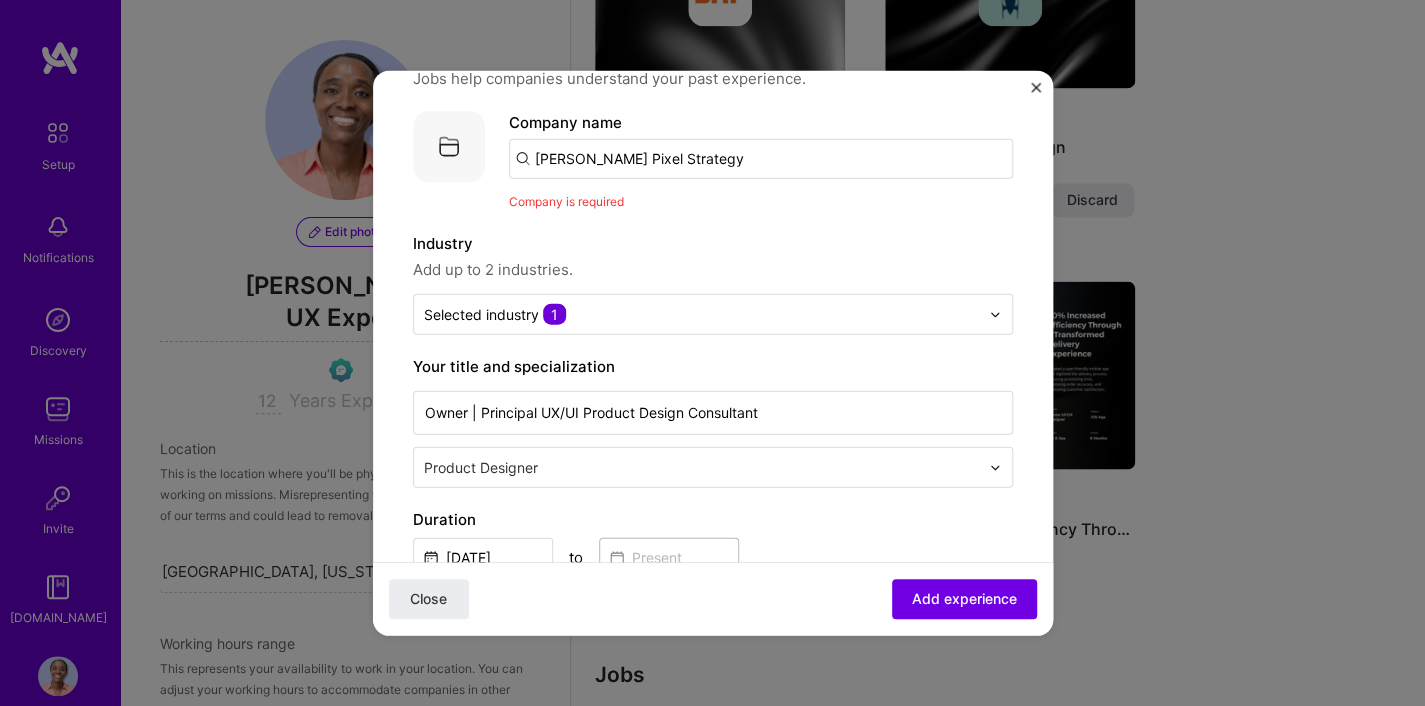 click on "Morris Pixel Strategy" at bounding box center [761, 159] 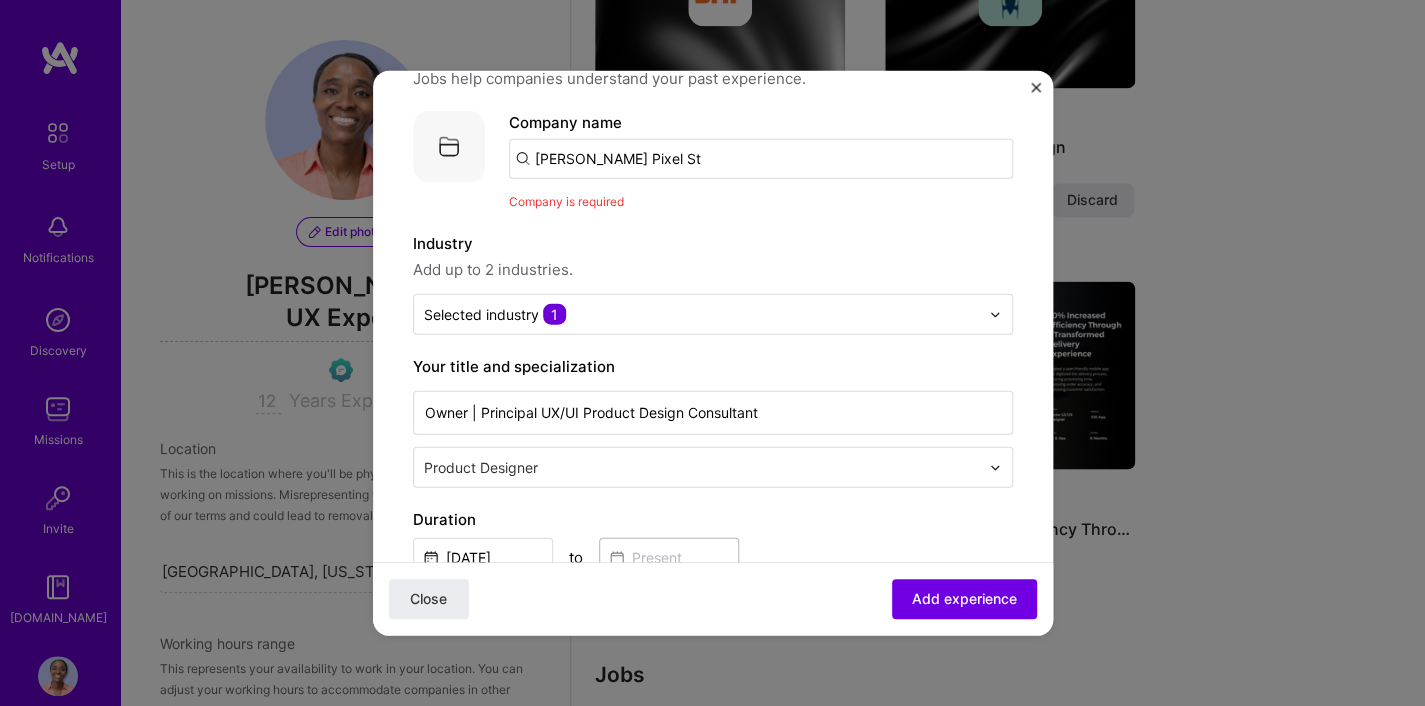 click on "Create a job experience Jobs help companies understand your past experience. Company logo Company name Morris Pixel St
Company is required Industry Add up to 2 industries. Selected industry 1 Your title and specialization Owner | Principal UX/UI Product Design Consultant Product Designer Duration Oct, 2024
to
I still work here Skills used — Add up to 12 skills Any new skills will be added to your profile. Enter skills... 10 Adobe Creative Cloud 1 2 3 4 5 Artificial Intelligence (AI) 1 2 3 4 5 Design Thinking 1 2 3 4 5 Figma 1 2 3 4 5 Product Design 1 2 3 4 5 Prototyping 1 2 3 4 5 UX Design 1 2 3 4 5 UX/UI 1 2 3 4 5 User Research 1 2 3 4 5 Wireframing 1 2 3 4 5 Description Synthesized user research into intuitive UX/UI designs that boosted user engagement by enhancing usability and interaction rates across client applications. 100 characters minimum 1067 / 2,000  characters Did this role require you to manage team members? (Optional) 0 >" at bounding box center (713, 1181) 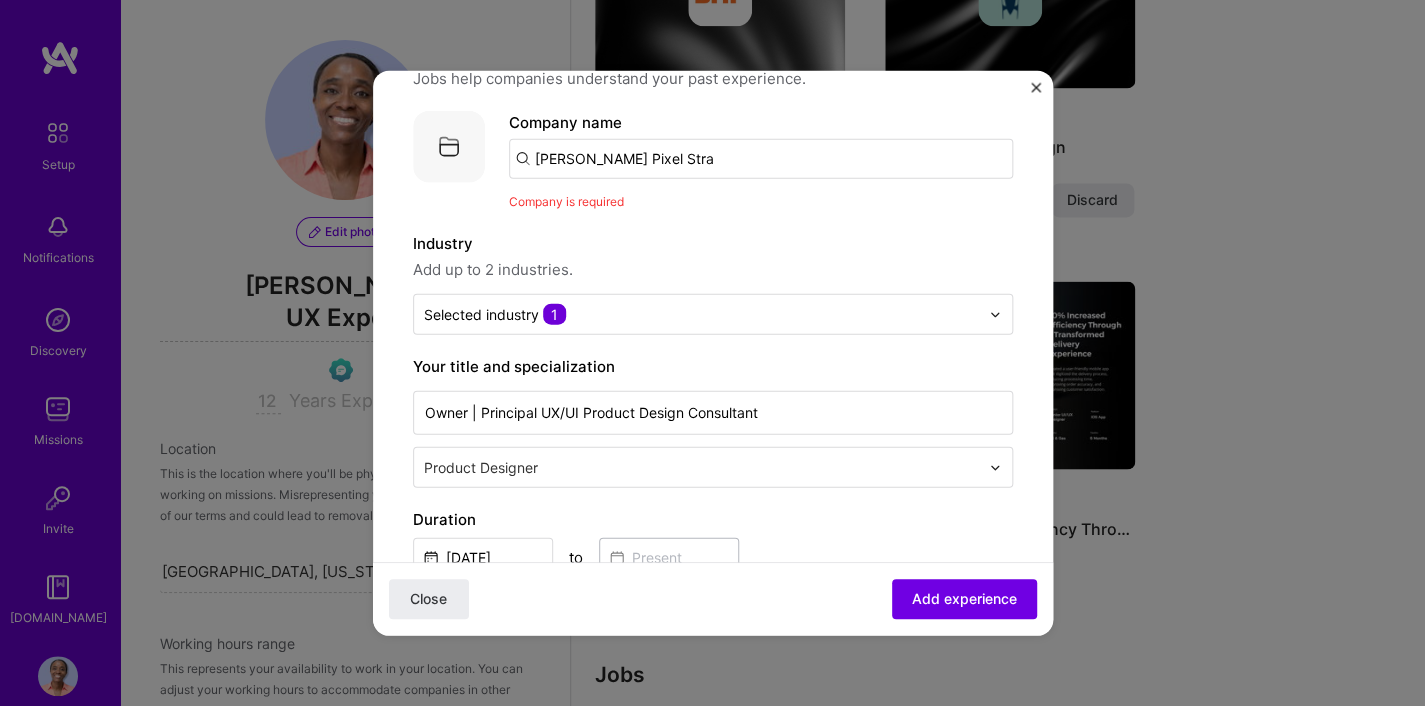 click on "Morris Pixel Stra" at bounding box center (761, 159) 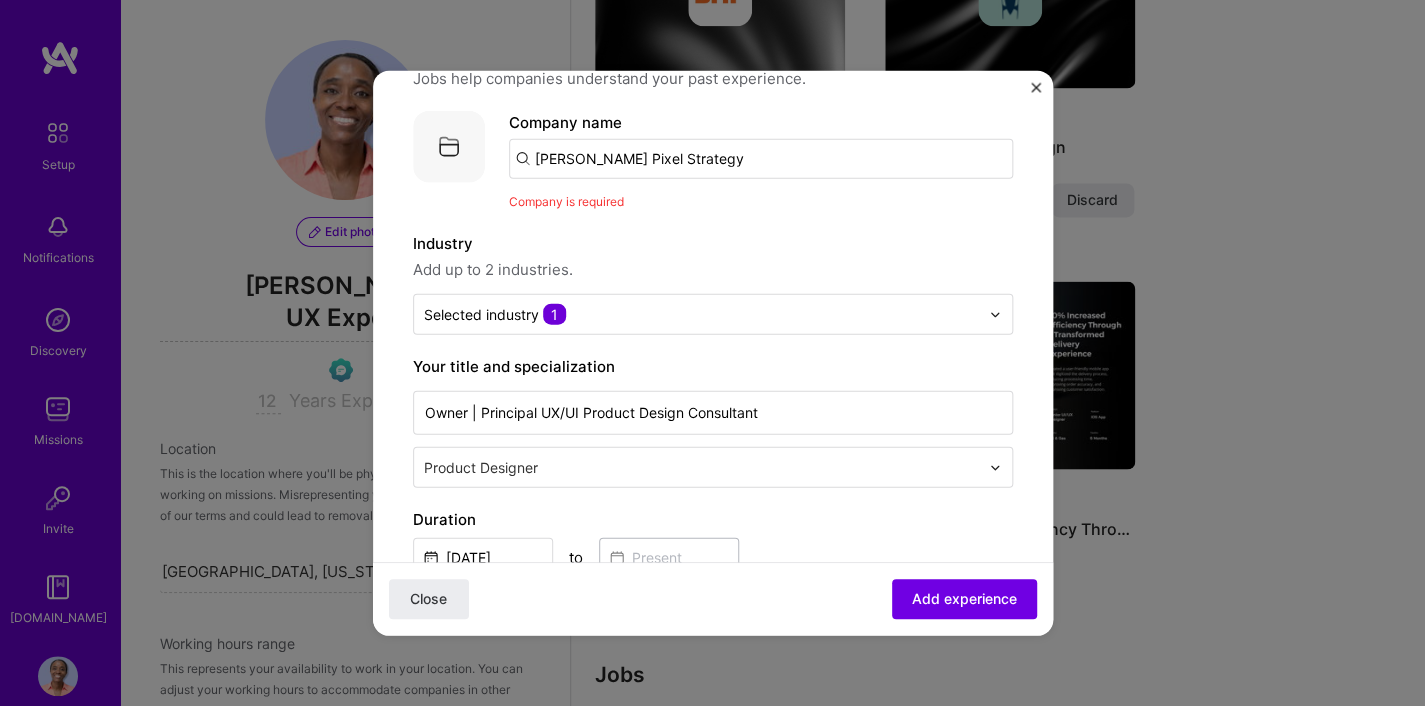 click on "Morris Pixel Strategy" at bounding box center (761, 159) 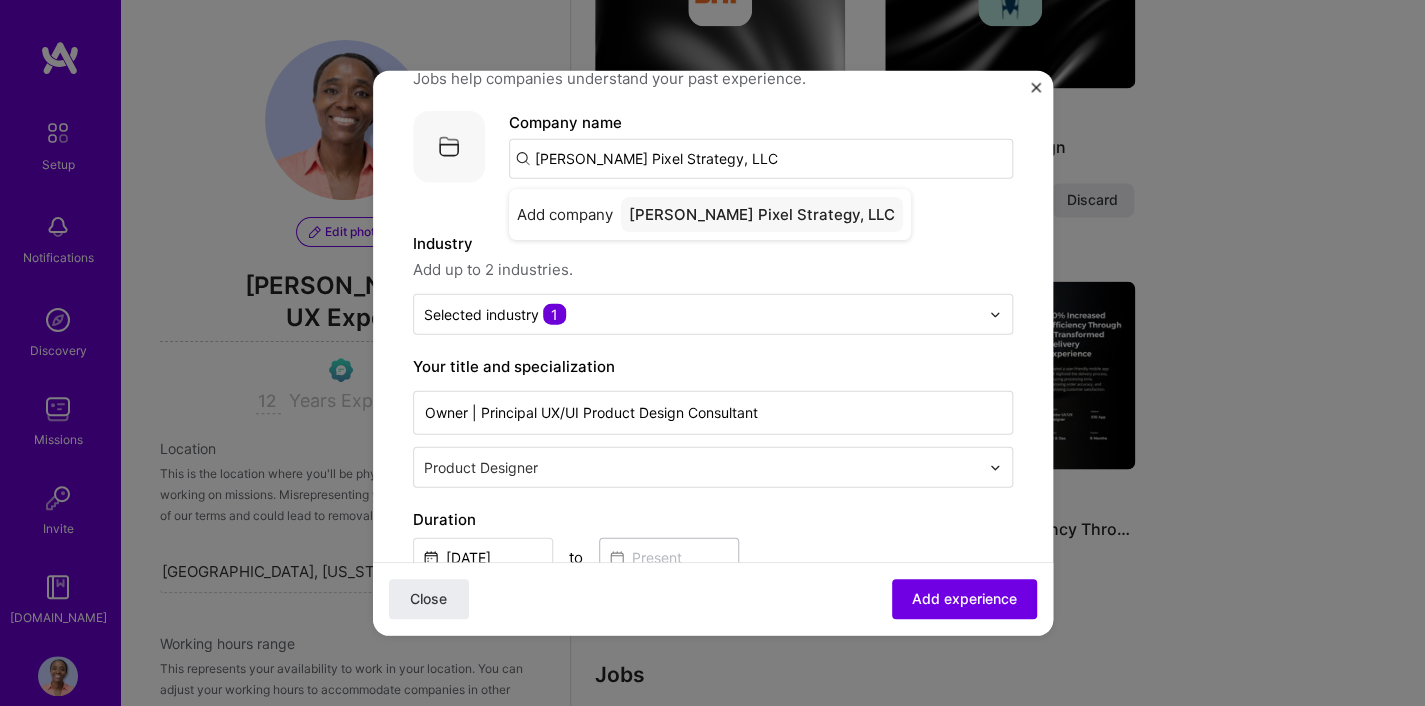 type on "Morris Pixel Strategy, LLC" 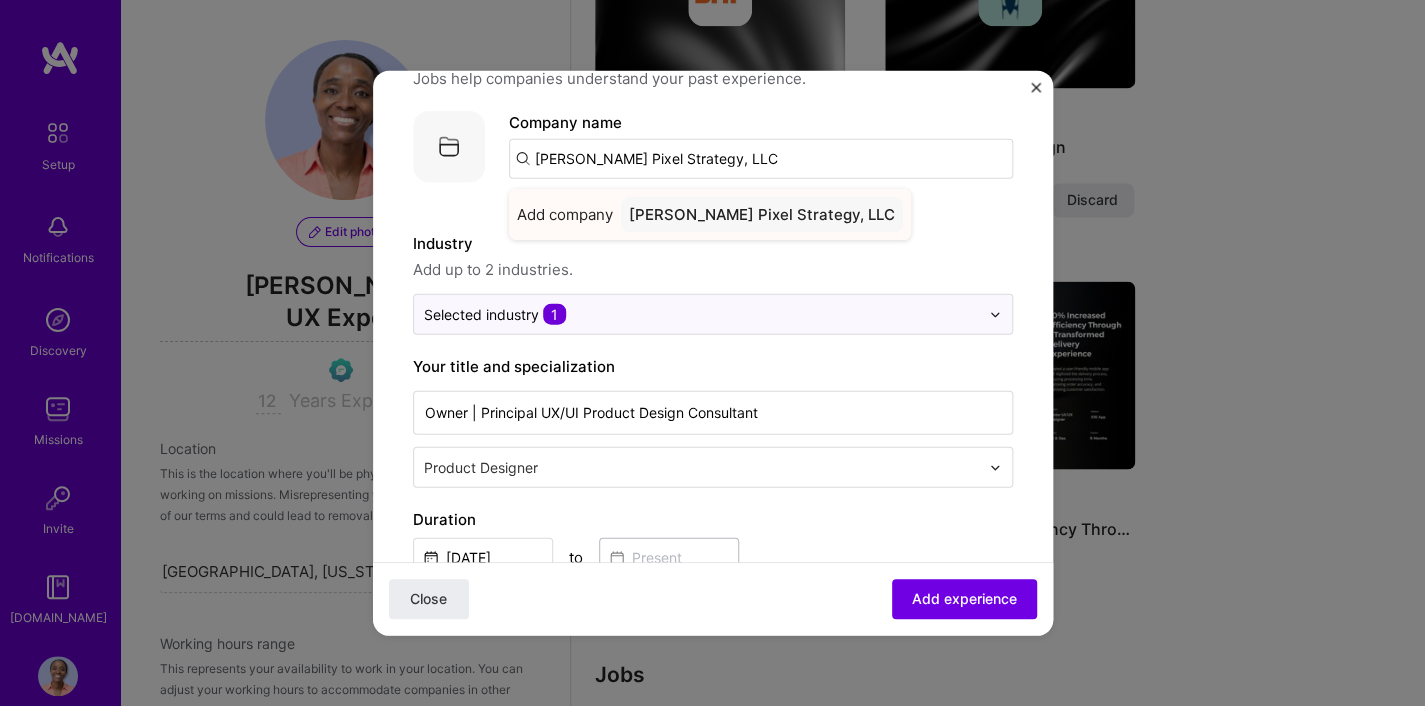 click on "Morris Pixel Strategy, LLC" at bounding box center [762, 214] 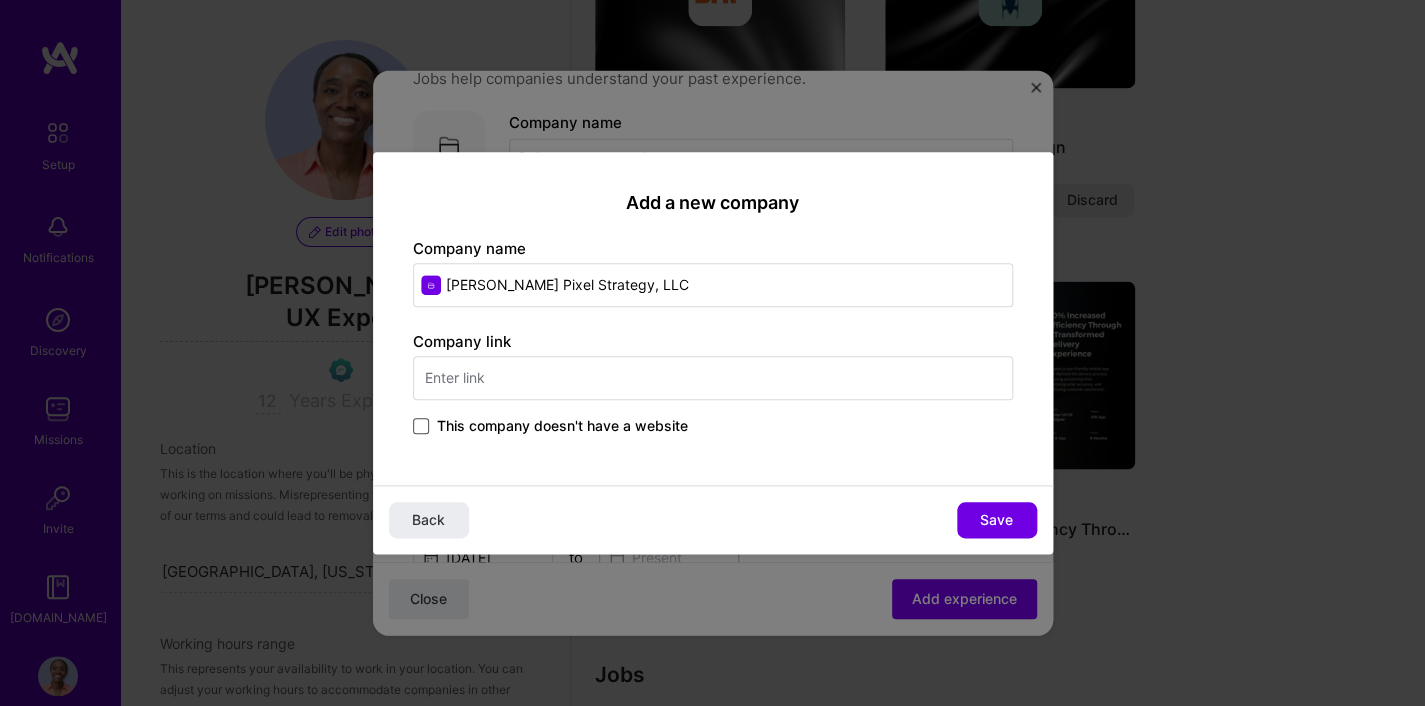 click at bounding box center [421, 426] 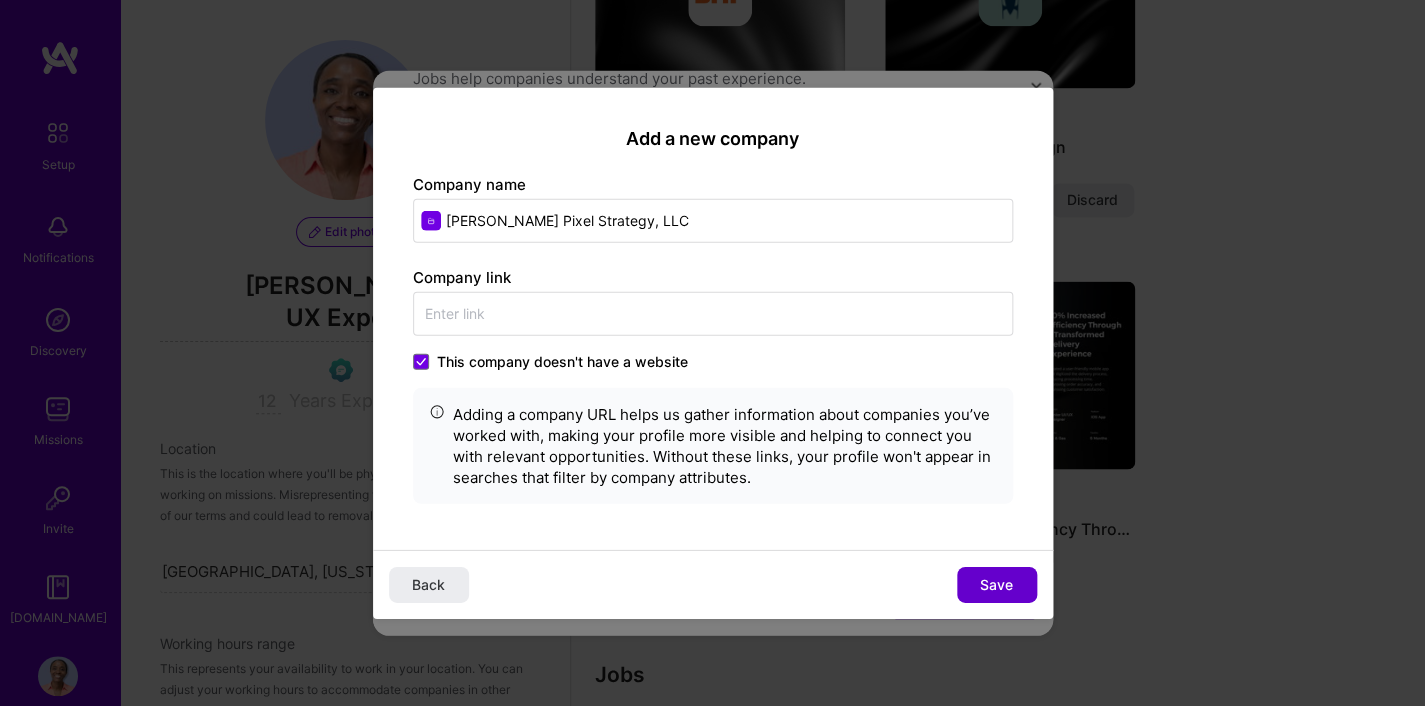 click on "Save" at bounding box center (996, 584) 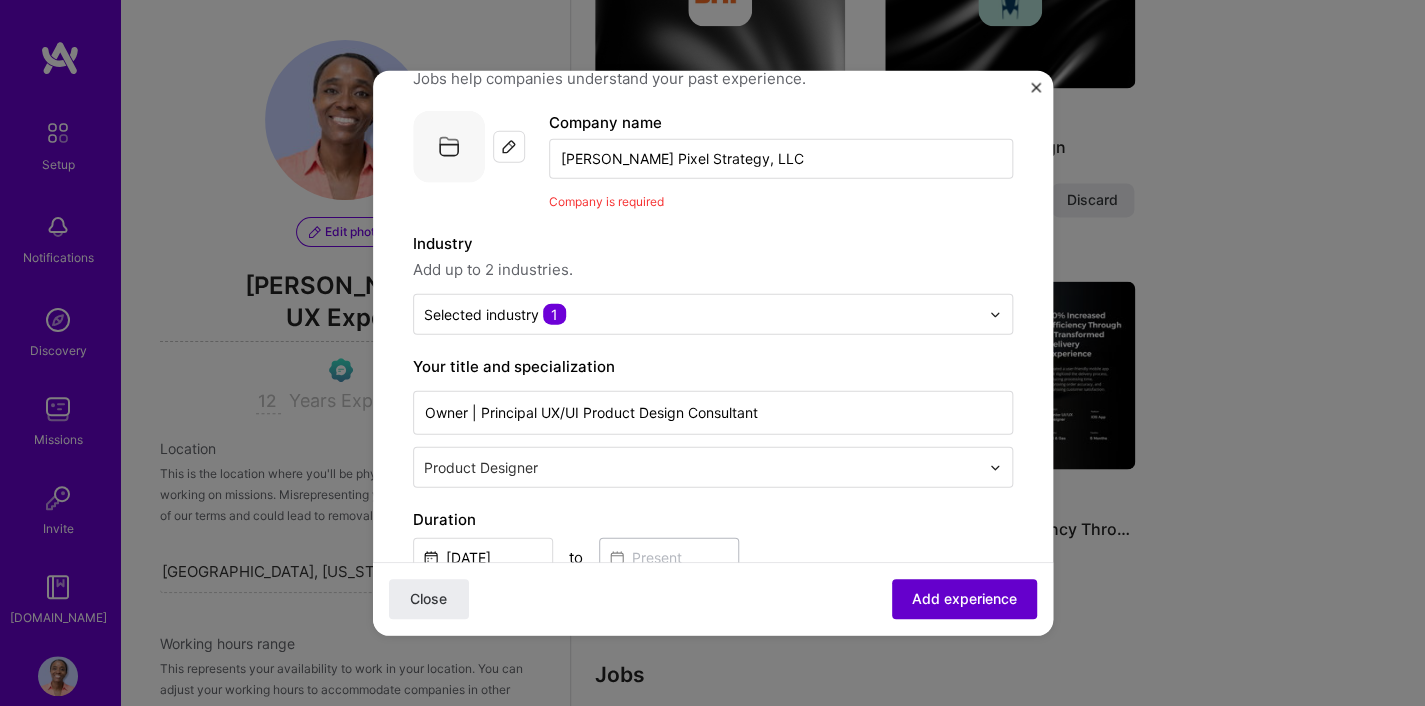 click on "Add experience" at bounding box center [964, 599] 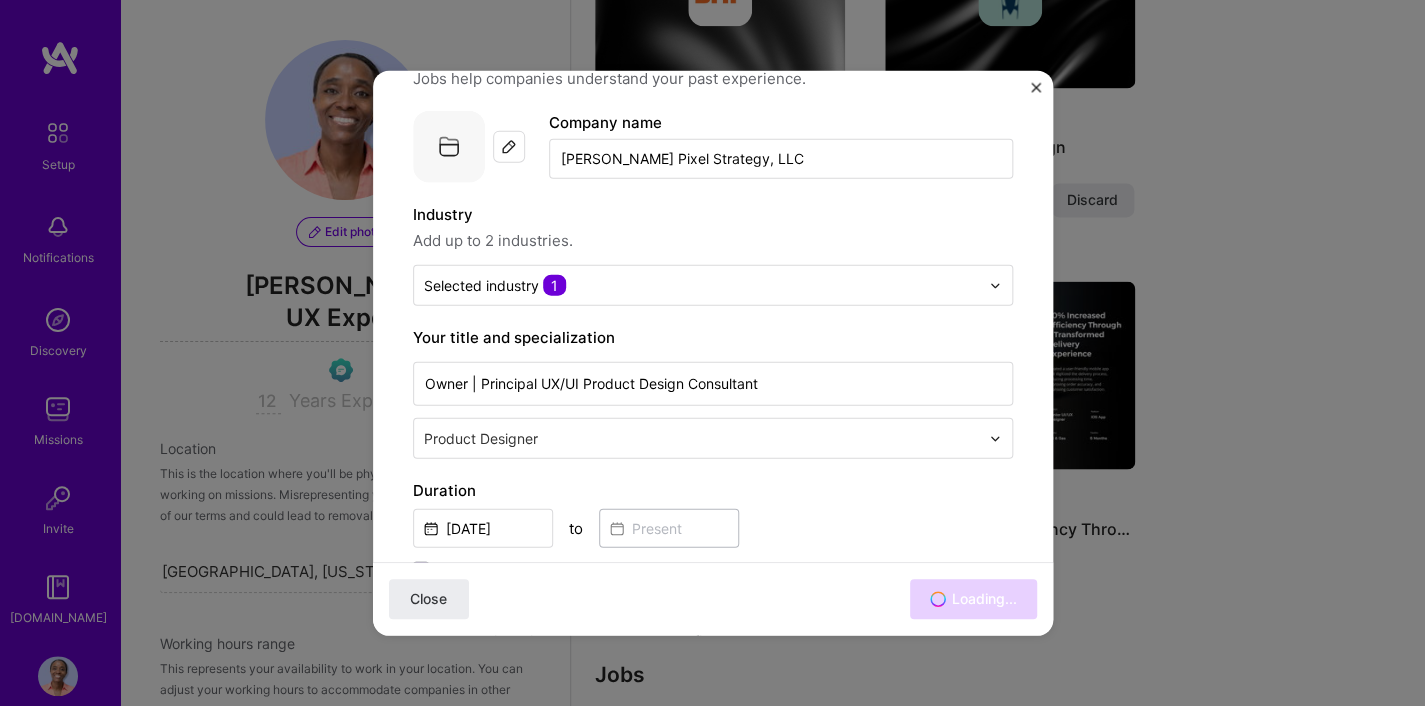 scroll, scrollTop: 0, scrollLeft: 0, axis: both 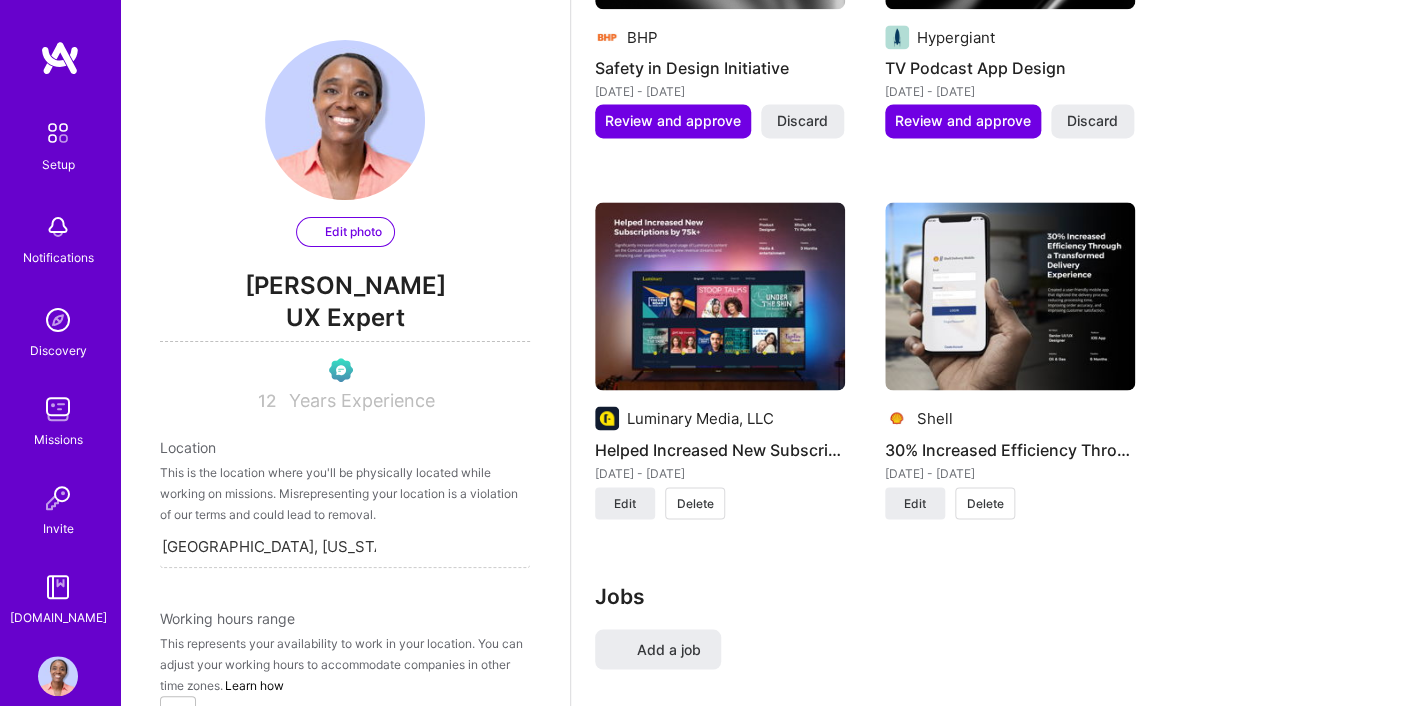 select on "US" 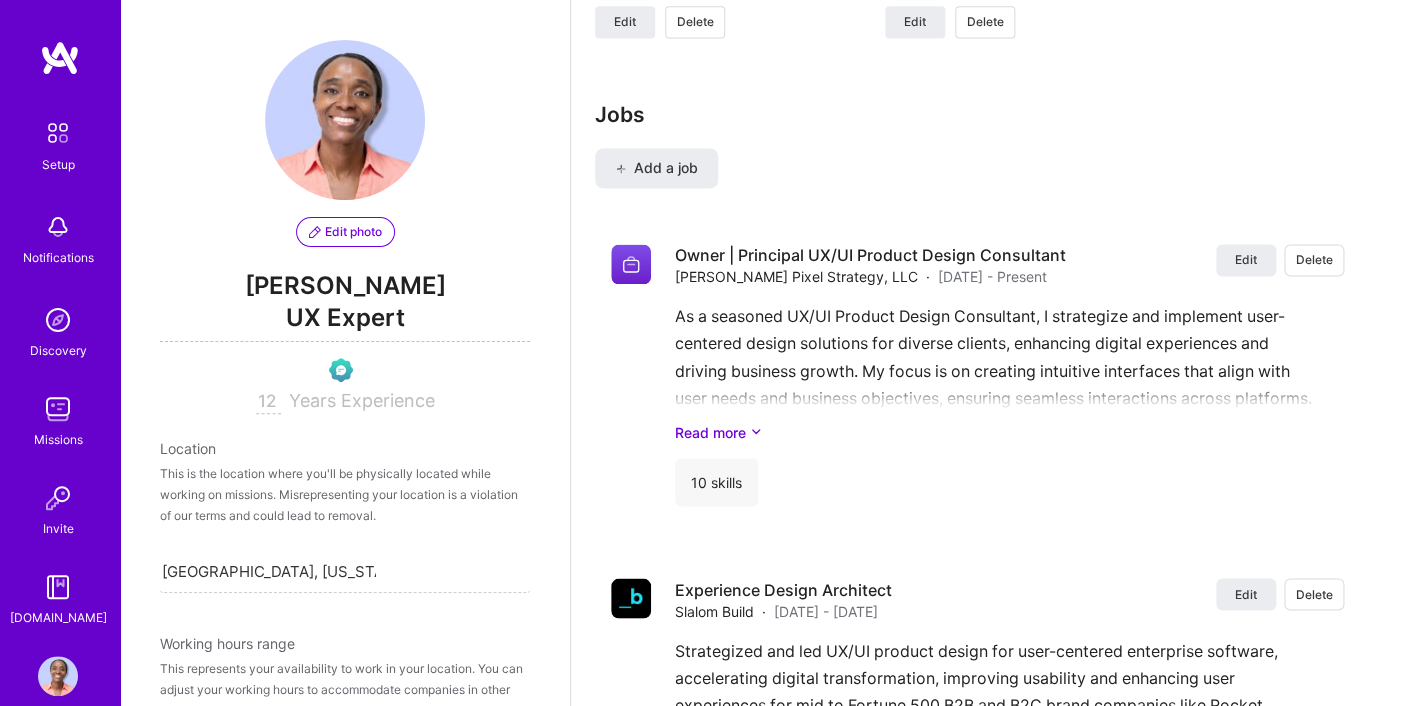 scroll, scrollTop: 0, scrollLeft: 0, axis: both 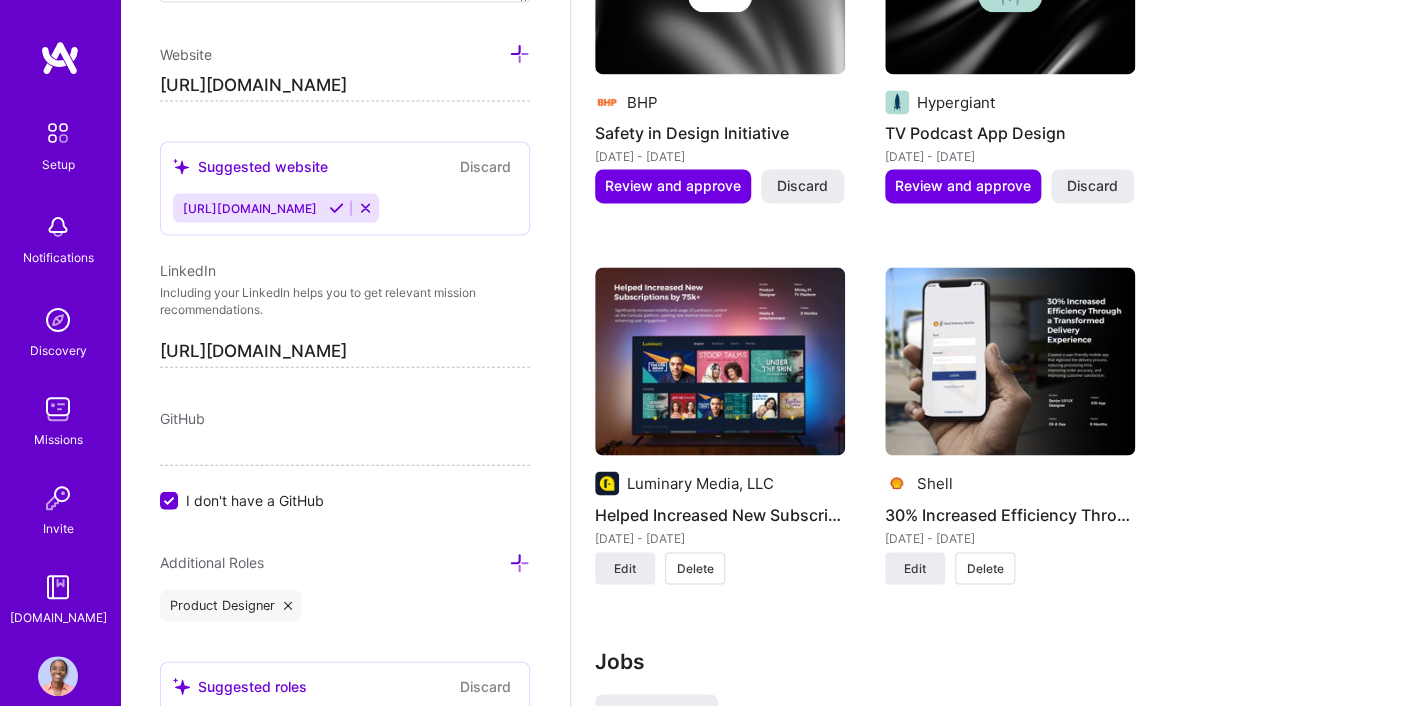 click on "Edit" at bounding box center (1246, 806) 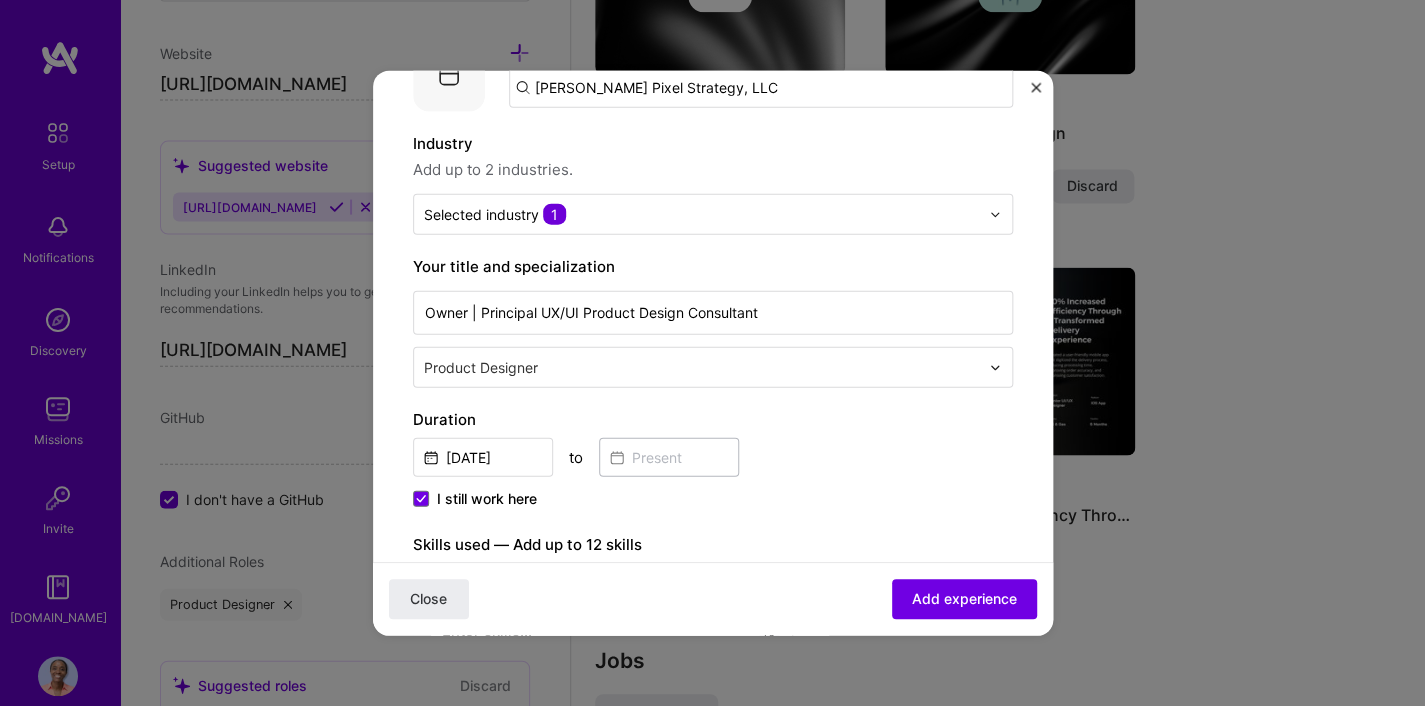 scroll, scrollTop: 173, scrollLeft: 0, axis: vertical 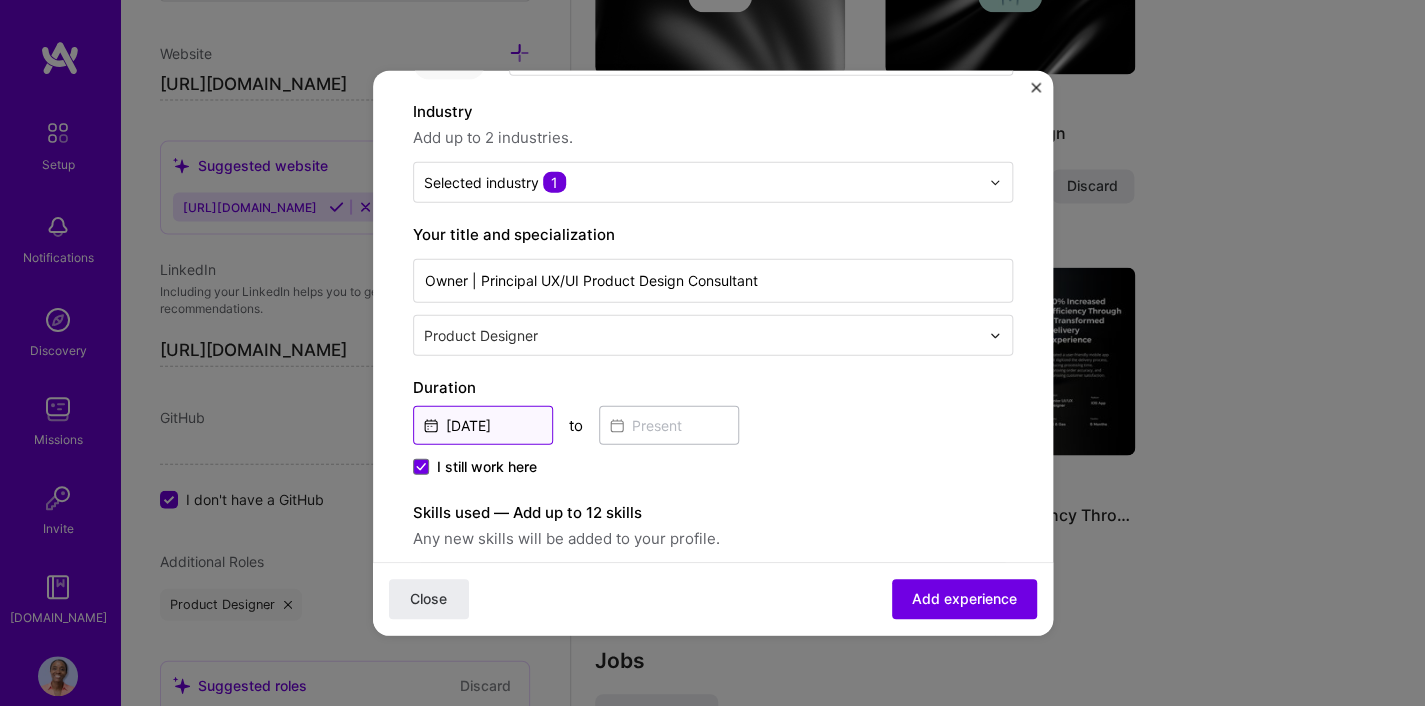 click on "Oct, 2024" at bounding box center (483, 425) 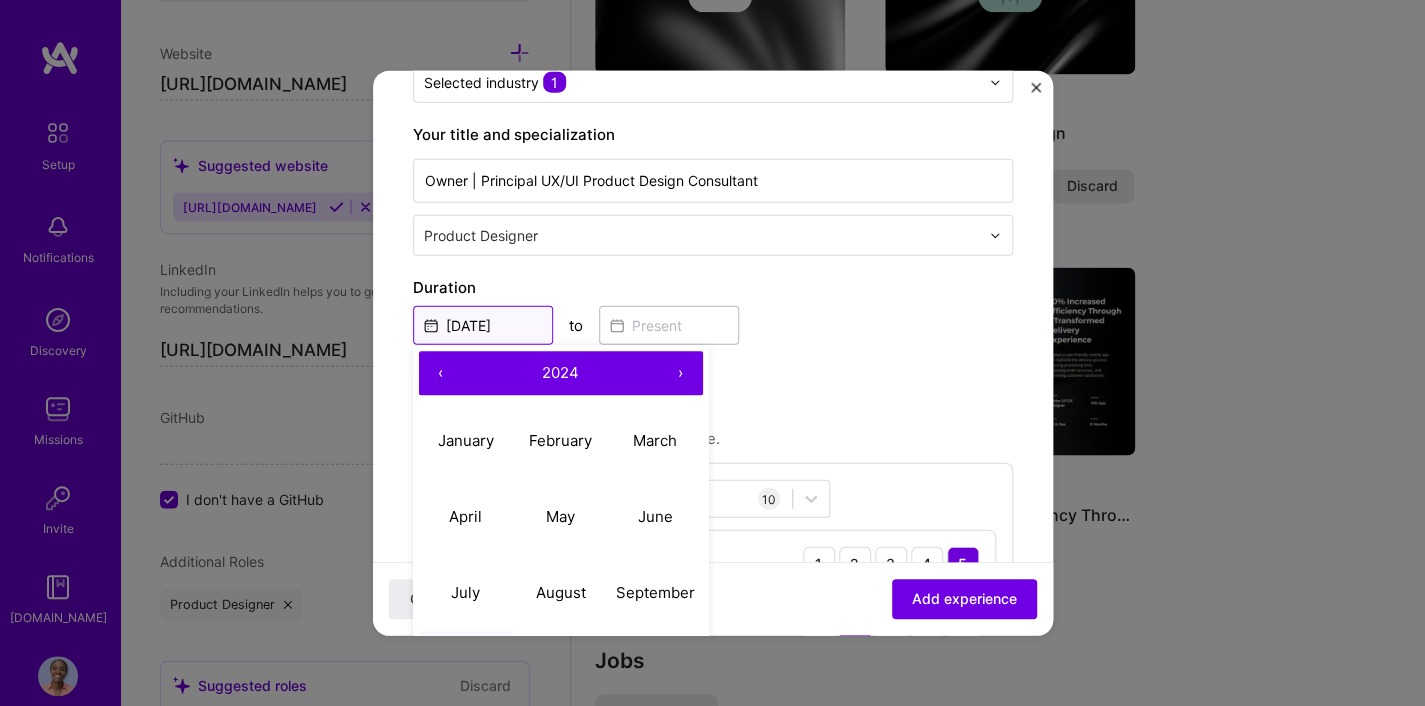 scroll, scrollTop: 289, scrollLeft: 0, axis: vertical 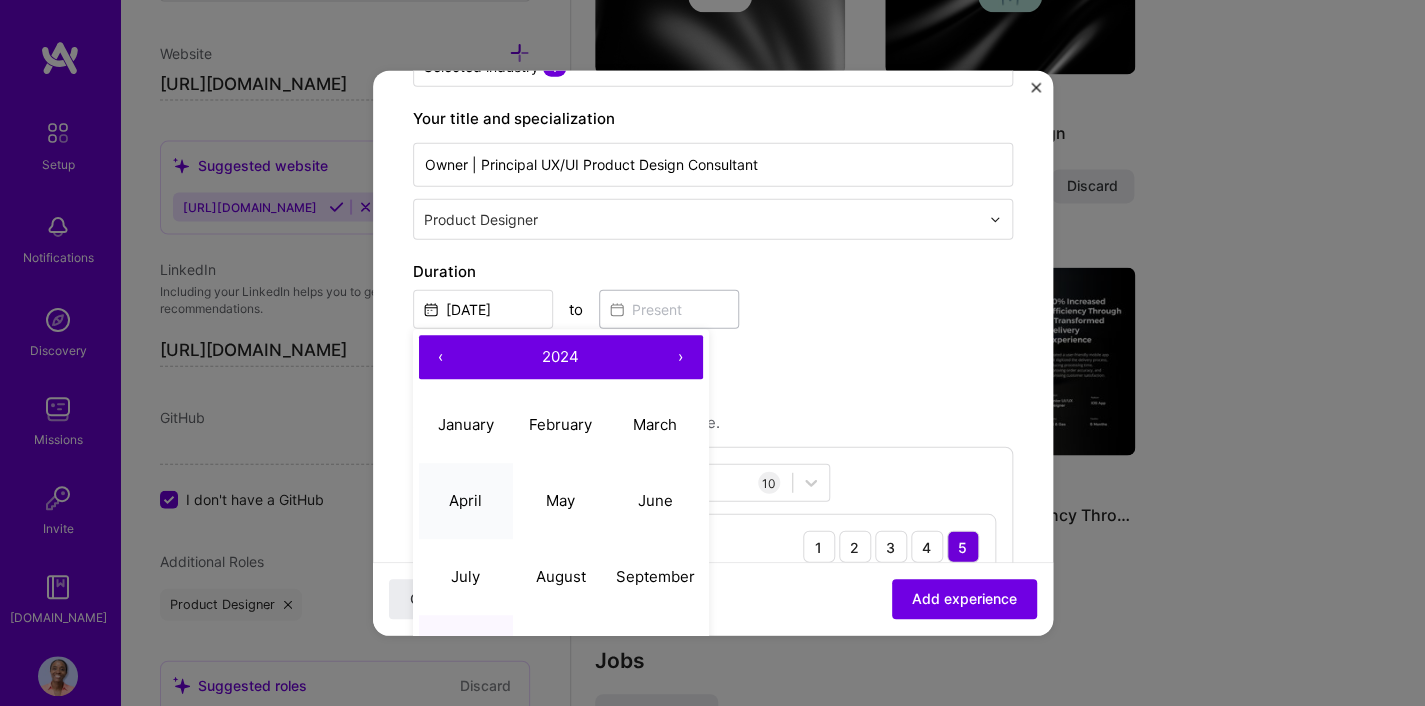 click on "April" at bounding box center (465, 499) 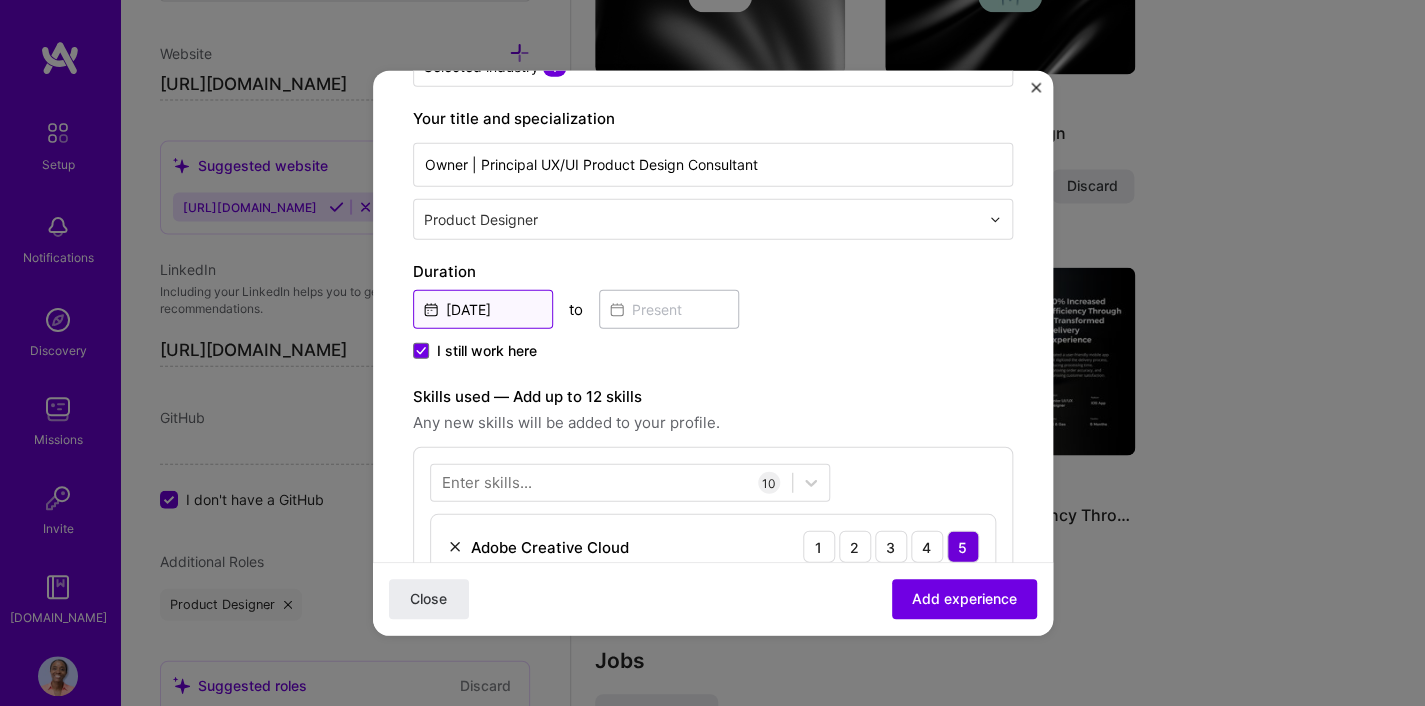 click on "Apr, 2024" at bounding box center [483, 309] 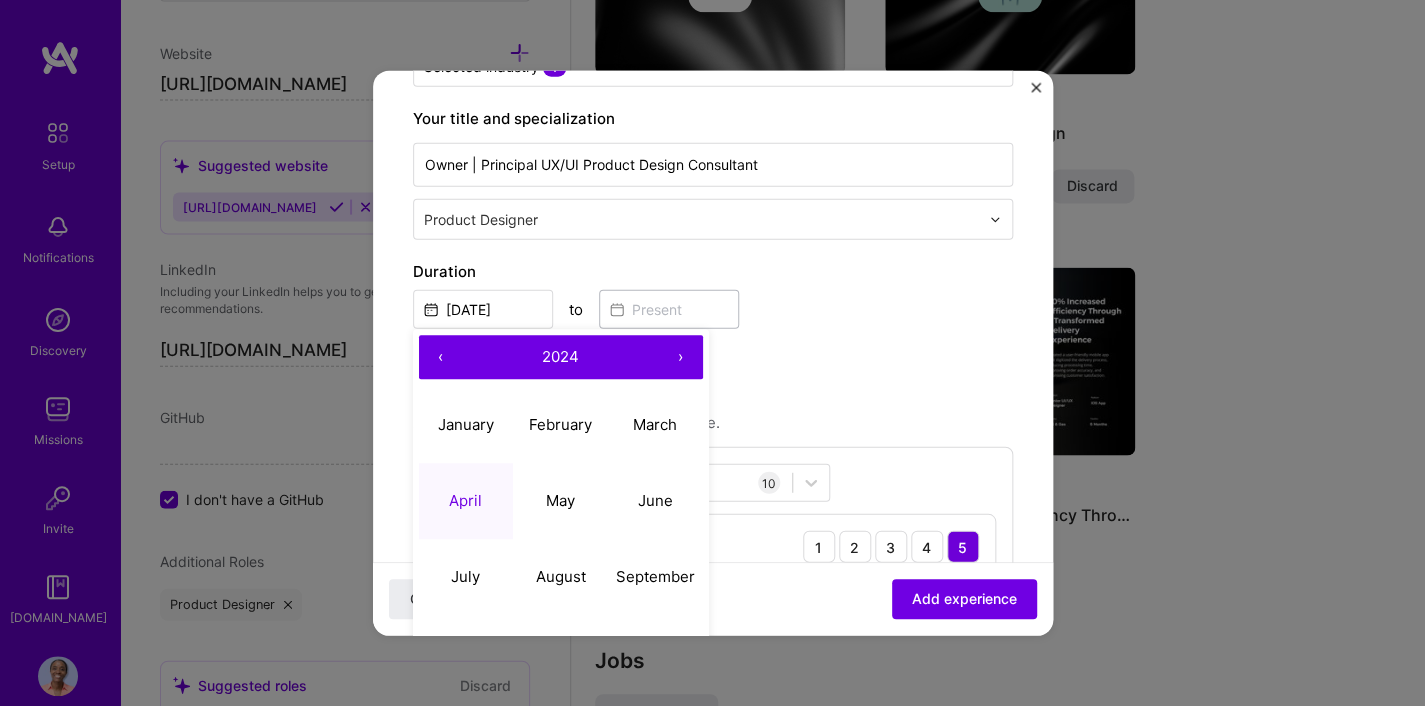 click on "›" at bounding box center [681, 357] 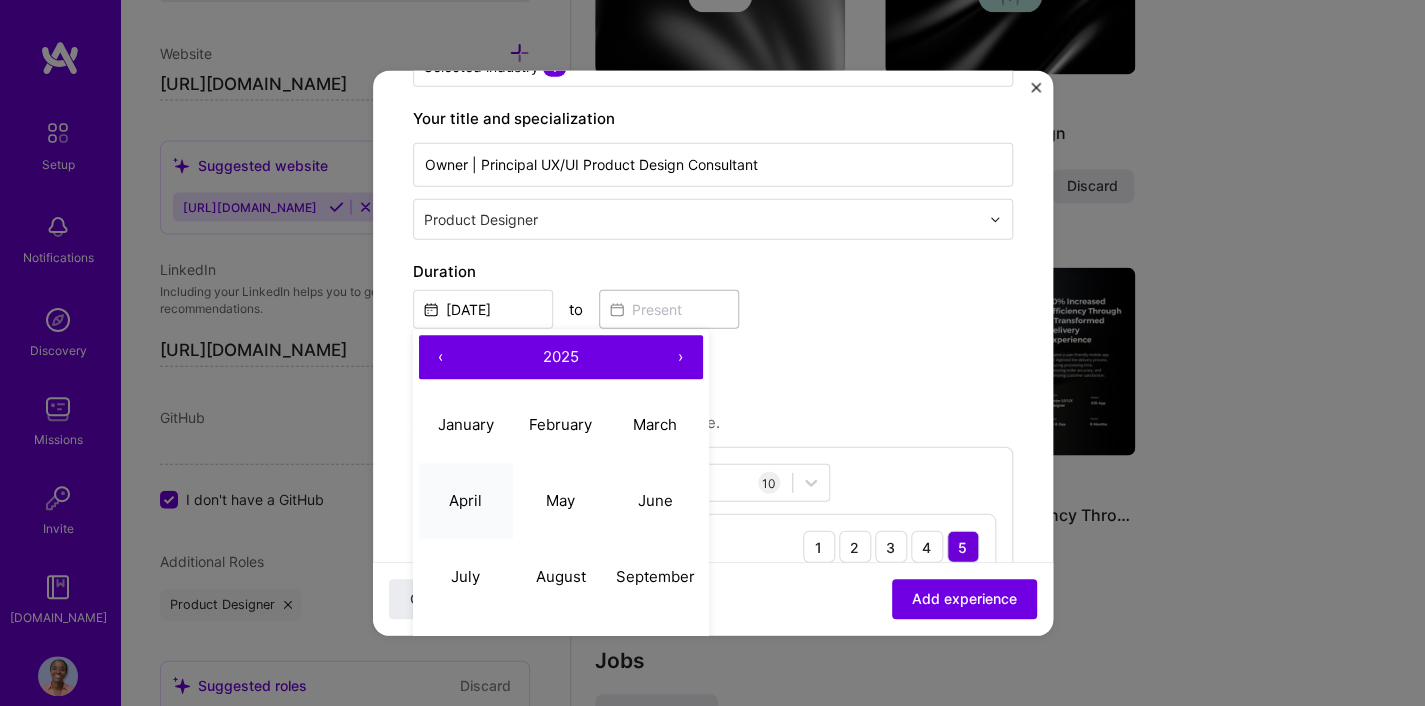 click on "April" at bounding box center [465, 499] 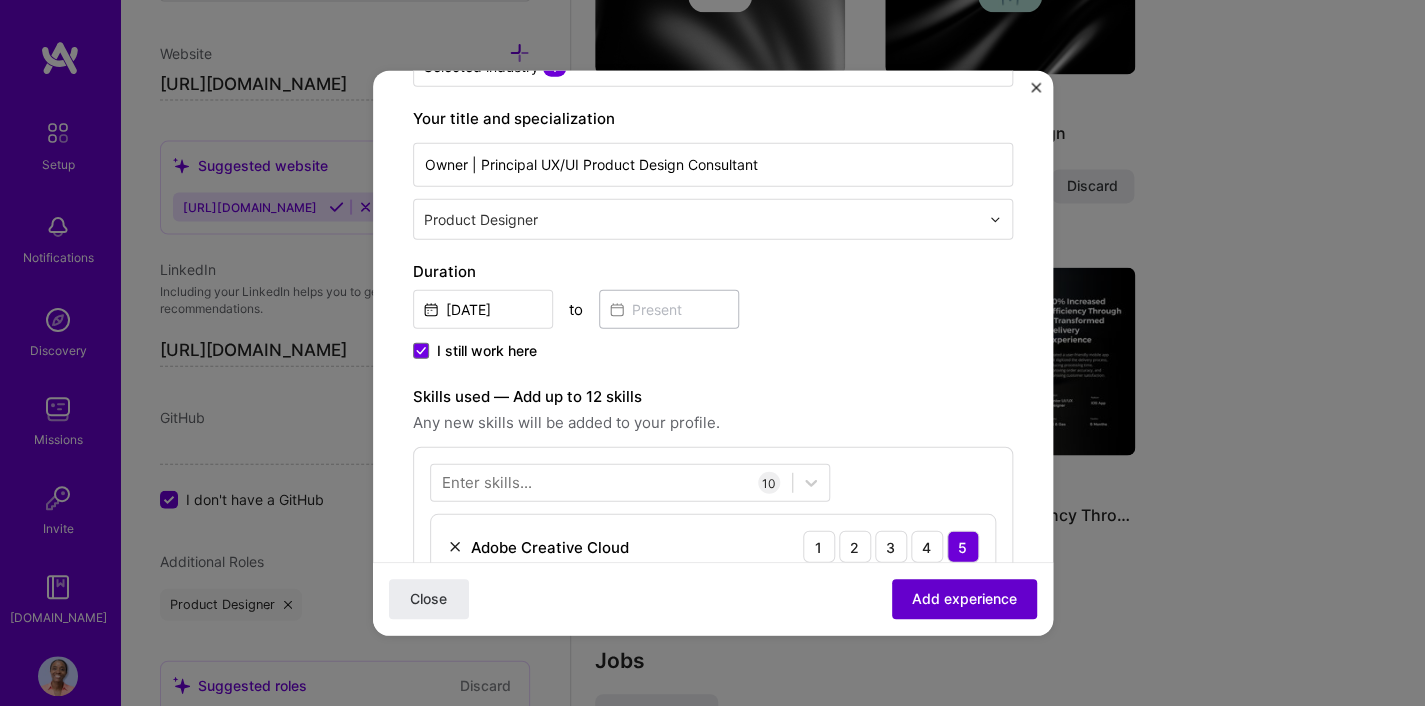 click on "Add experience" at bounding box center (964, 599) 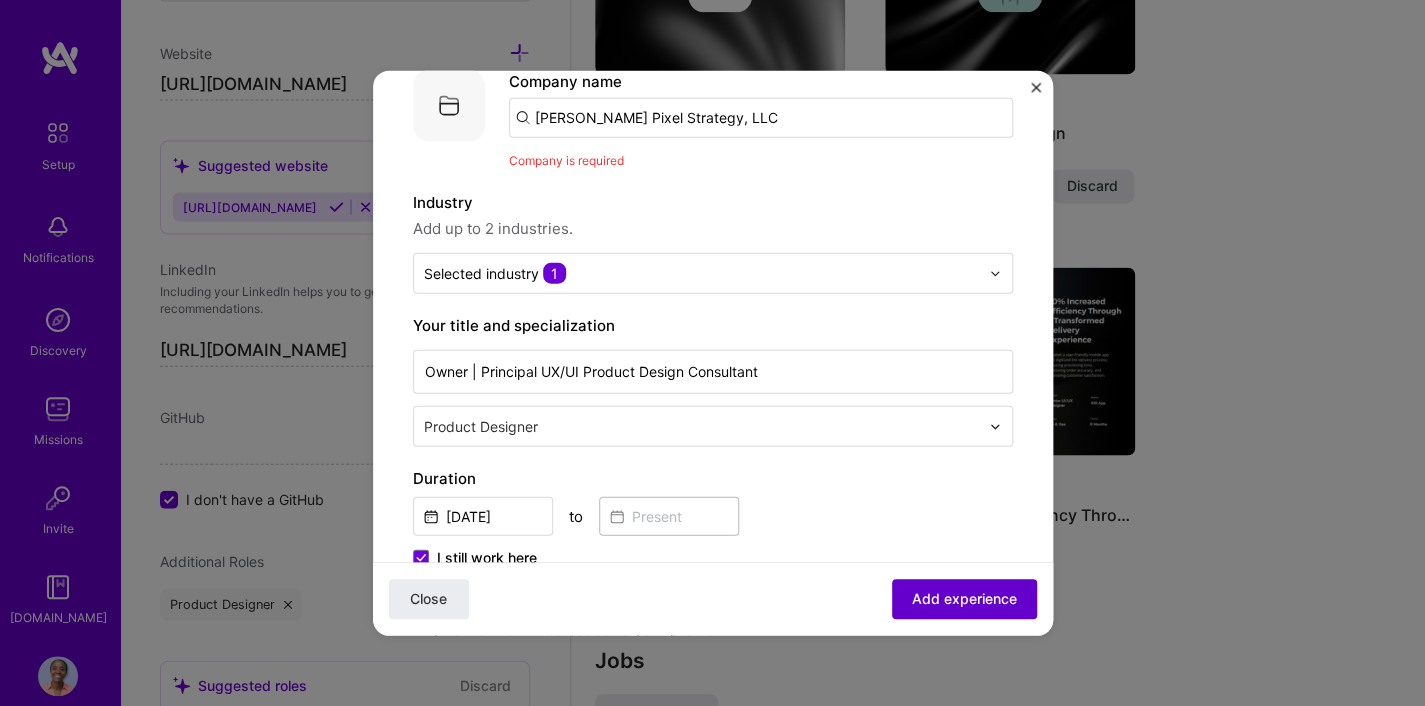 scroll, scrollTop: 110, scrollLeft: 0, axis: vertical 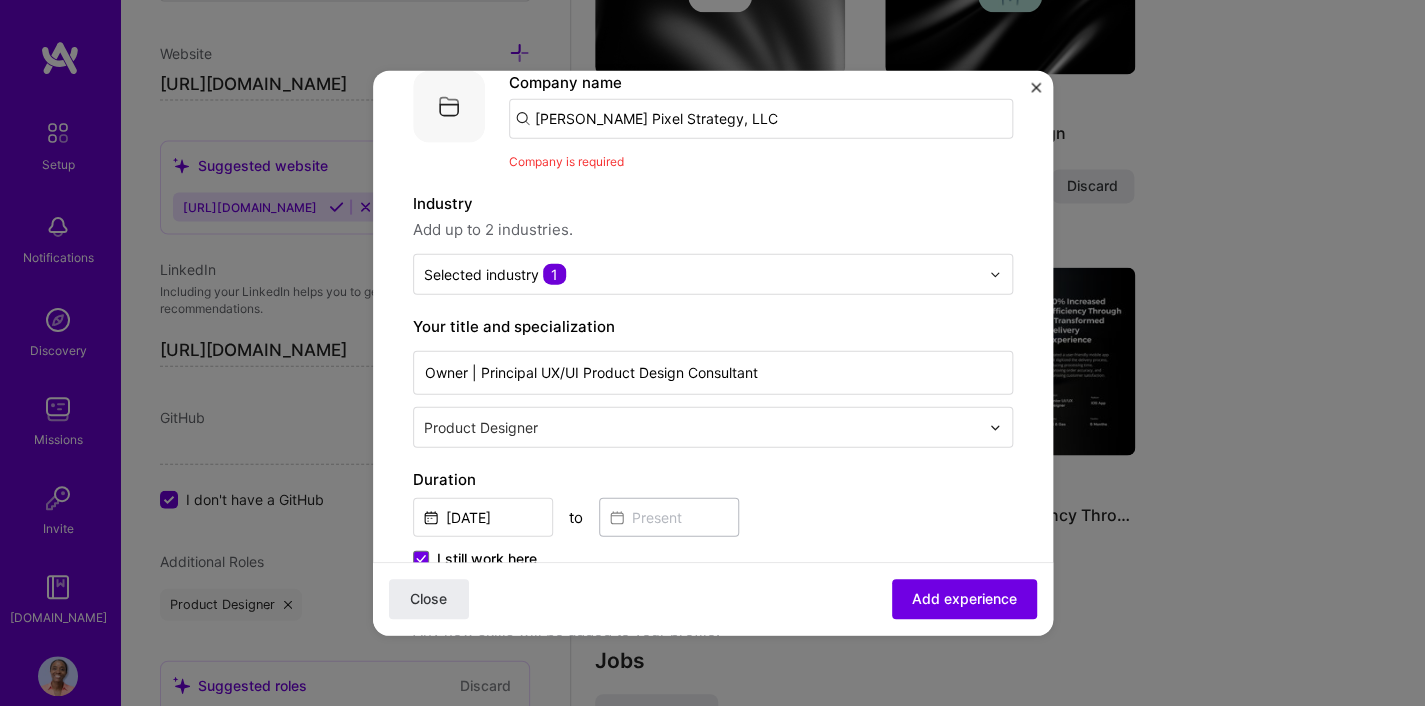 click on "Morris Pixel Strategy, LLC" at bounding box center [761, 119] 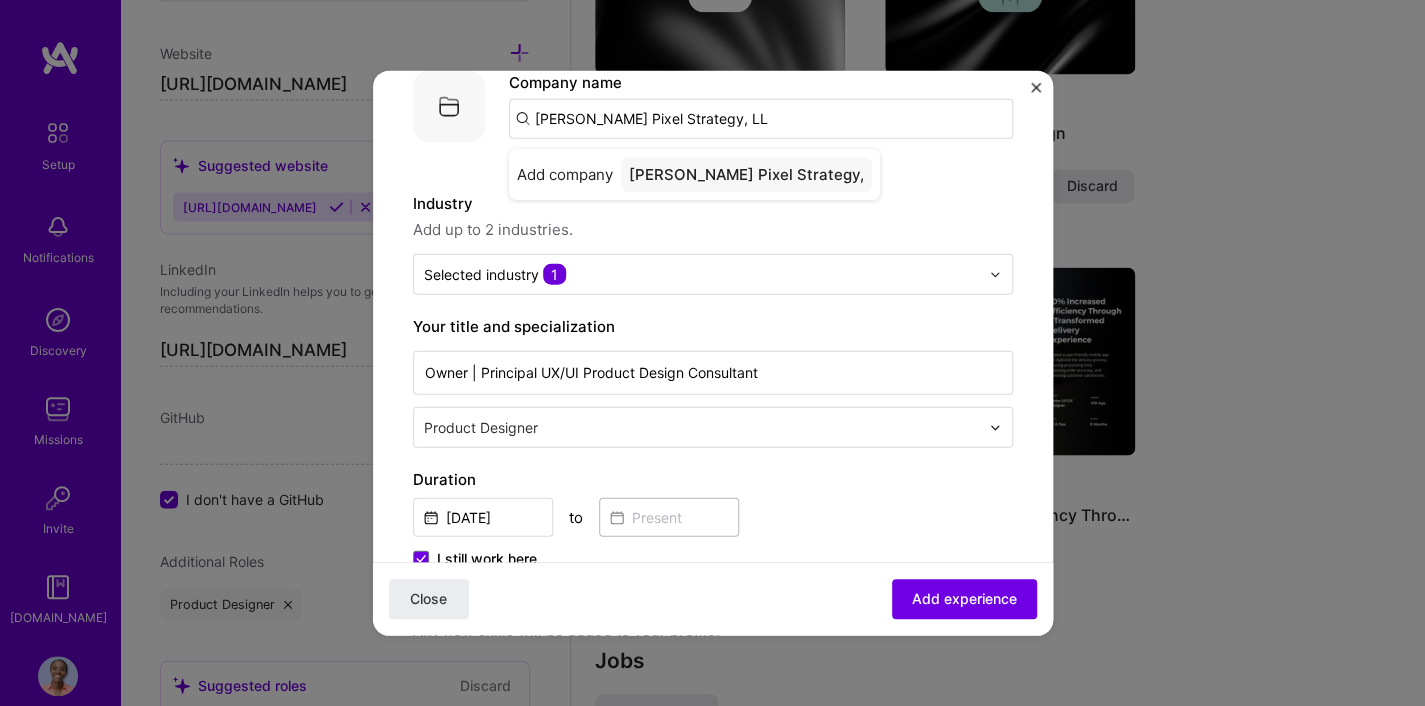 type on "Morris Pixel Strategy, LLC" 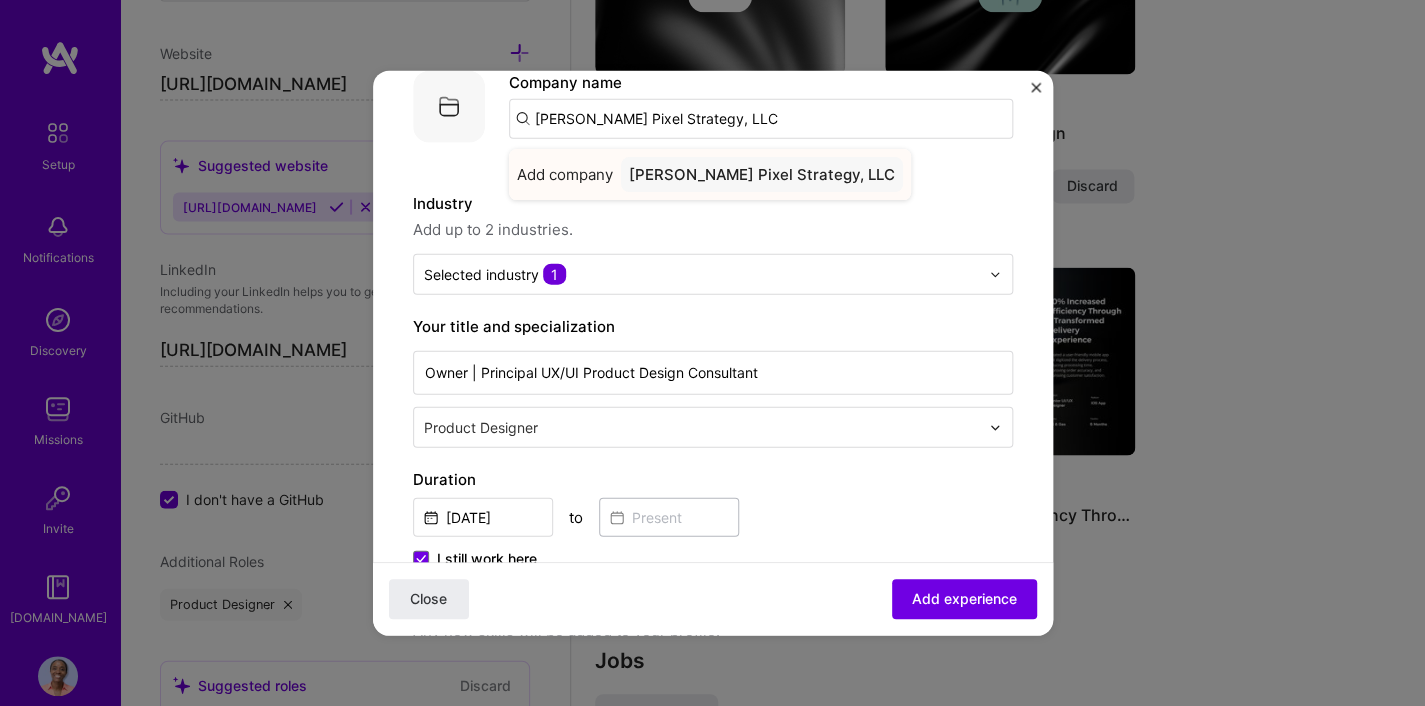 click on "Morris Pixel Strategy, LLC" at bounding box center (762, 174) 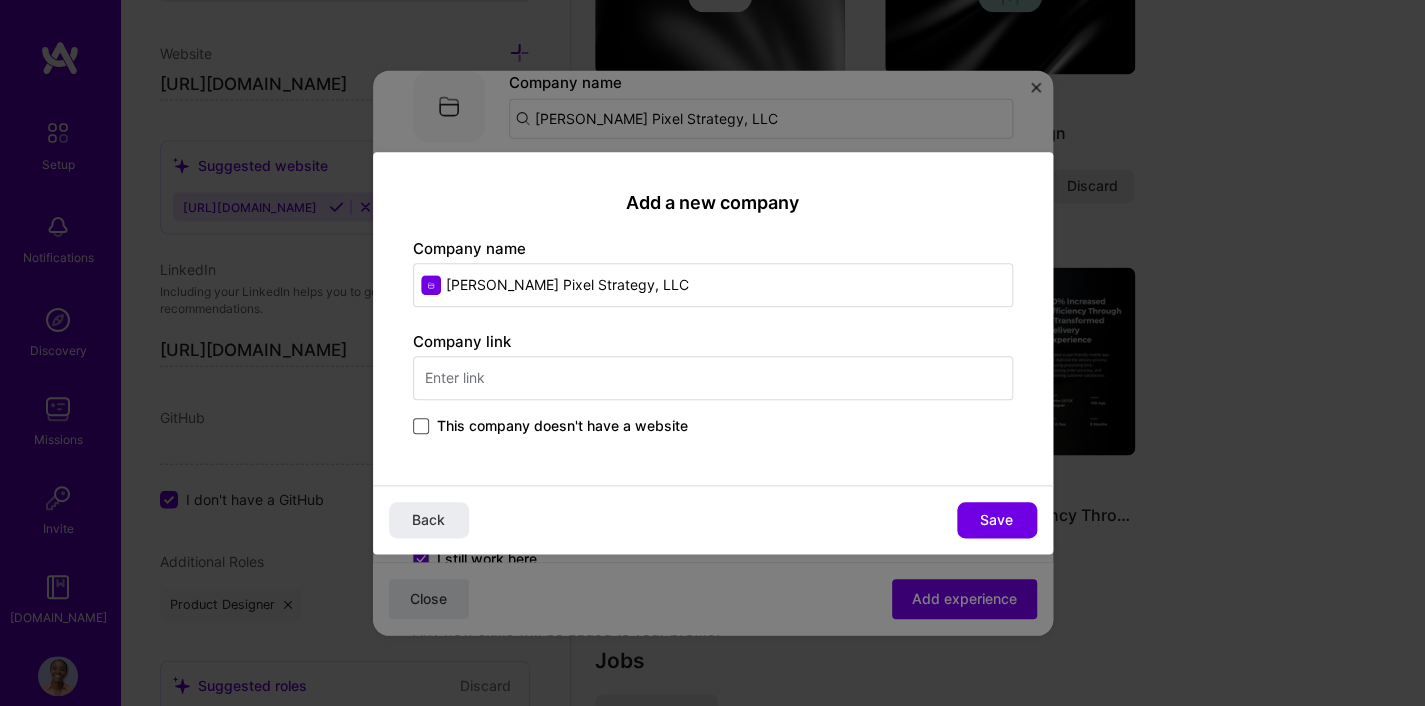 click at bounding box center (421, 426) 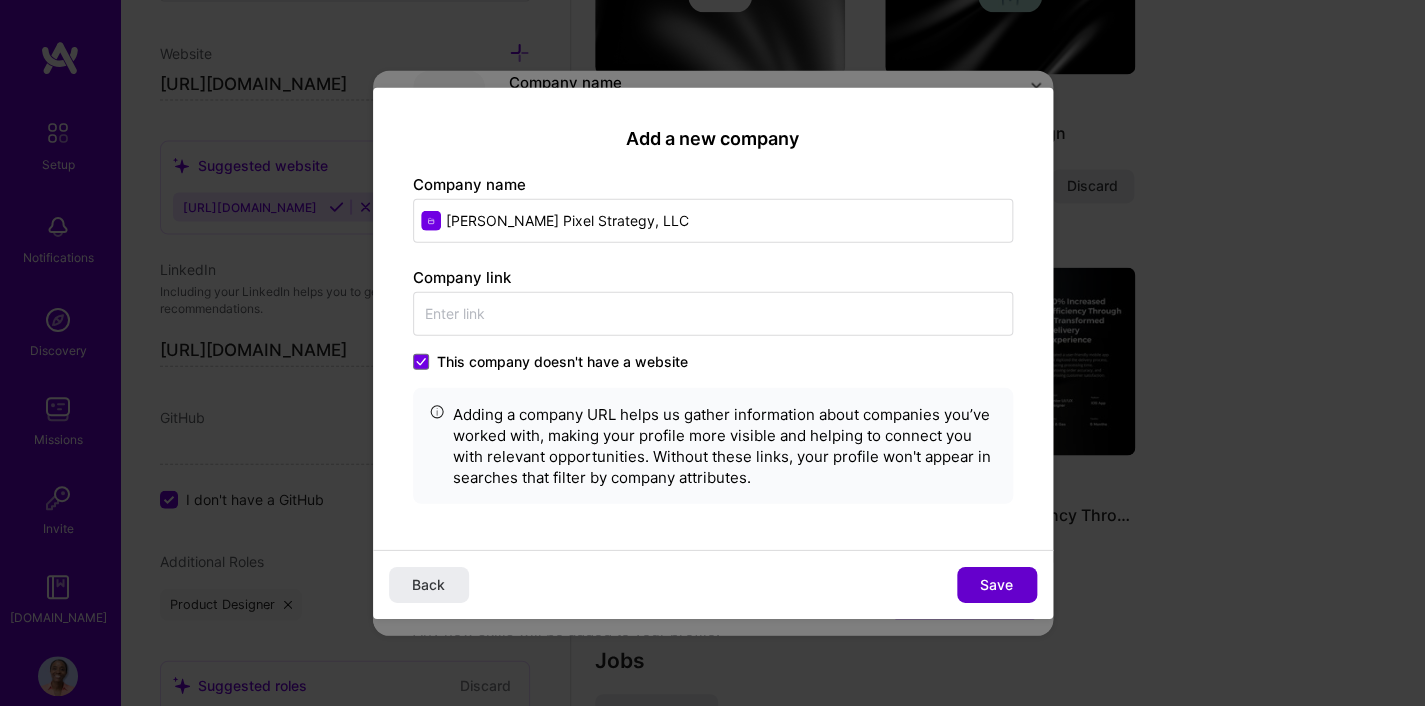 click on "Save" at bounding box center [997, 584] 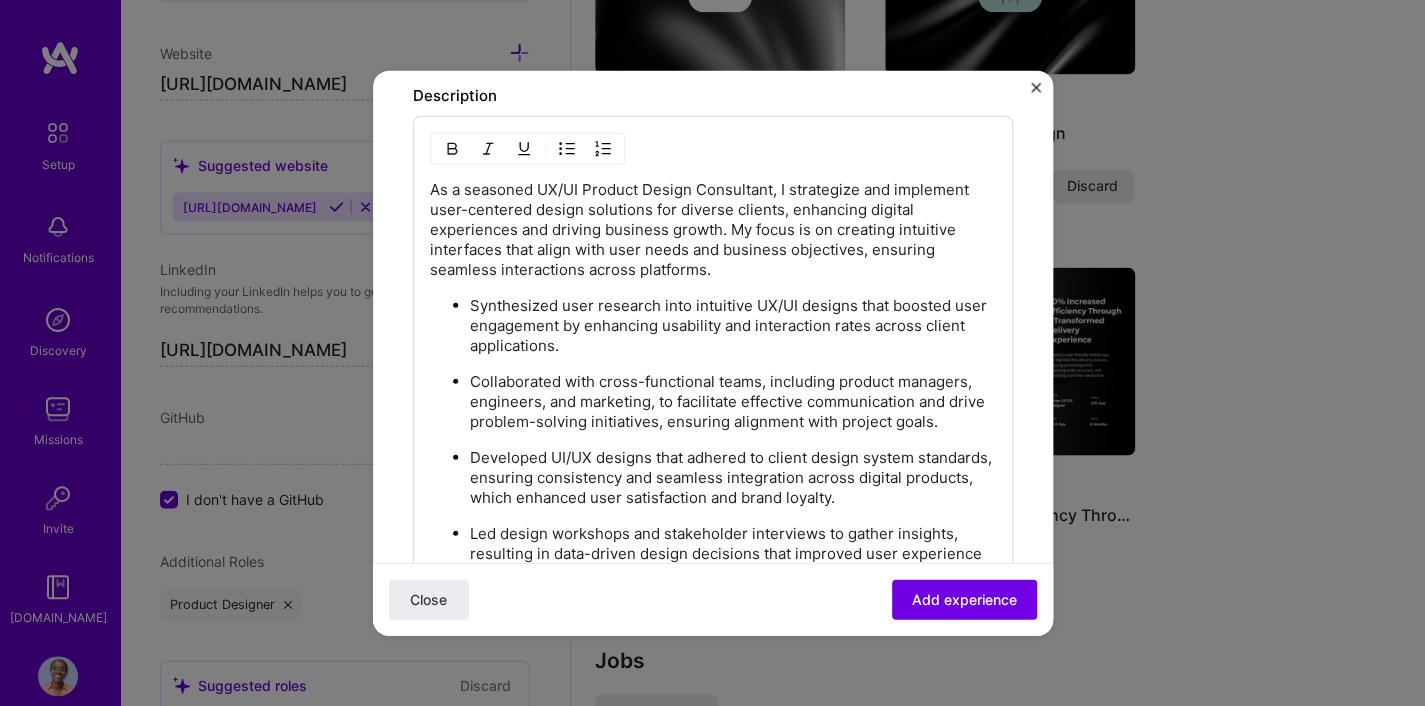 scroll, scrollTop: 1443, scrollLeft: 0, axis: vertical 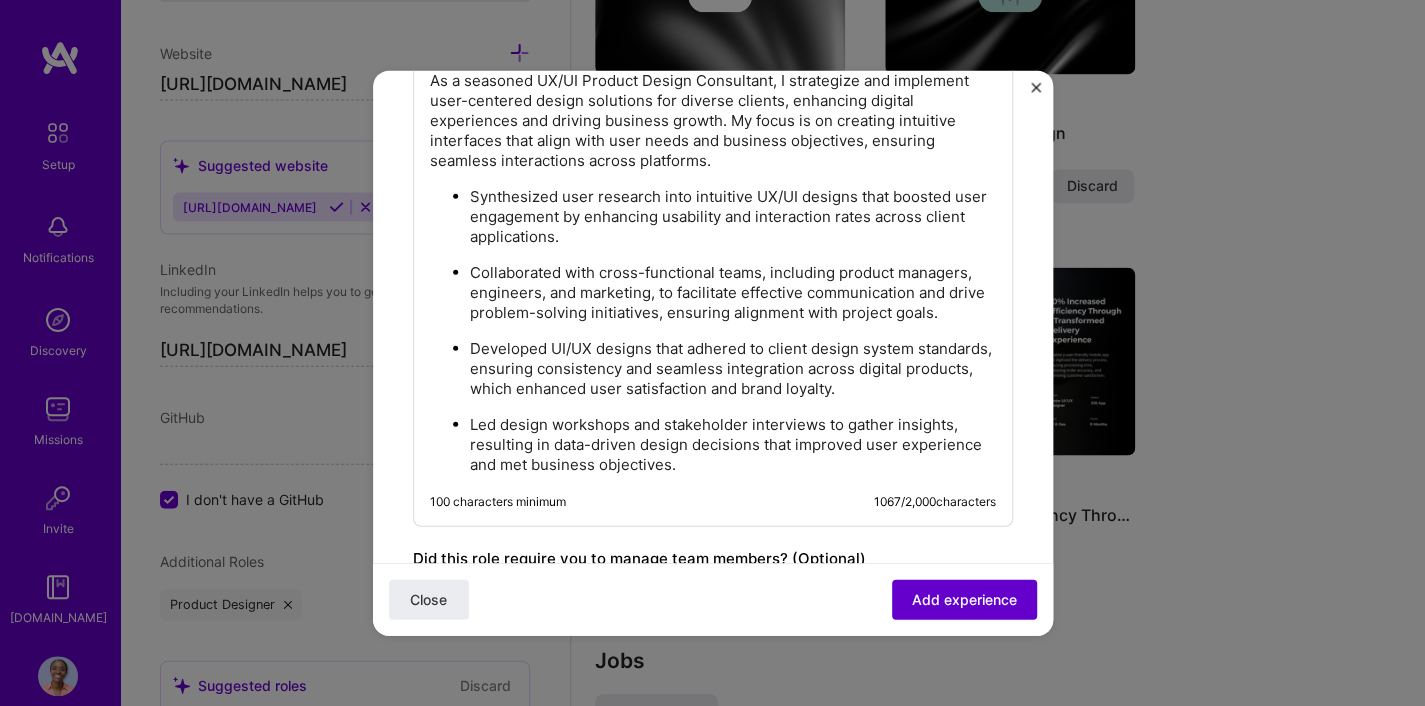 click on "Add experience" at bounding box center (964, 599) 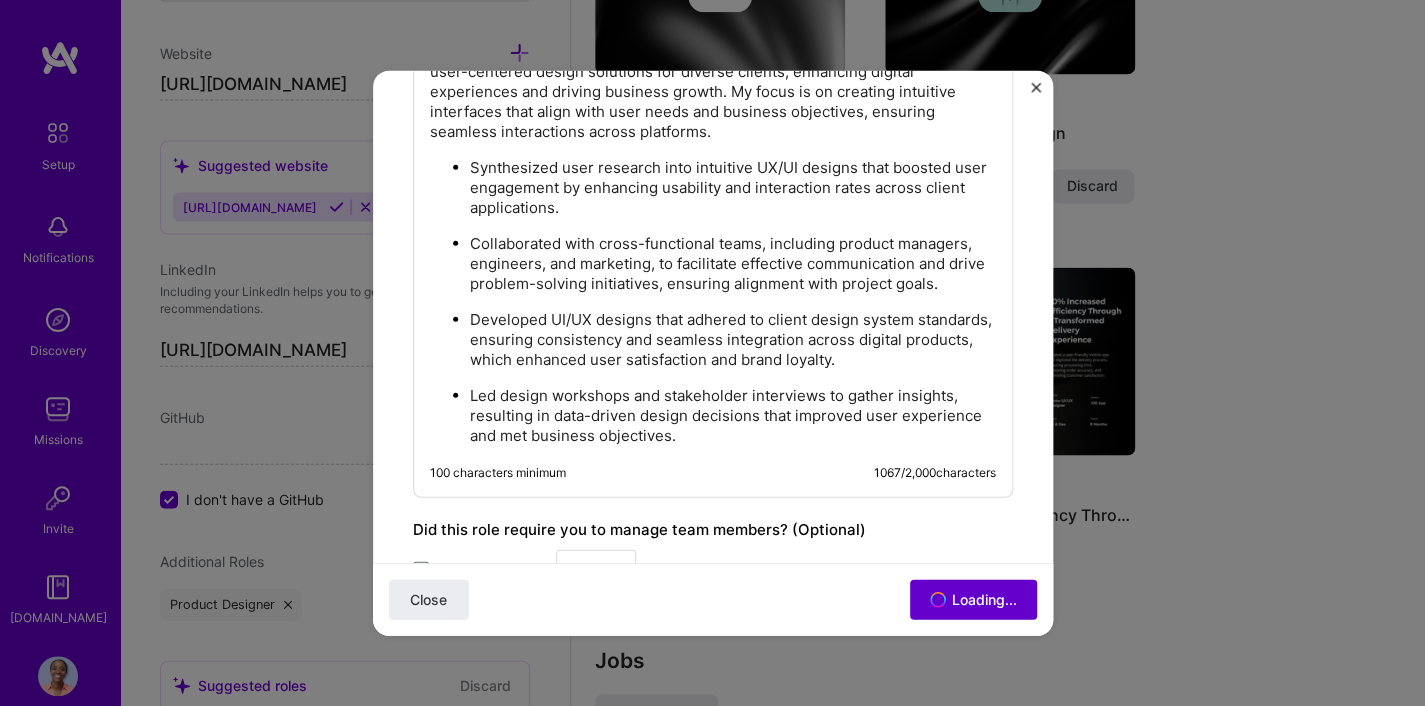 scroll, scrollTop: 1516, scrollLeft: 0, axis: vertical 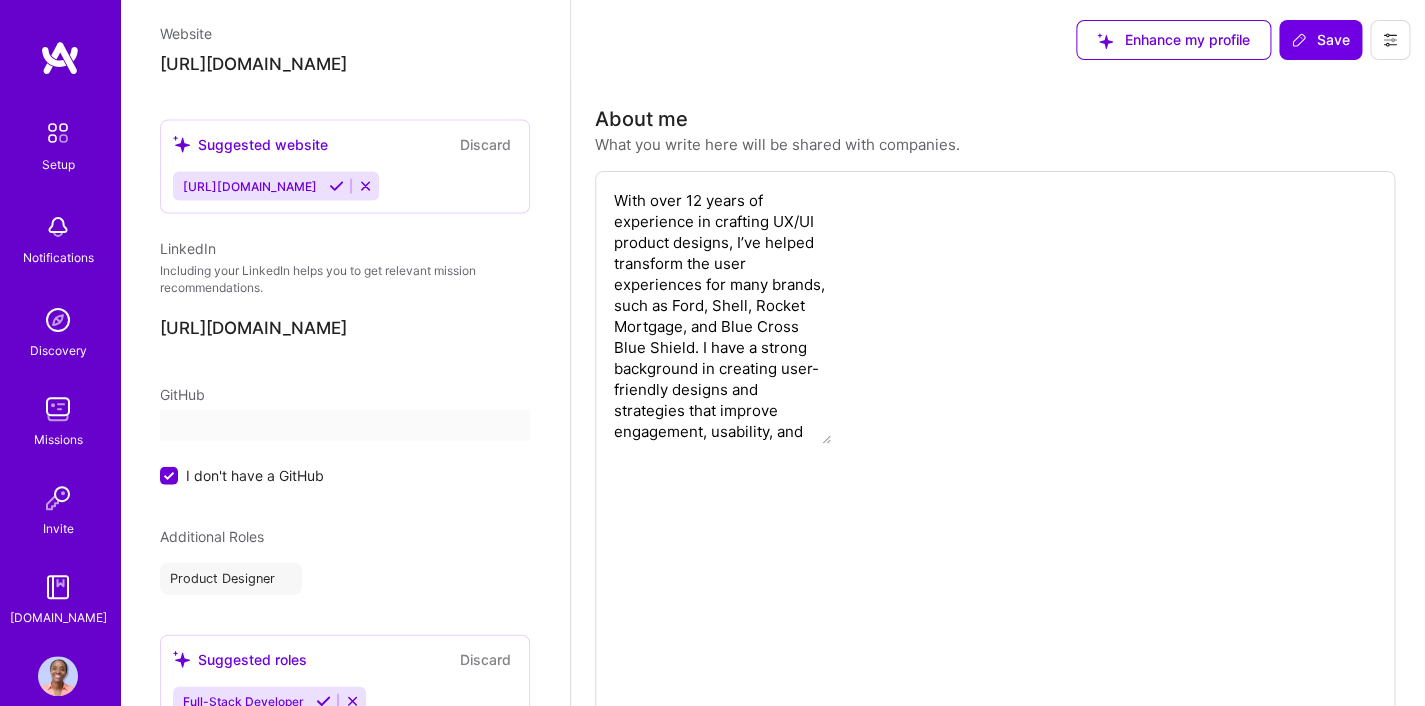 select on "US" 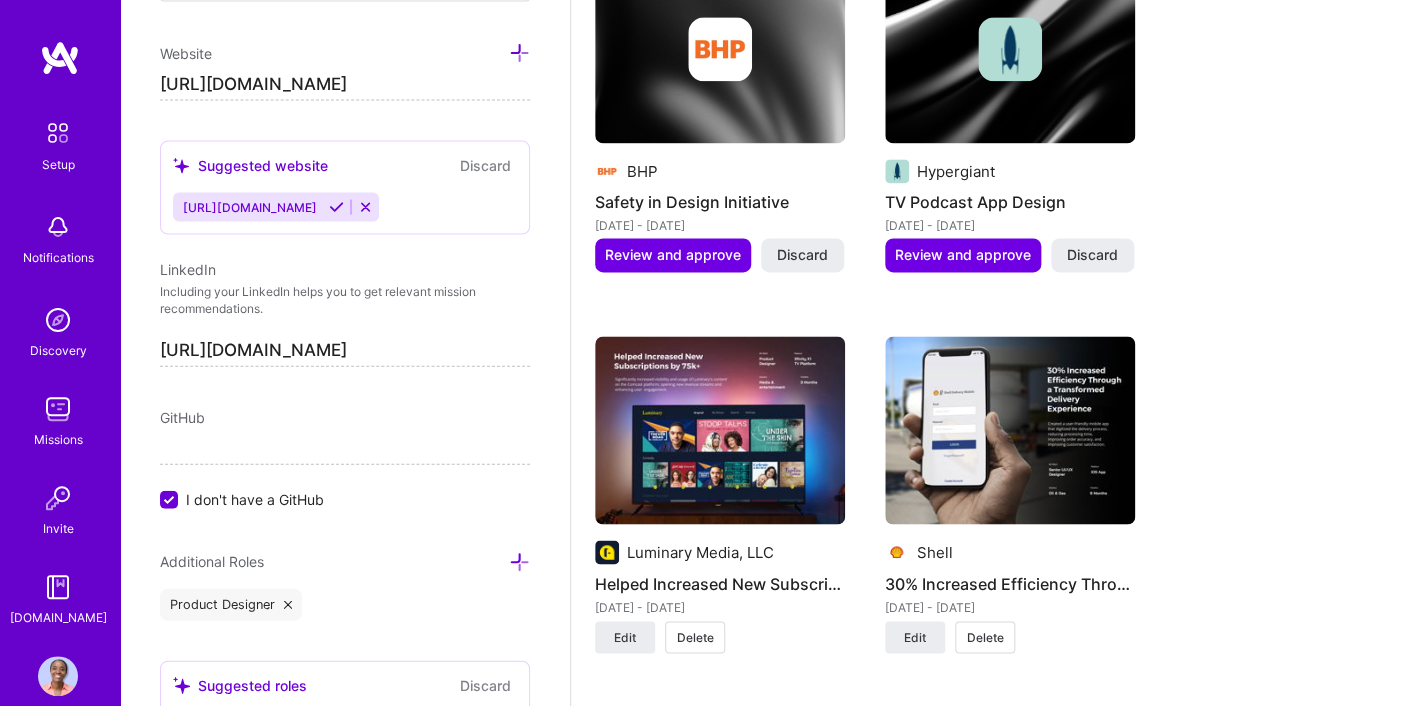 scroll, scrollTop: 3851, scrollLeft: 0, axis: vertical 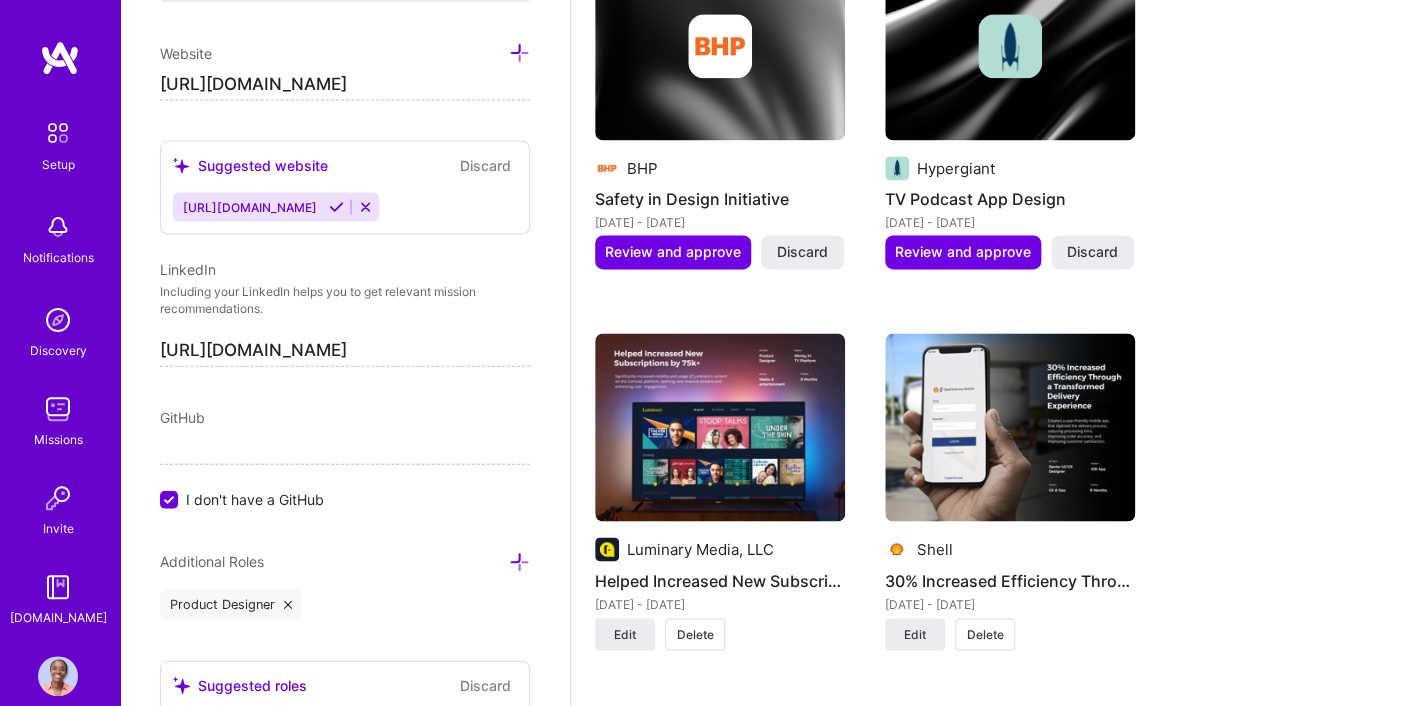 click on "Read more" at bounding box center (1009, 1043) 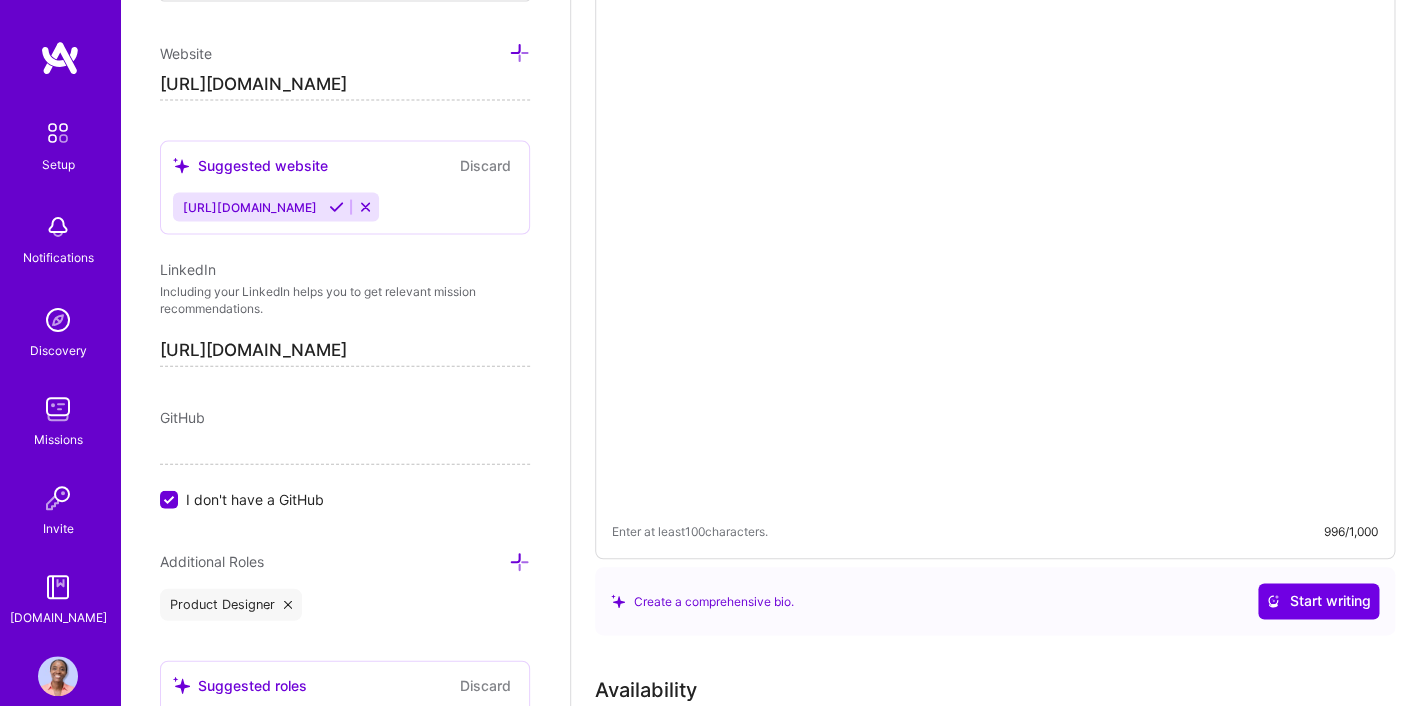 scroll, scrollTop: 683, scrollLeft: 0, axis: vertical 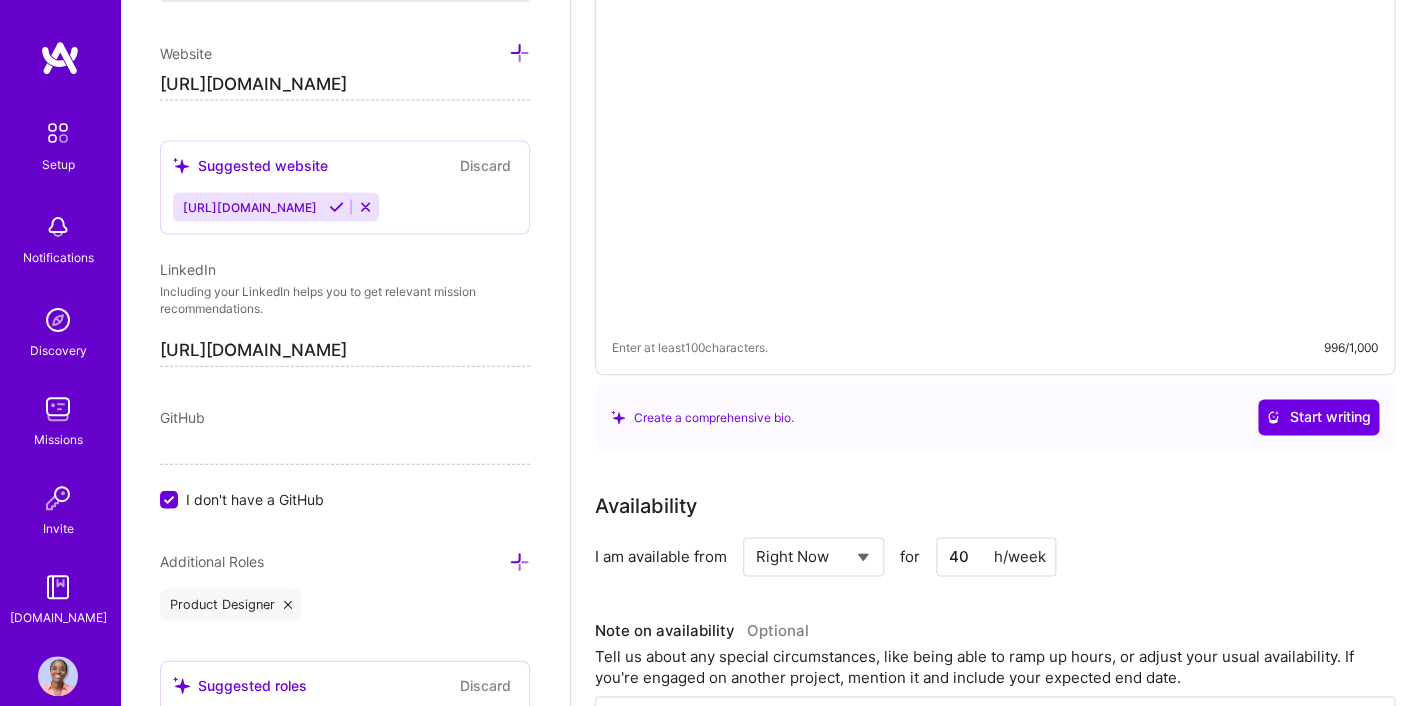 click on "135" at bounding box center [868, 1011] 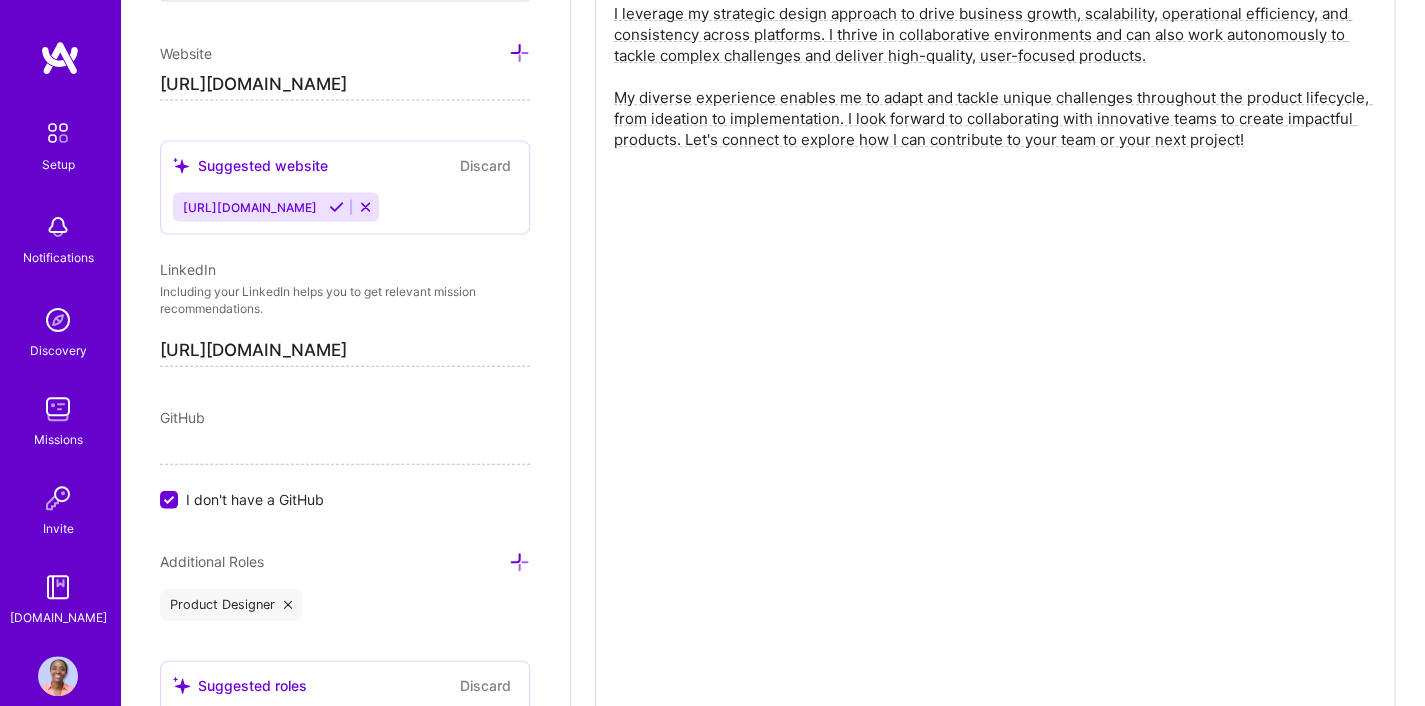 scroll, scrollTop: 0, scrollLeft: 0, axis: both 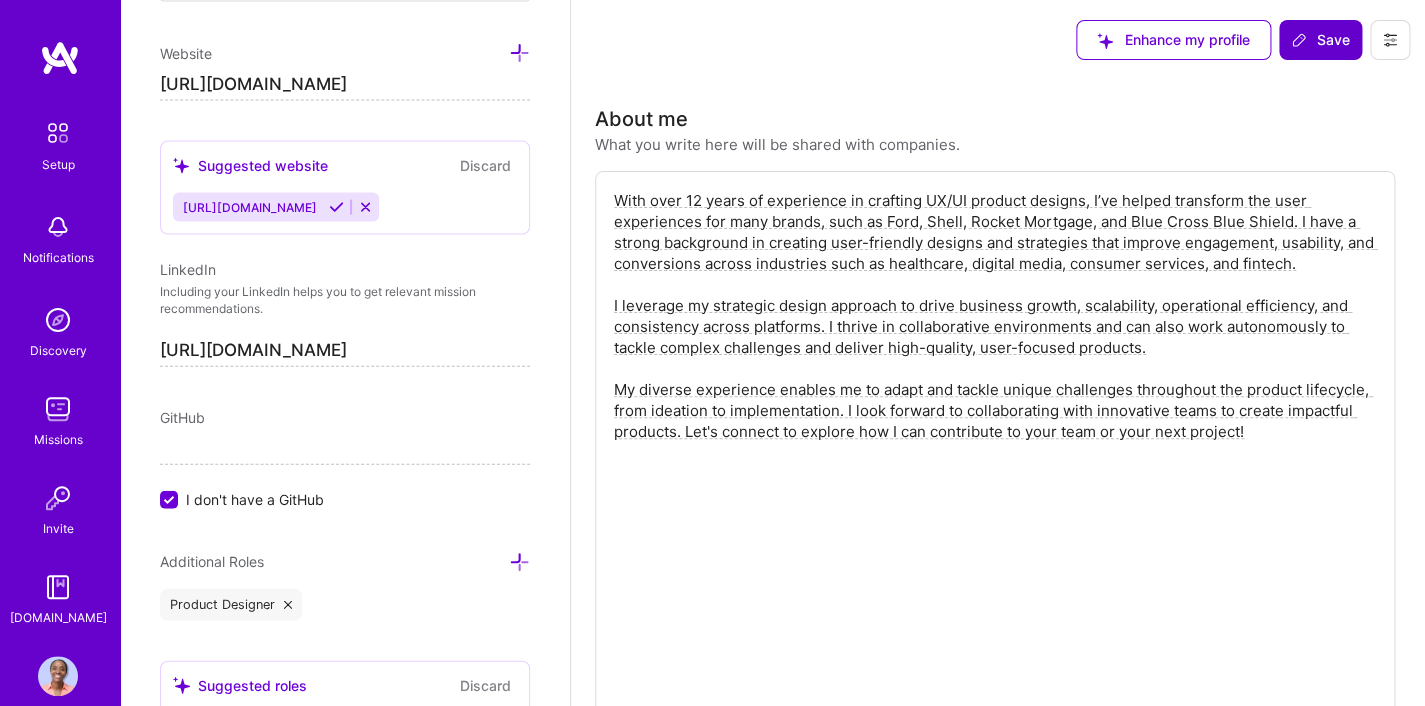 type on "20000" 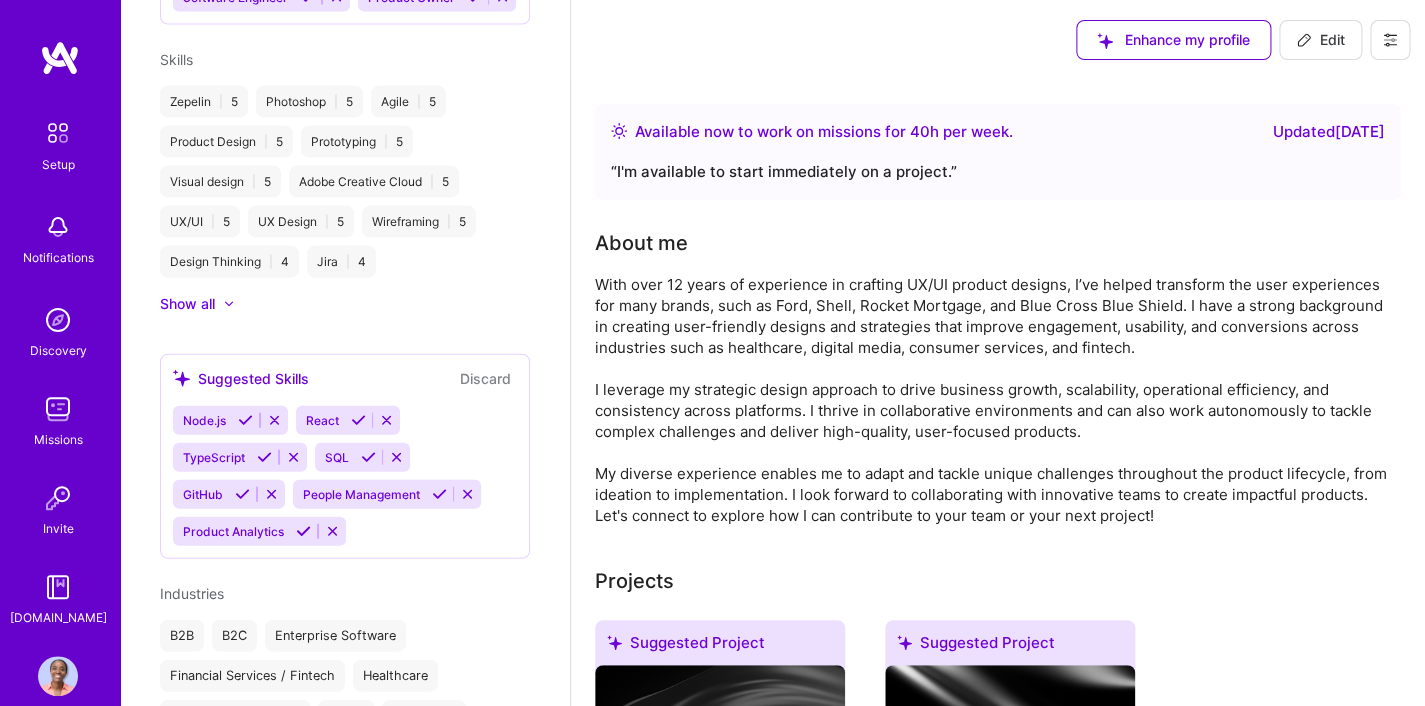 scroll, scrollTop: 901, scrollLeft: 0, axis: vertical 